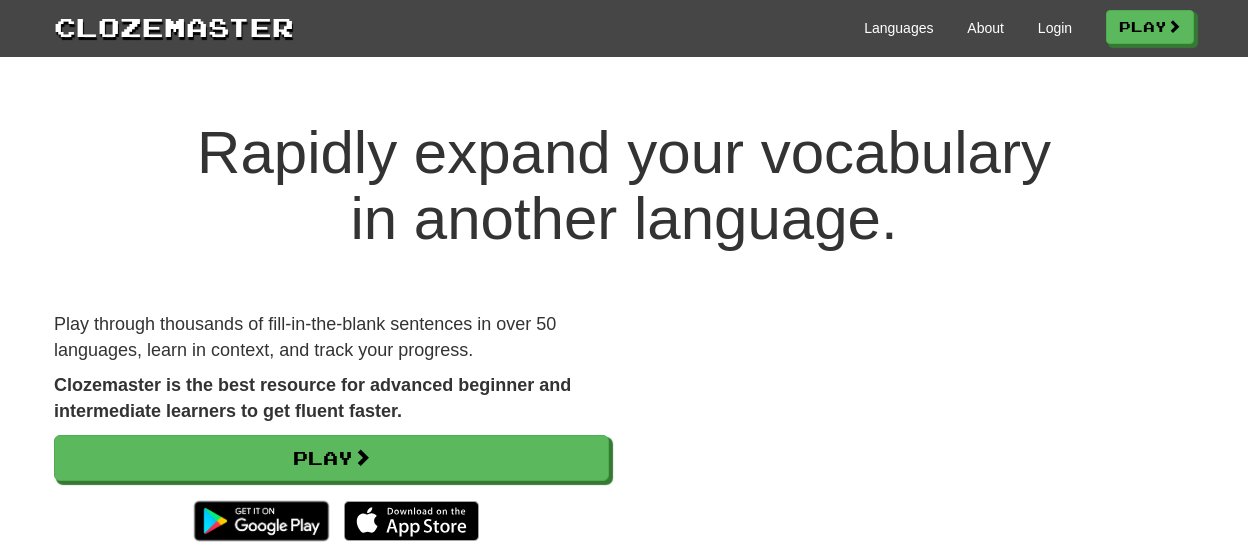 scroll, scrollTop: 0, scrollLeft: 0, axis: both 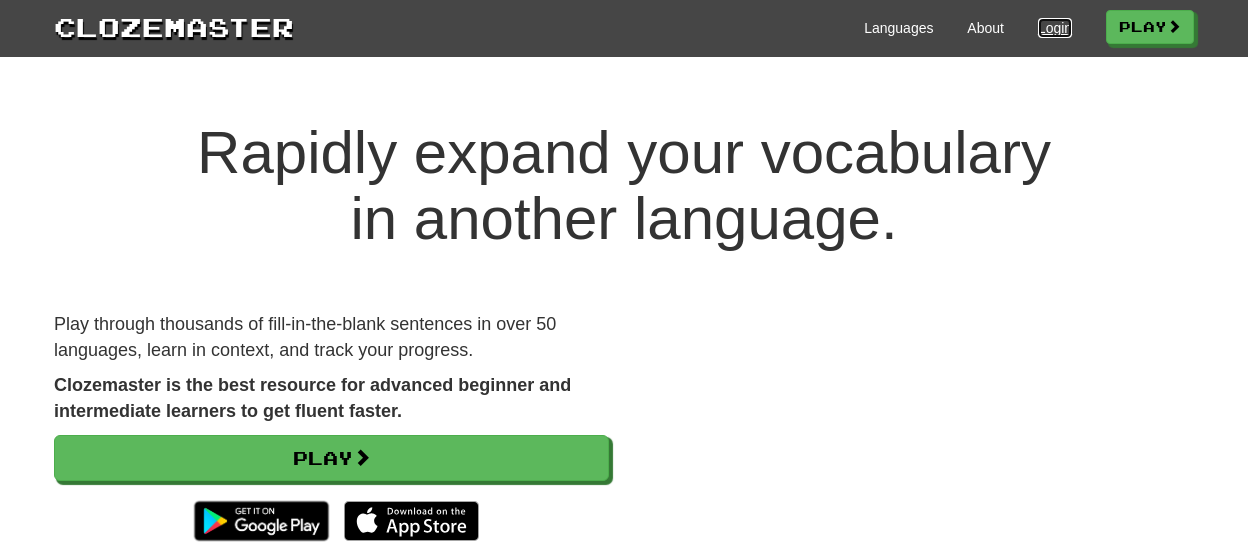 click on "Login" at bounding box center [1055, 28] 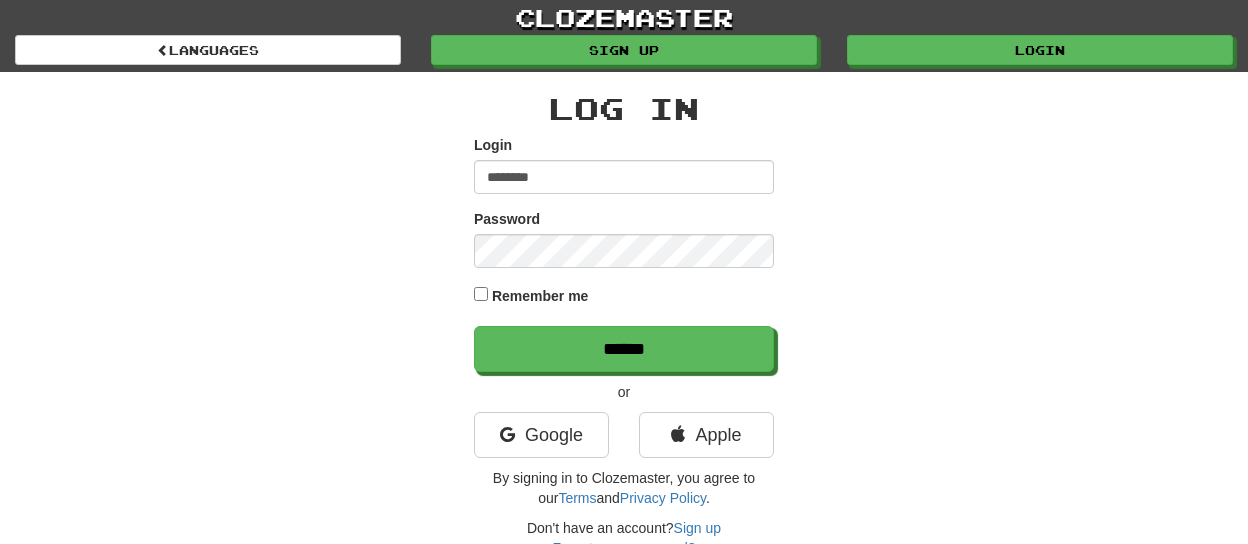 scroll, scrollTop: 0, scrollLeft: 0, axis: both 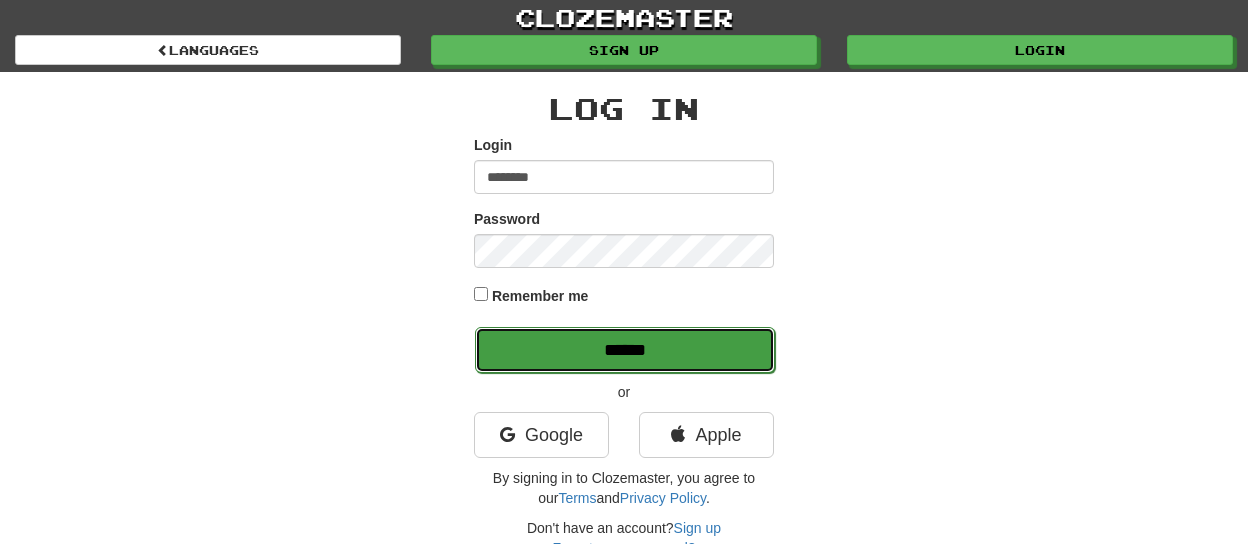 click on "******" at bounding box center [625, 350] 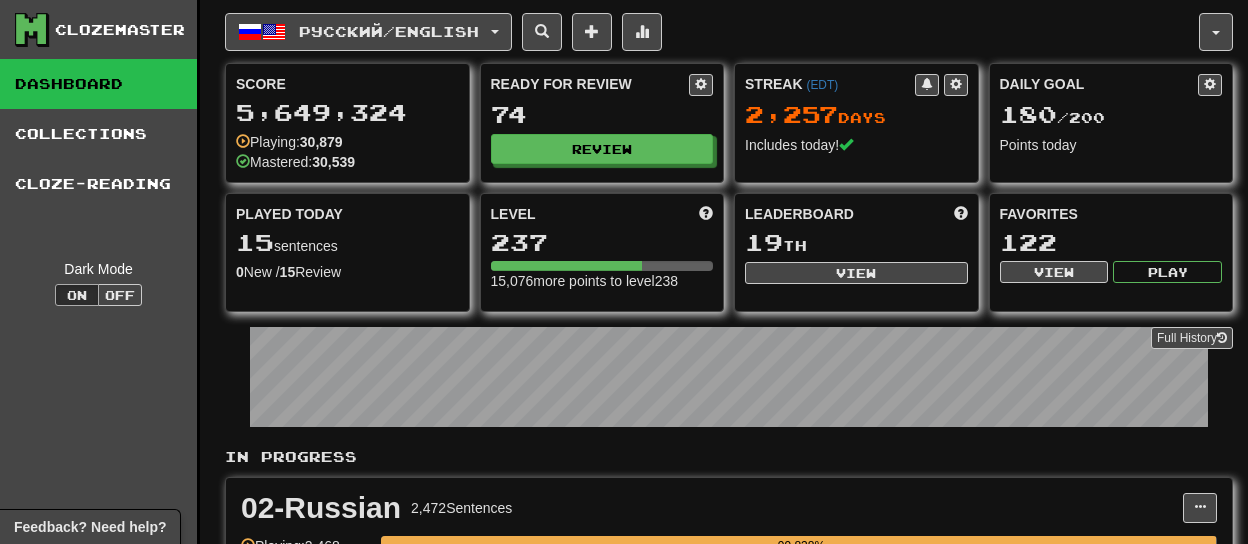 scroll, scrollTop: 0, scrollLeft: 0, axis: both 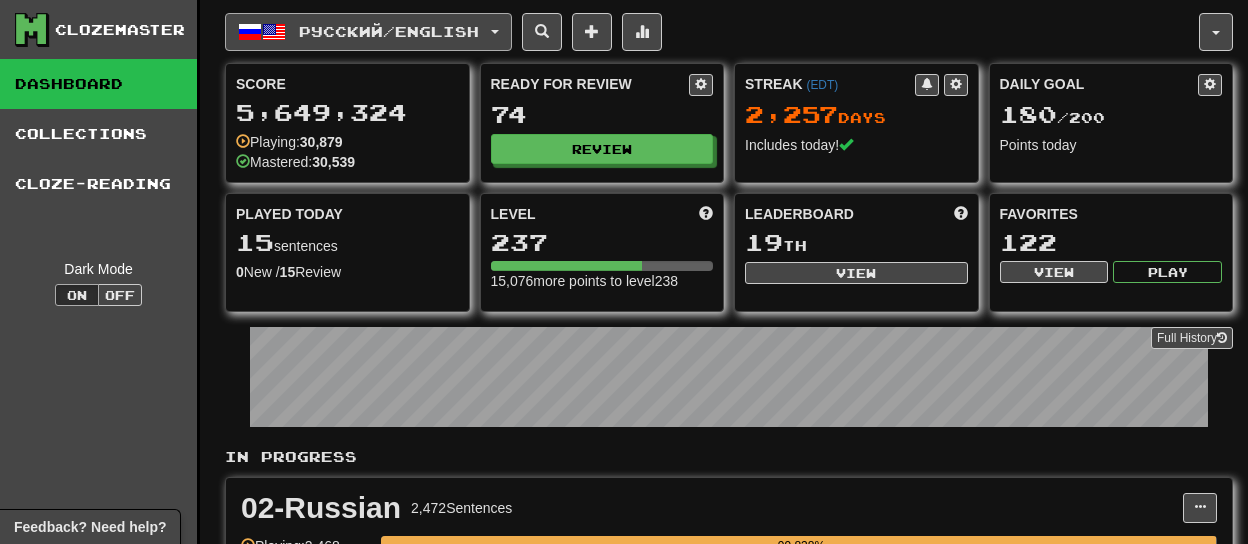 click on "Русский  /  English" at bounding box center (368, 32) 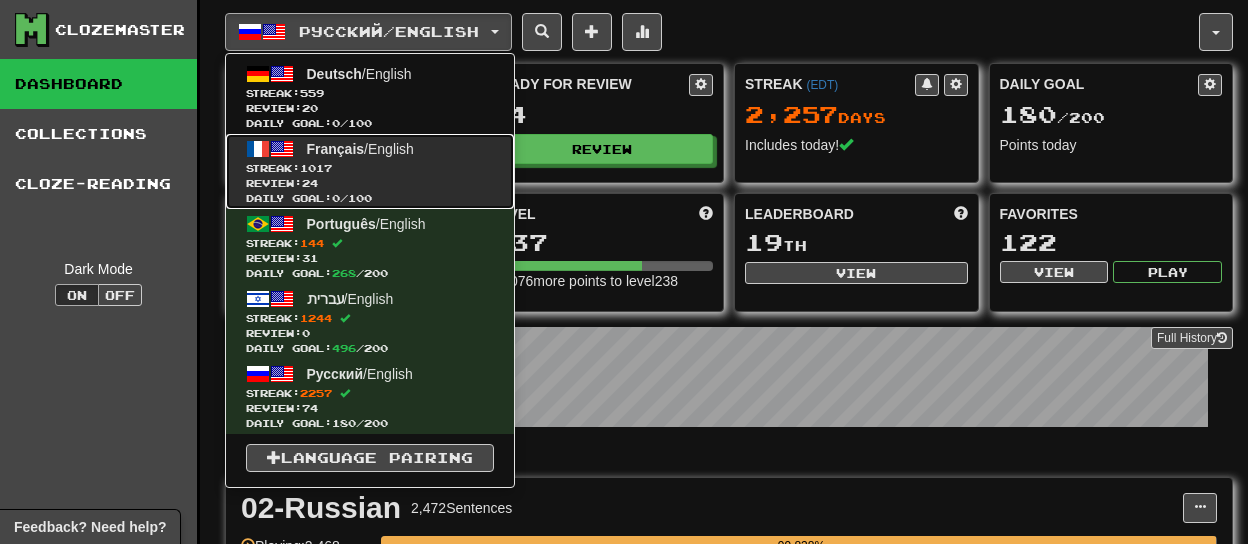 click on "Streak:  1017" at bounding box center (370, 168) 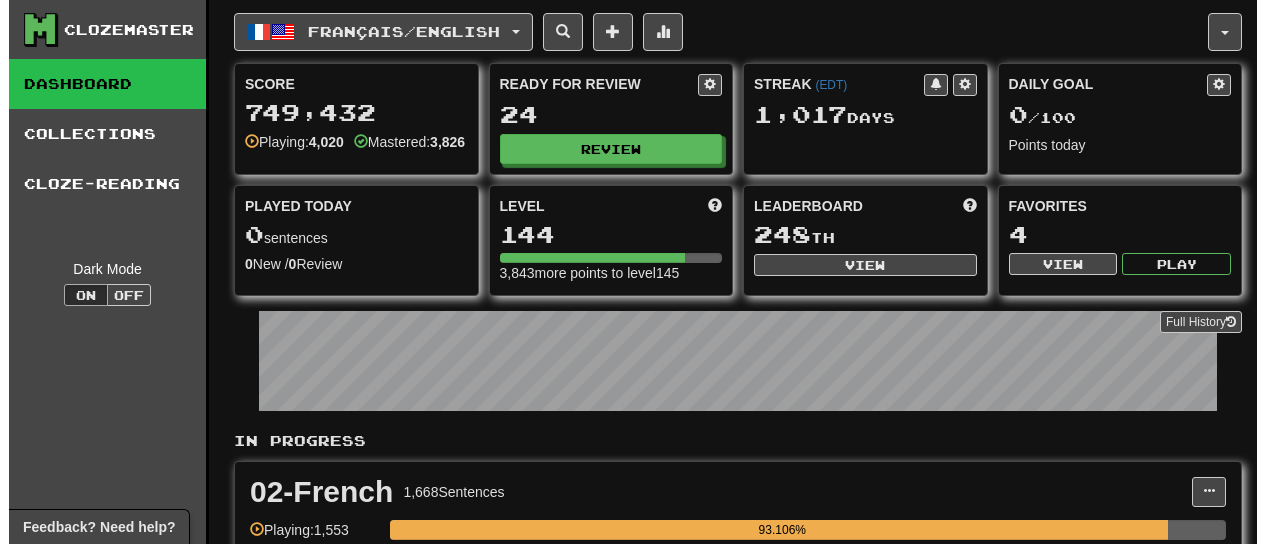 scroll, scrollTop: 0, scrollLeft: 0, axis: both 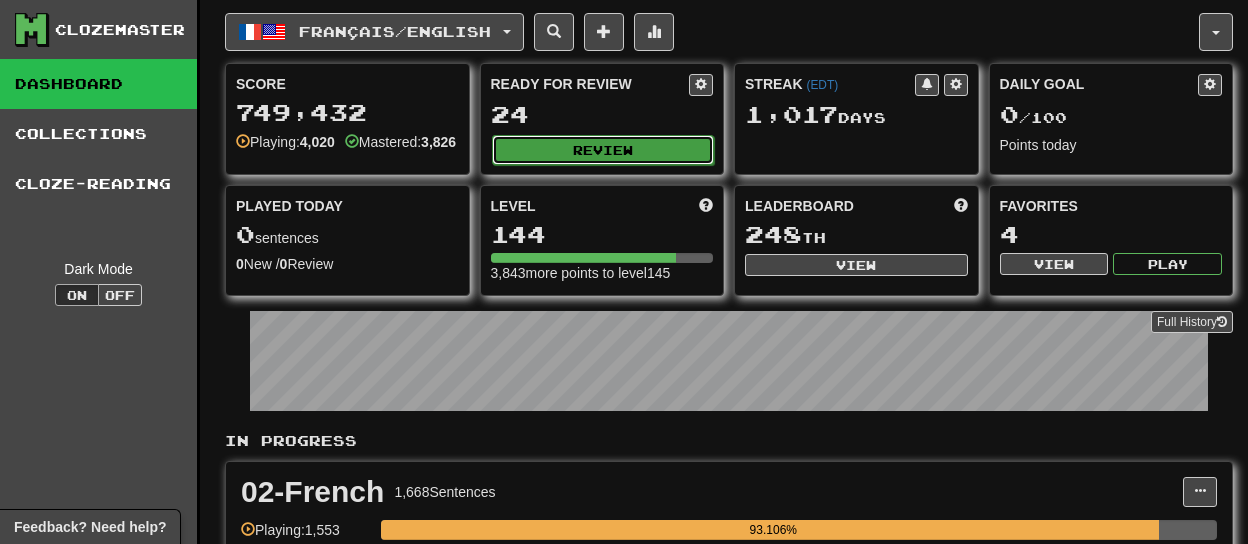 click on "Review" at bounding box center (603, 150) 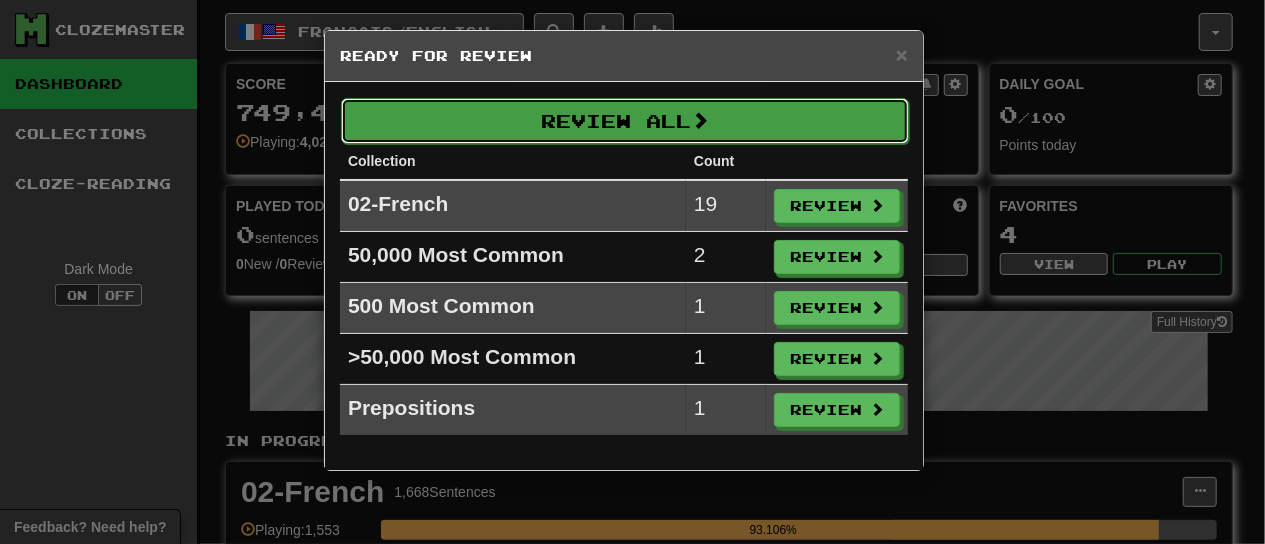 click on "Review All" at bounding box center (625, 121) 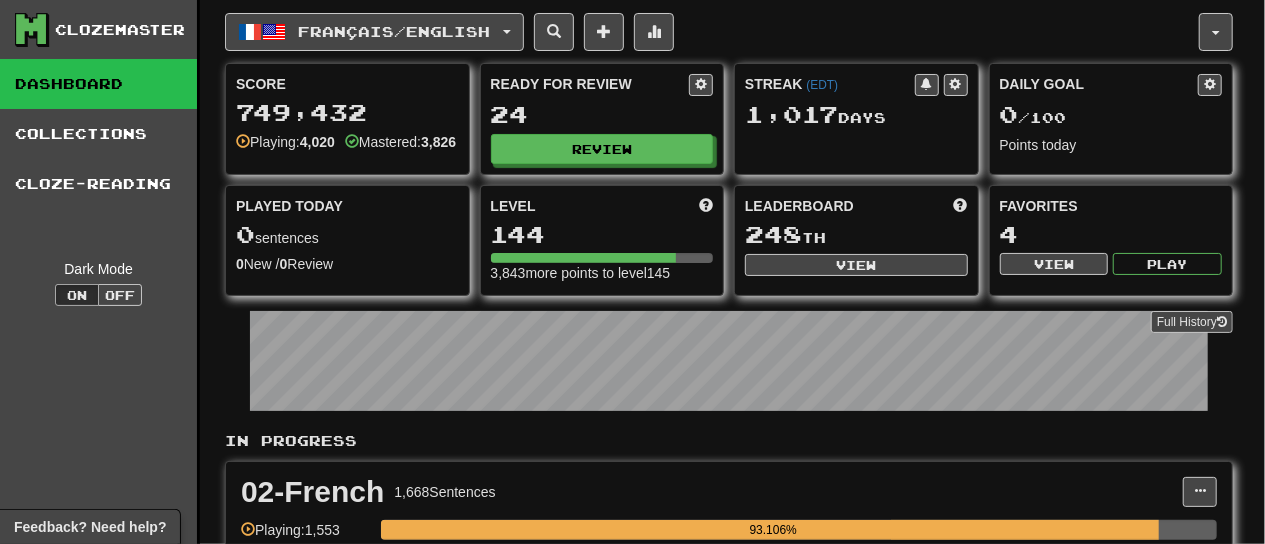 select on "**" 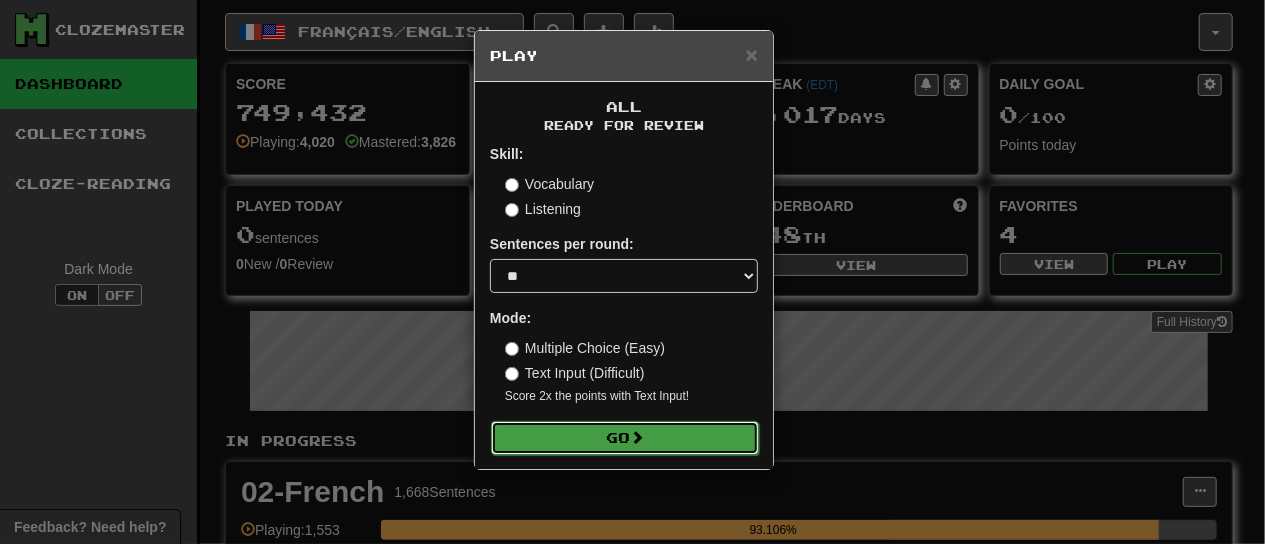 click on "Go" at bounding box center (625, 438) 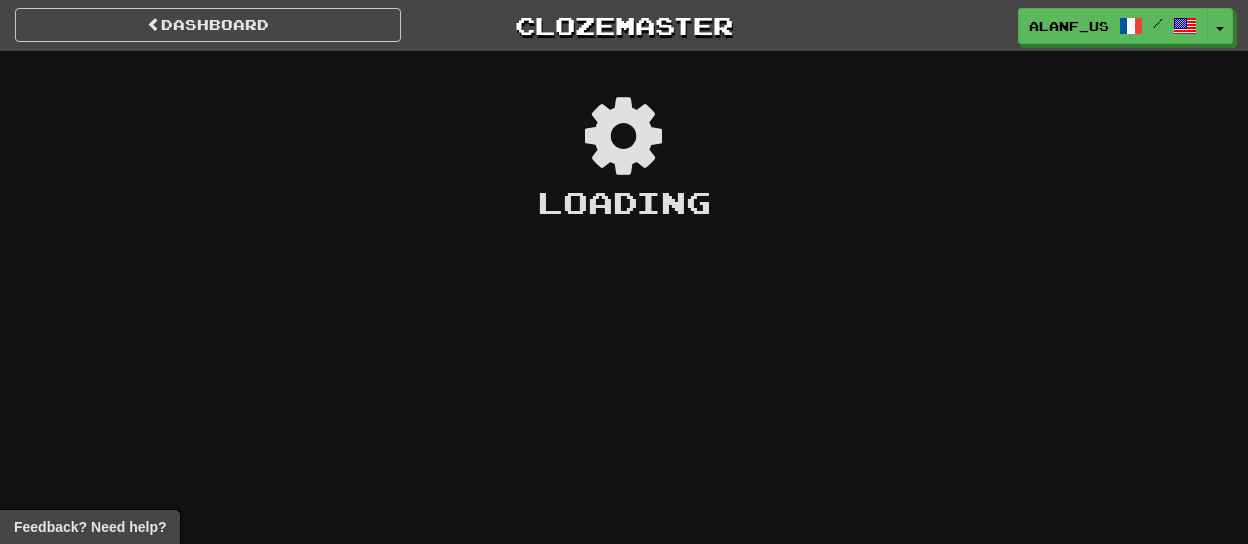 scroll, scrollTop: 0, scrollLeft: 0, axis: both 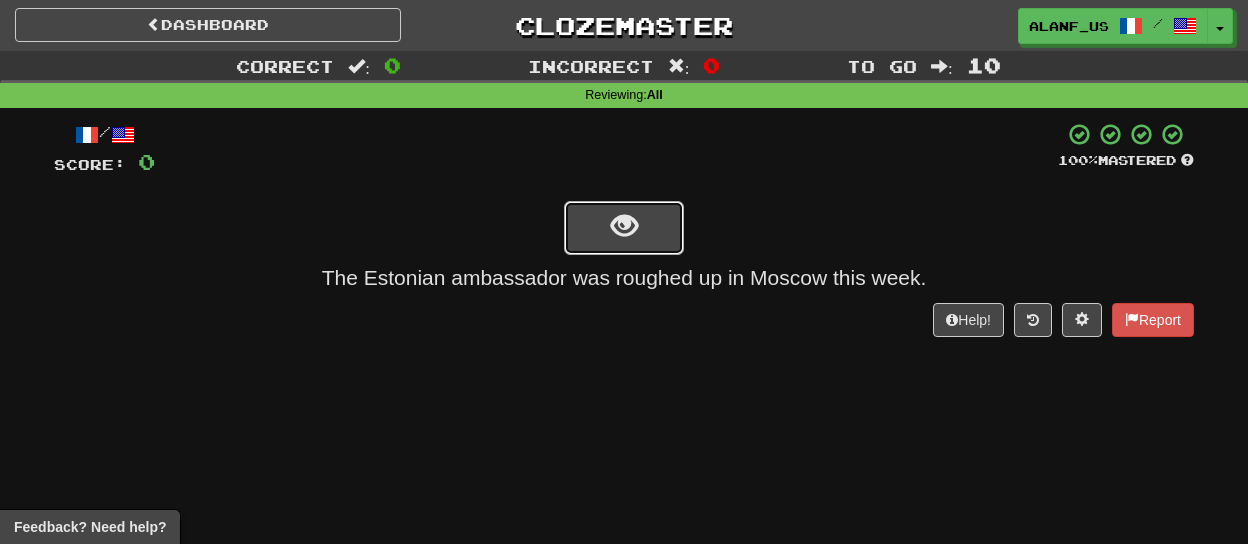 click at bounding box center (624, 228) 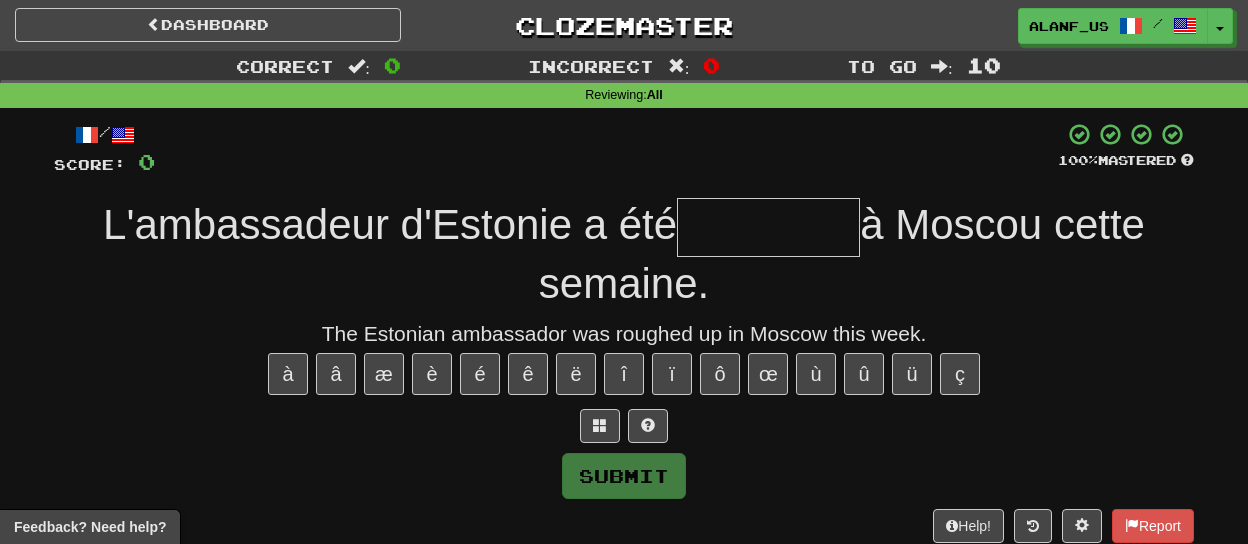 type on "*" 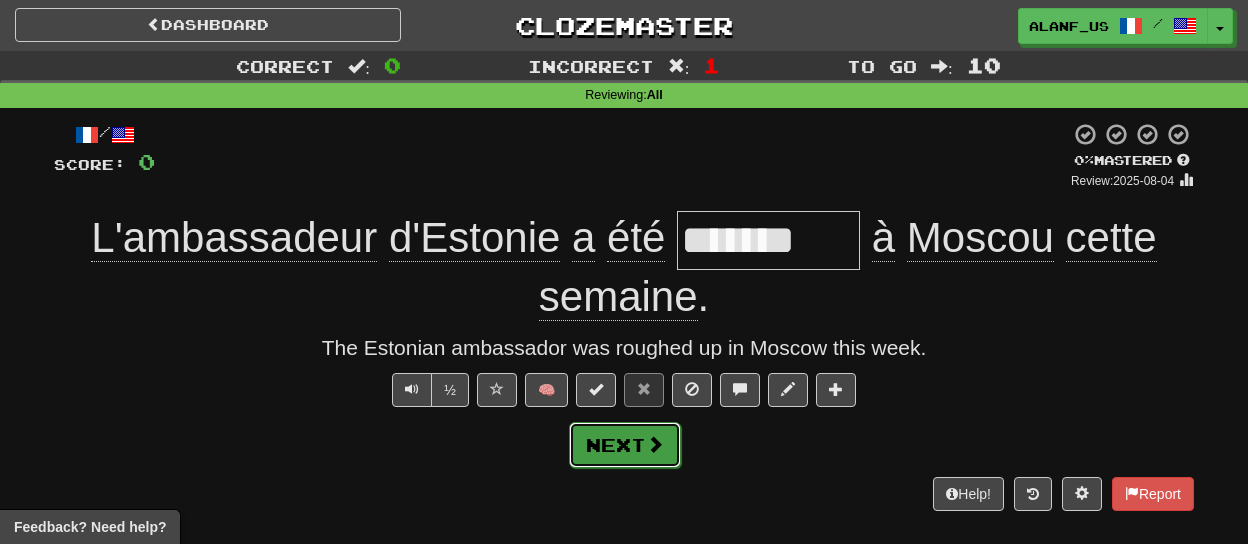 click on "Next" at bounding box center (625, 445) 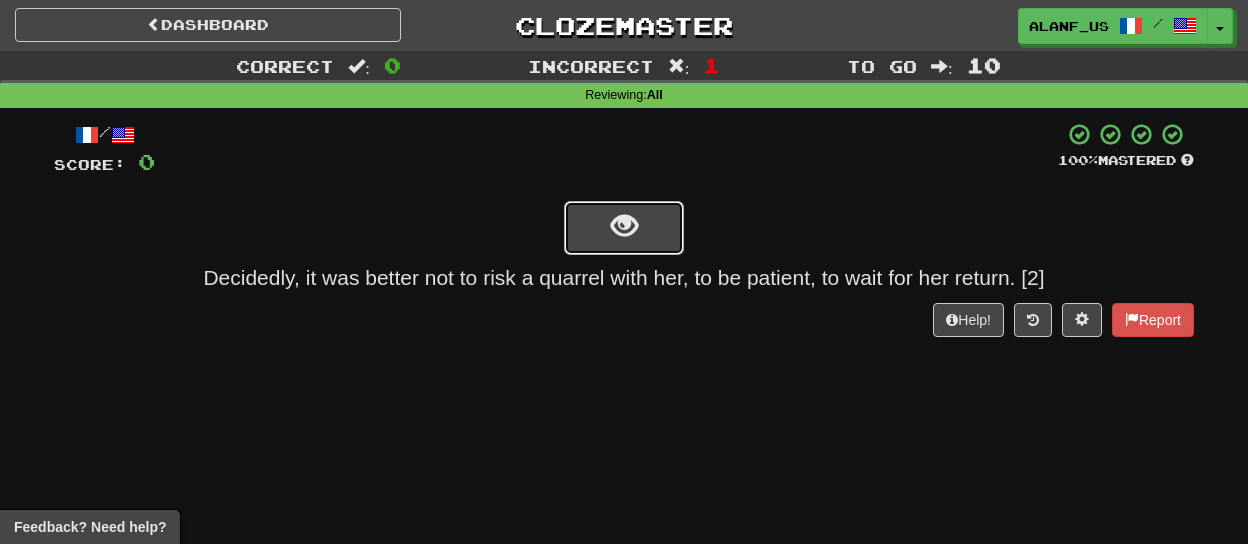 click at bounding box center [624, 228] 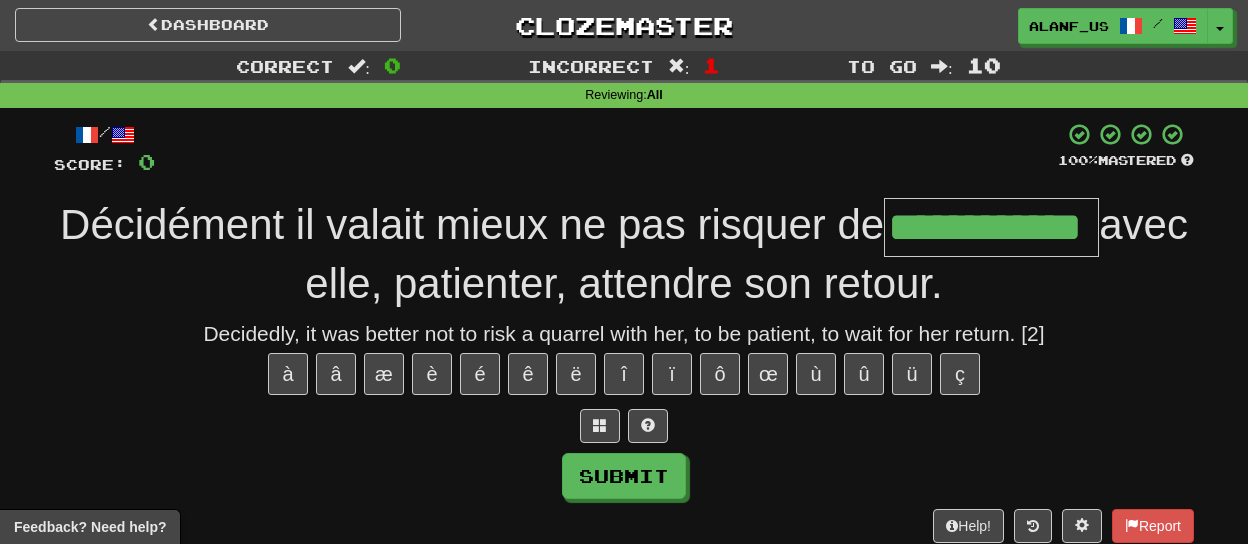 type on "**********" 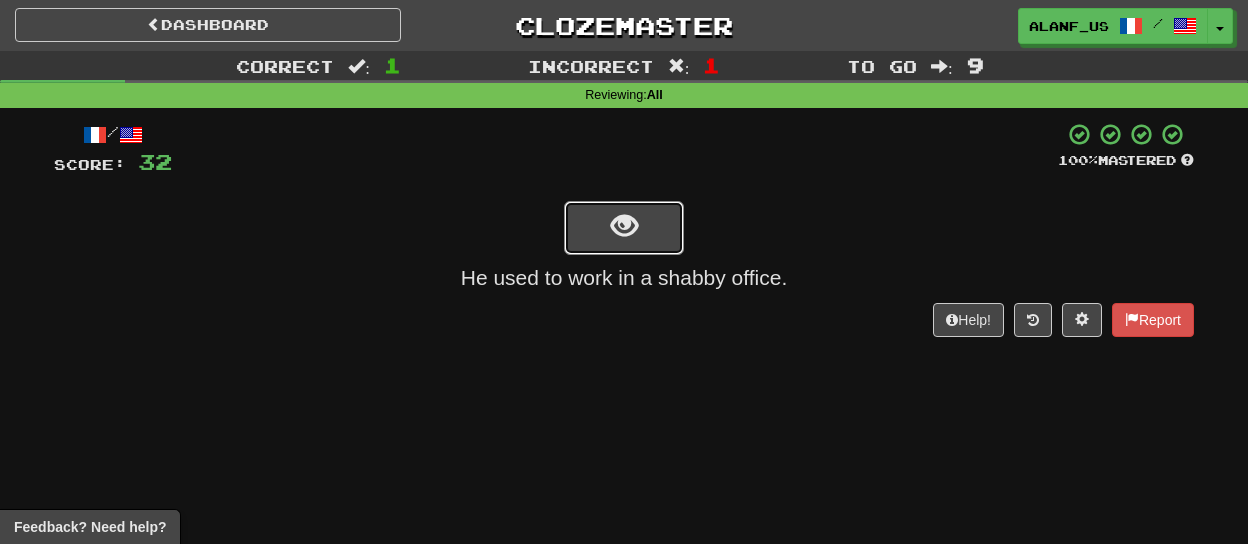 click at bounding box center (624, 228) 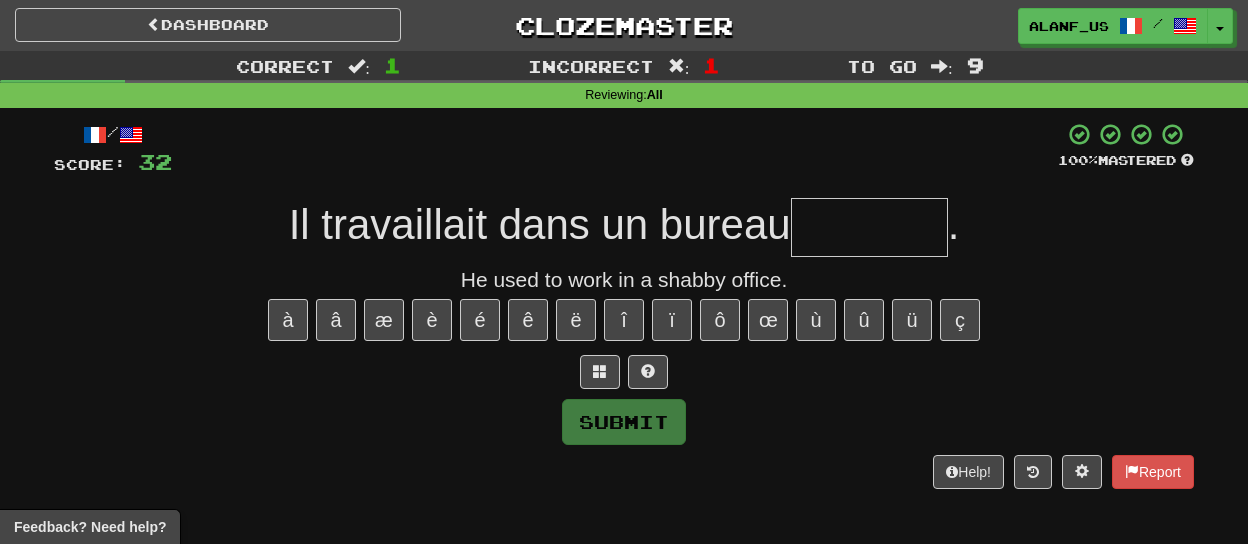 type on "*******" 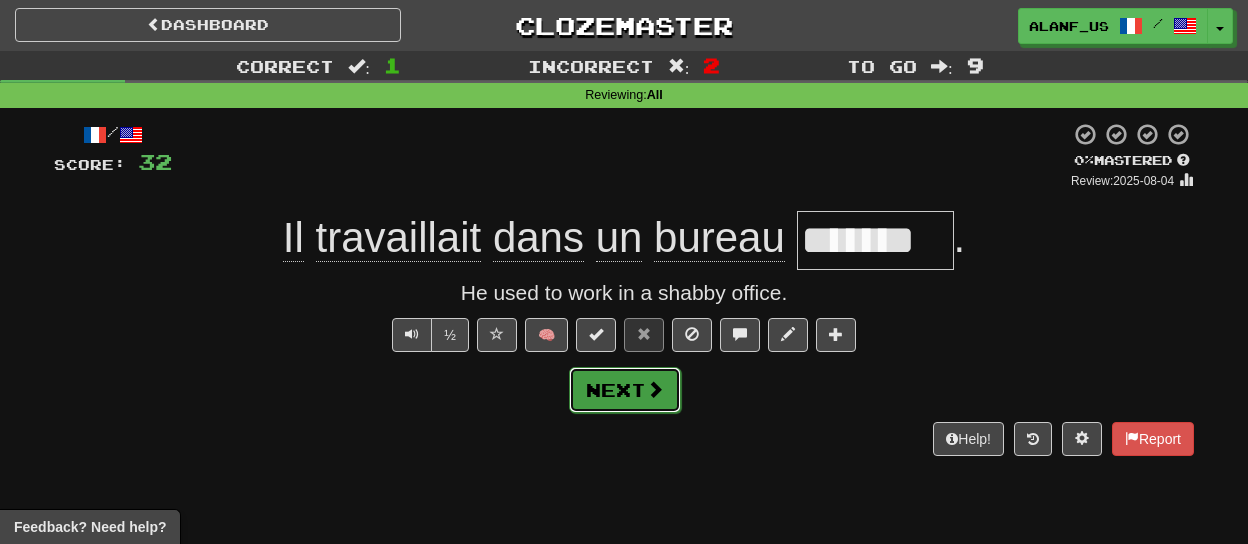 click on "Next" at bounding box center [625, 390] 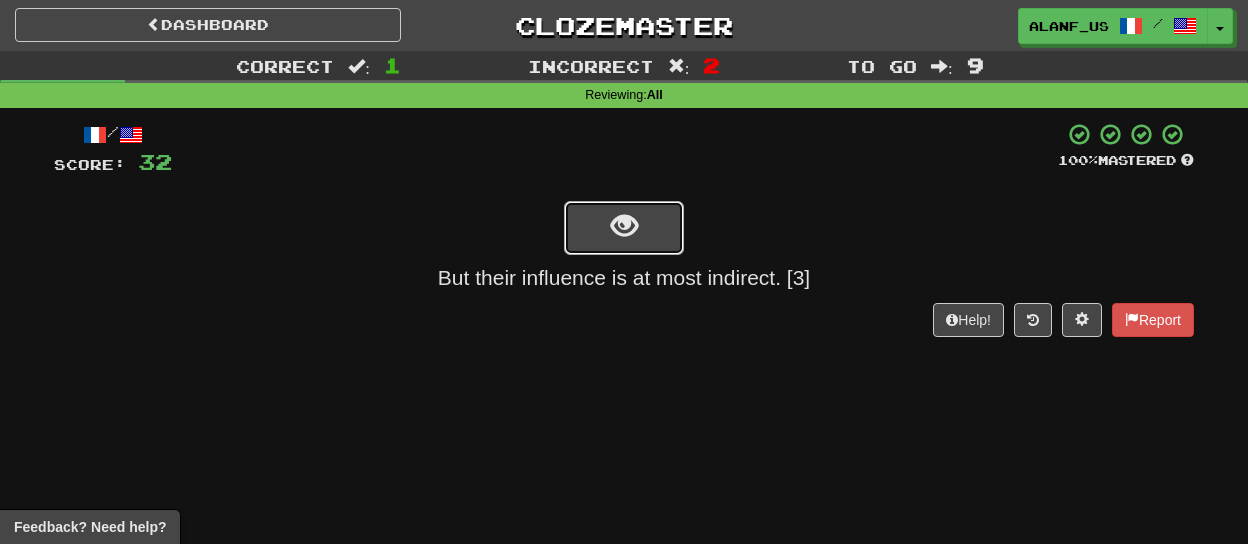 click at bounding box center (624, 228) 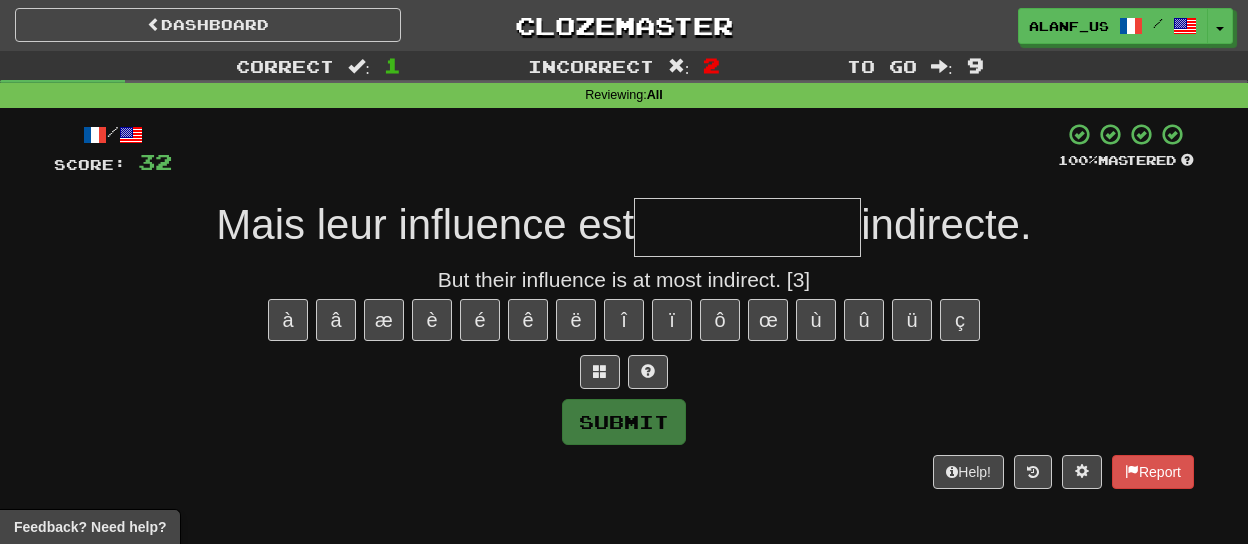type on "*" 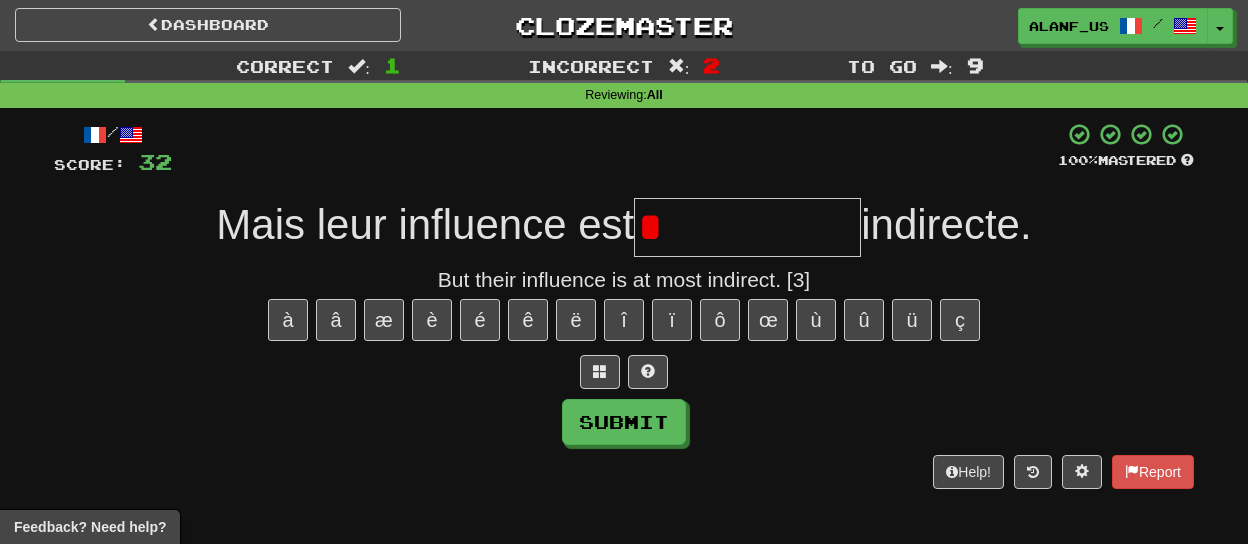 type on "**********" 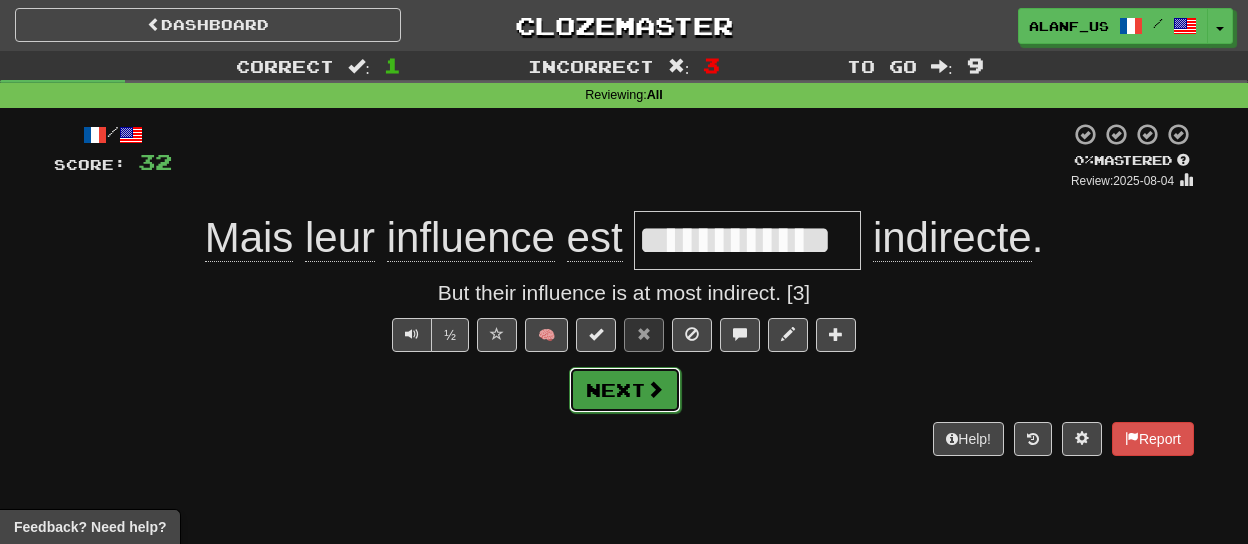 click on "Next" at bounding box center (625, 390) 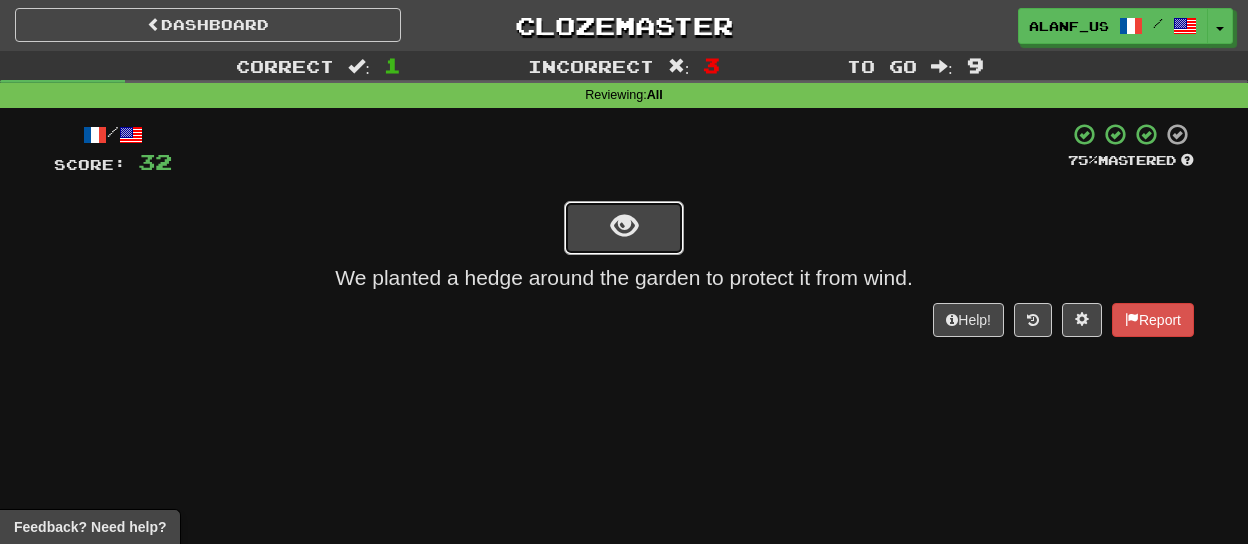click at bounding box center [624, 226] 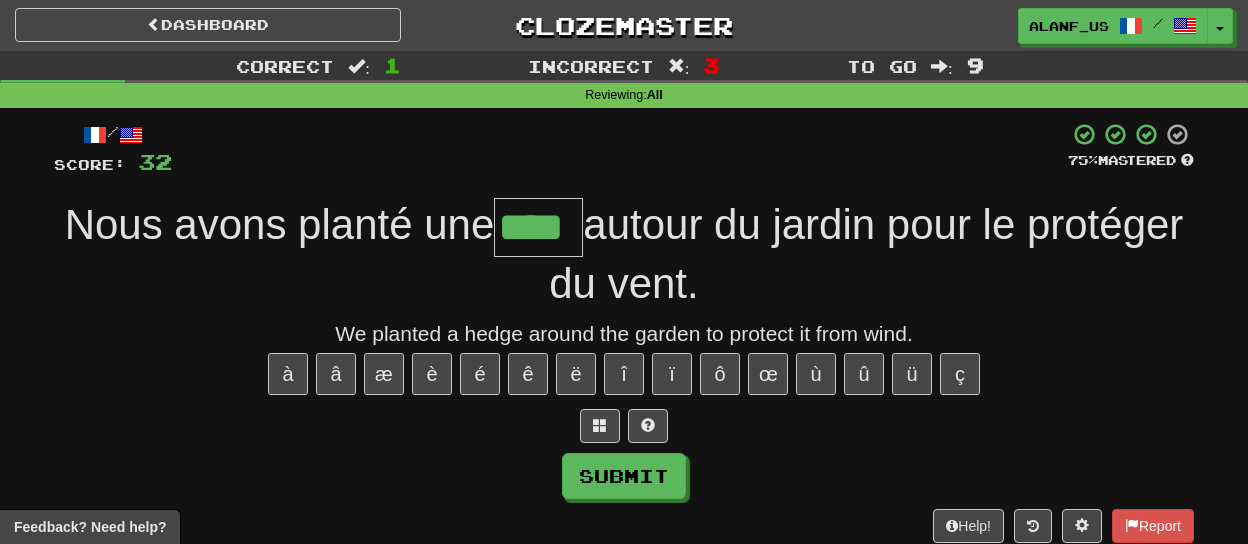 type on "****" 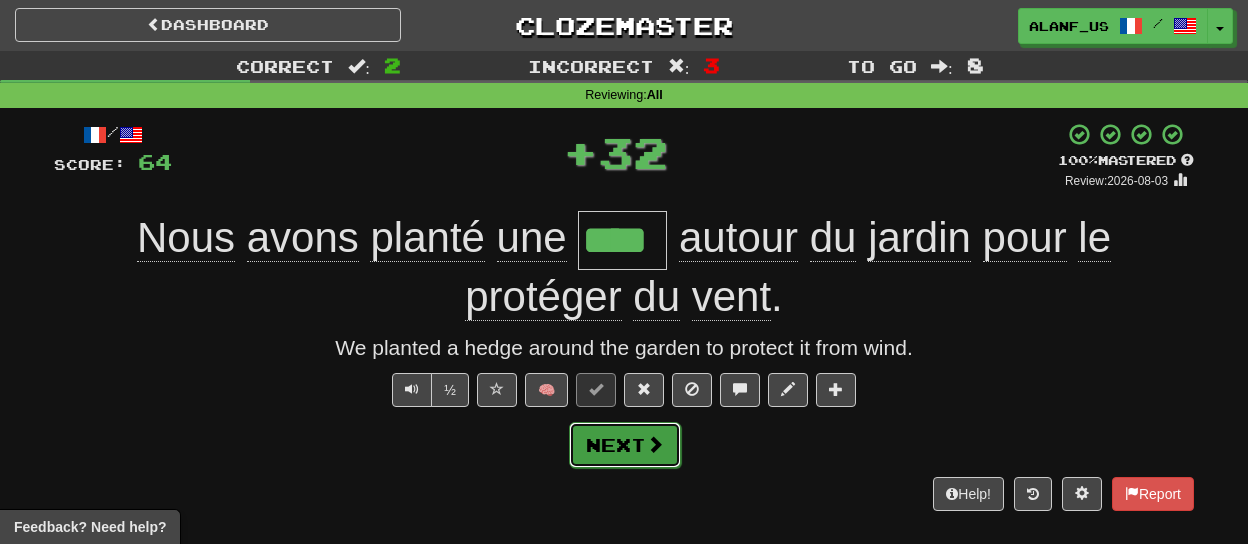 click on "Next" at bounding box center (625, 445) 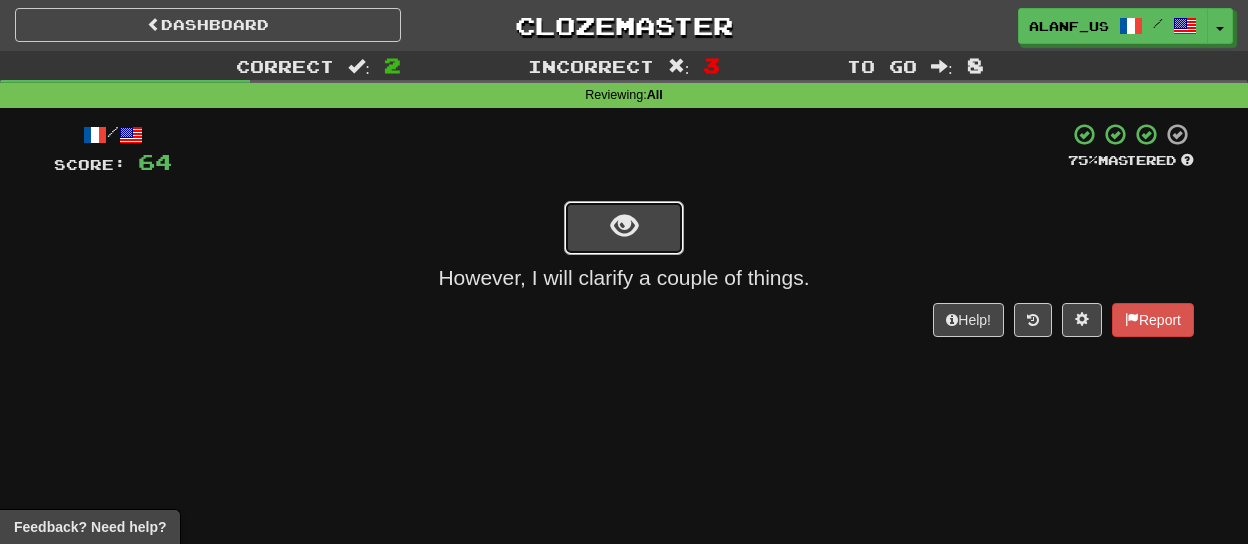 click at bounding box center (624, 226) 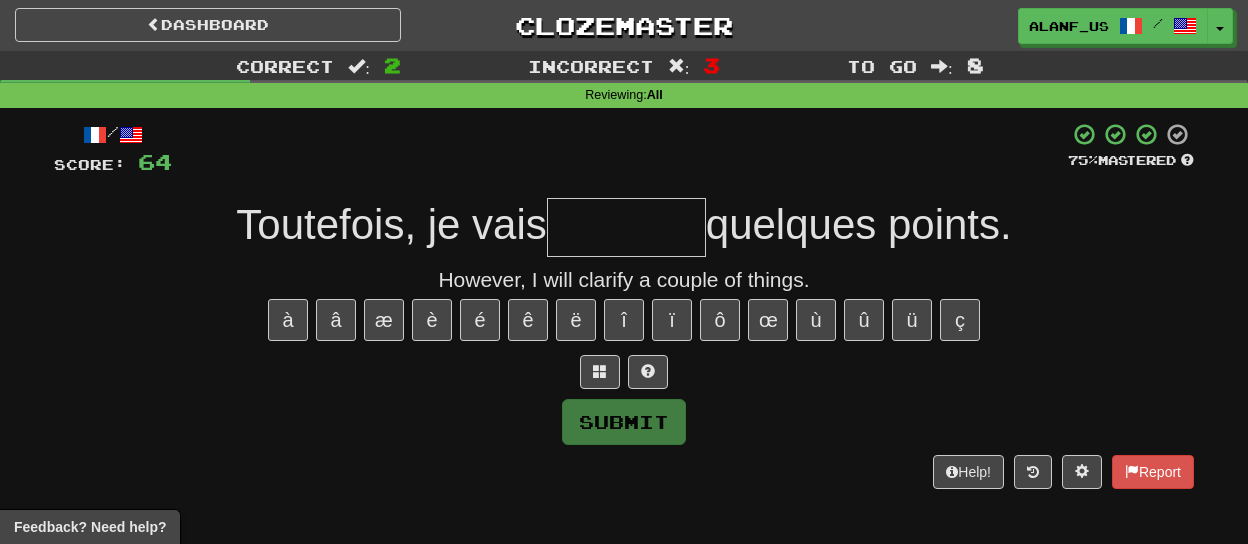 type on "*" 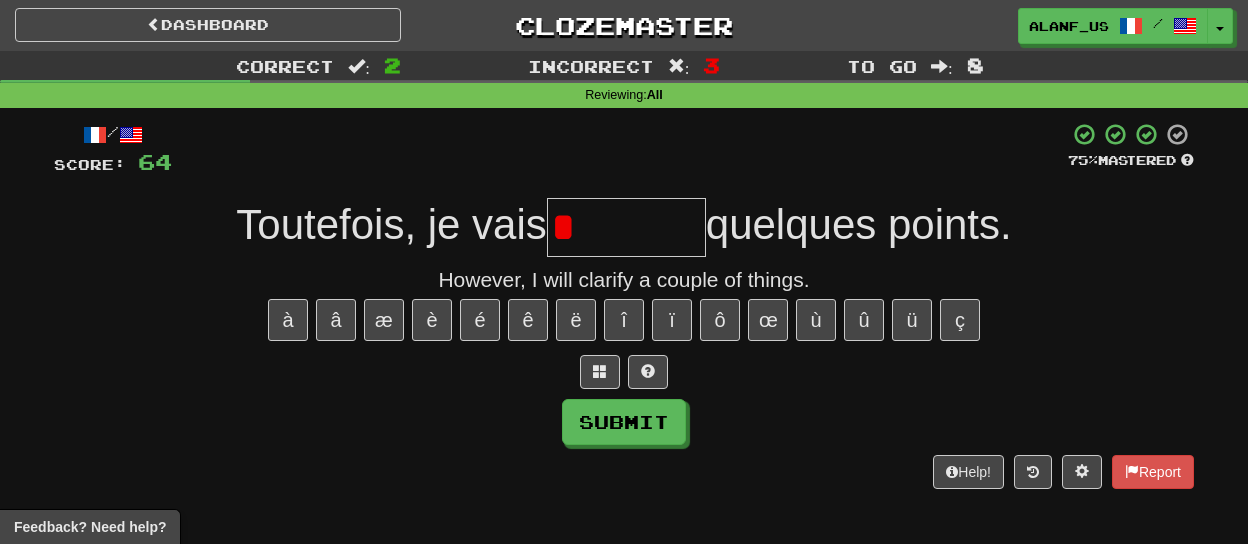 type on "********" 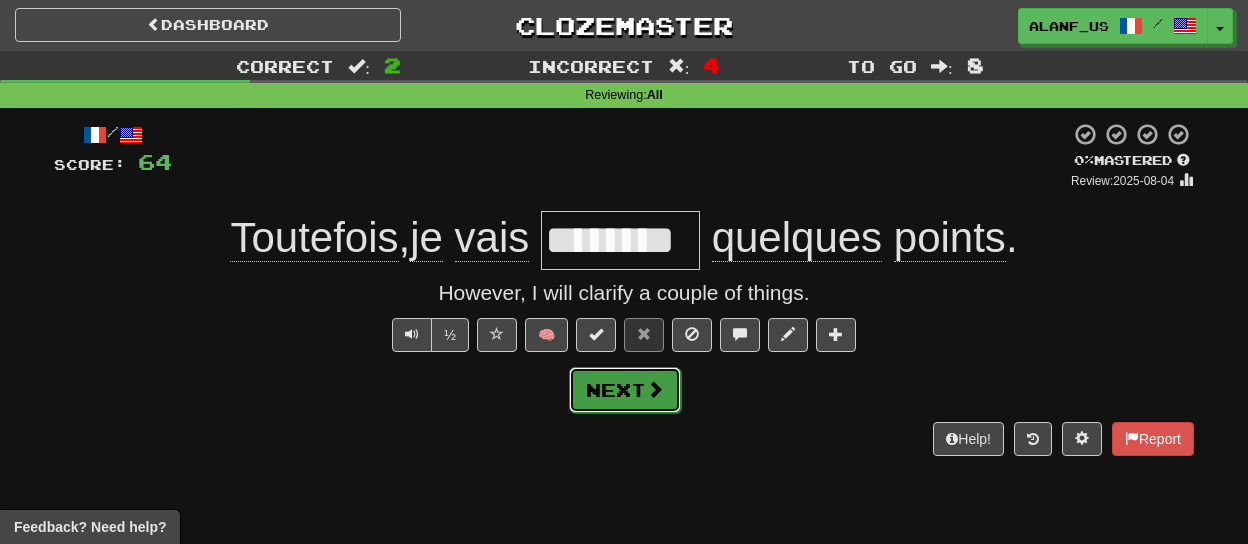 click on "Next" at bounding box center [625, 390] 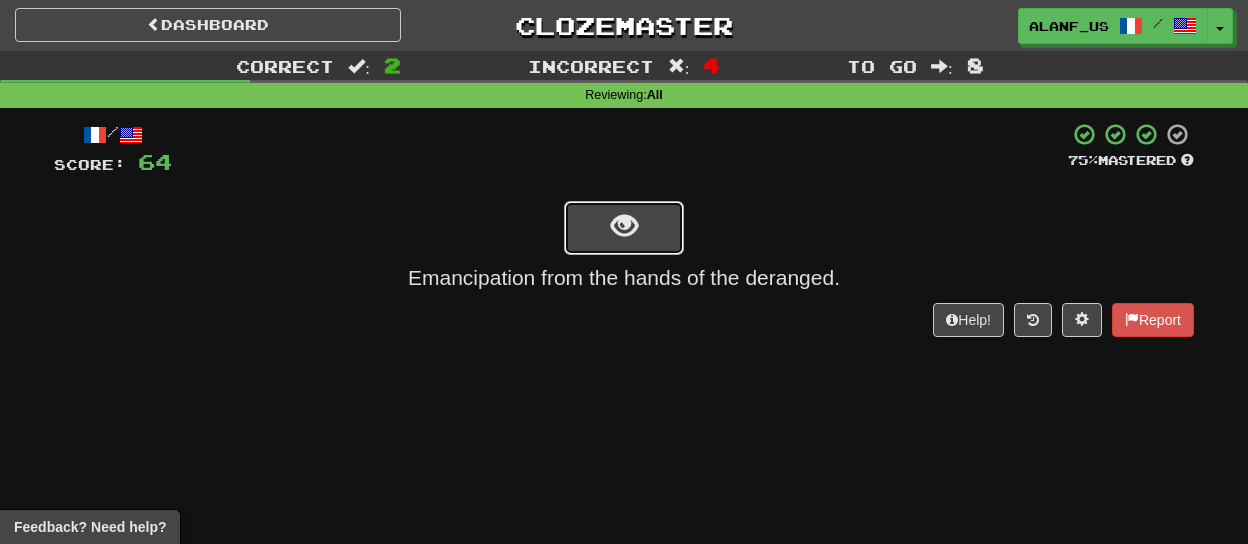 click at bounding box center [624, 226] 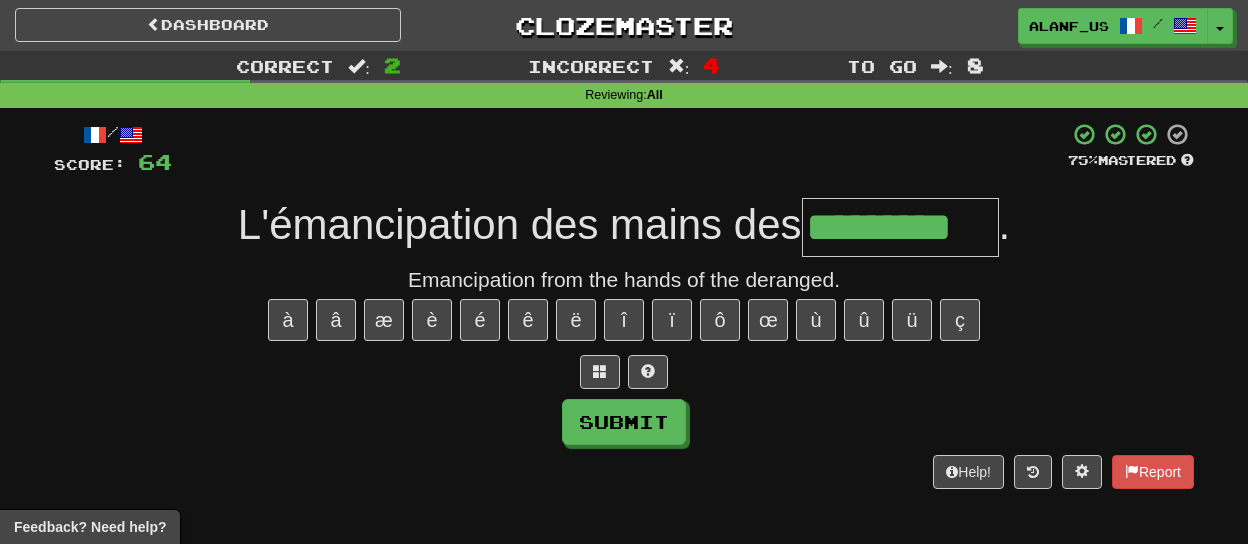 type on "*********" 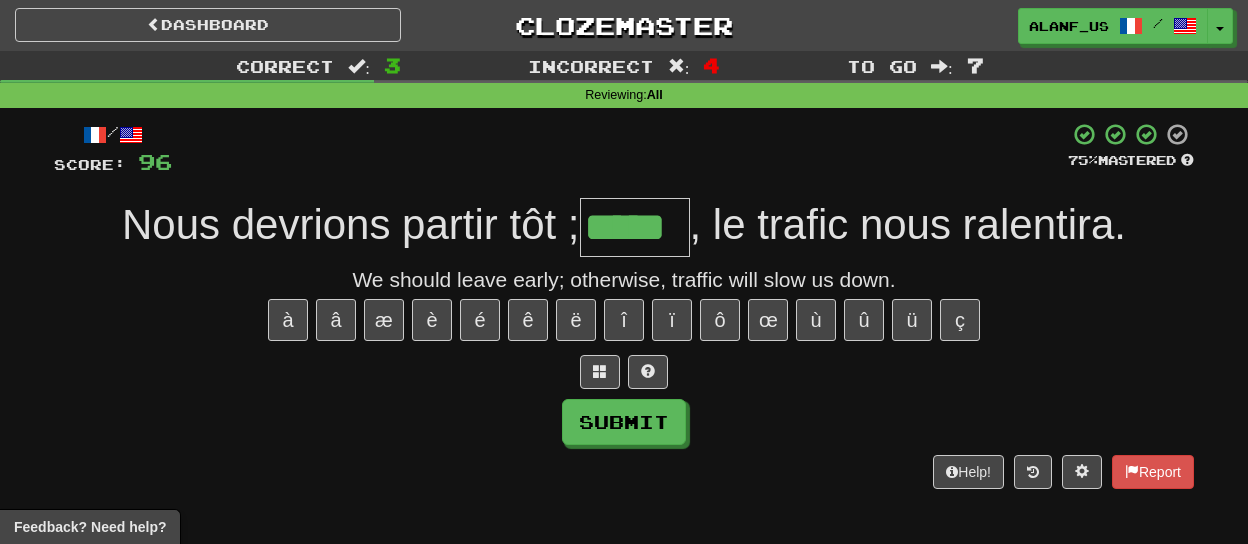 type on "*****" 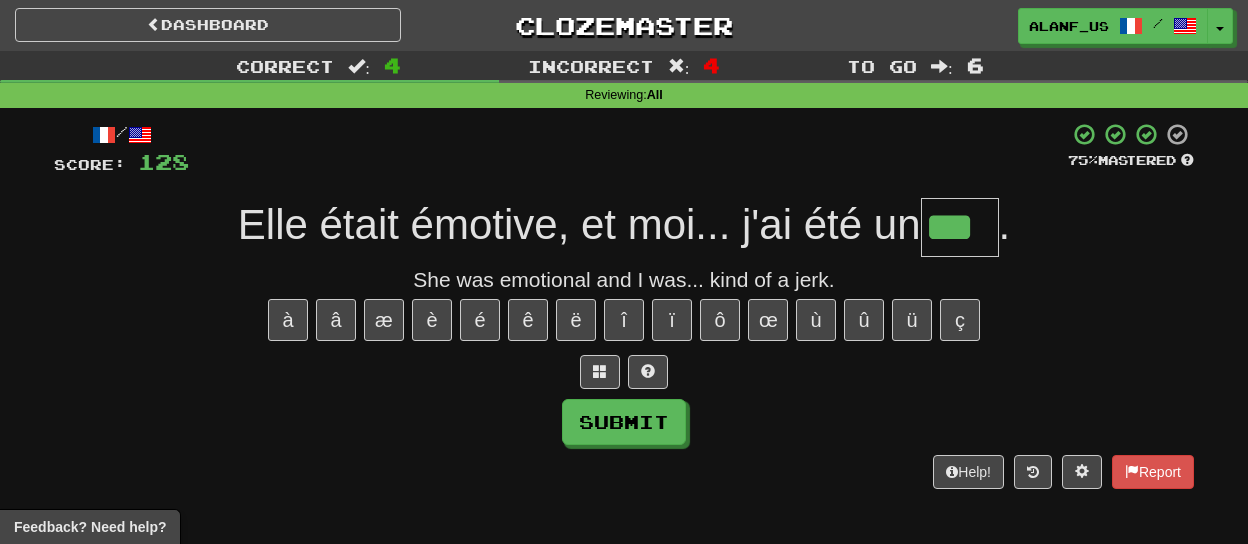 type on "***" 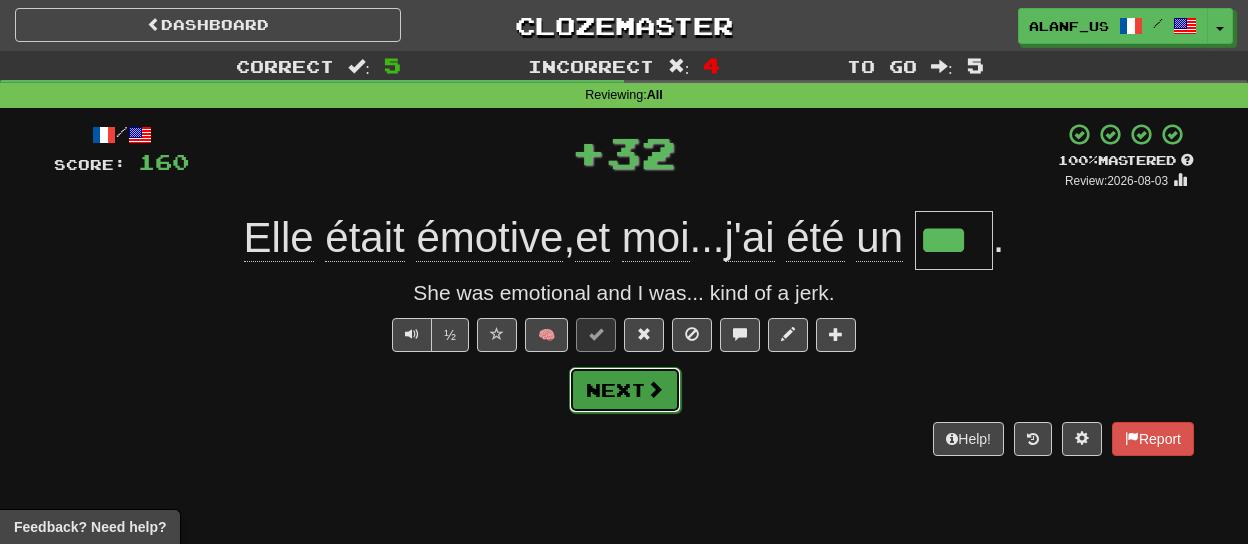 click on "Next" at bounding box center [625, 390] 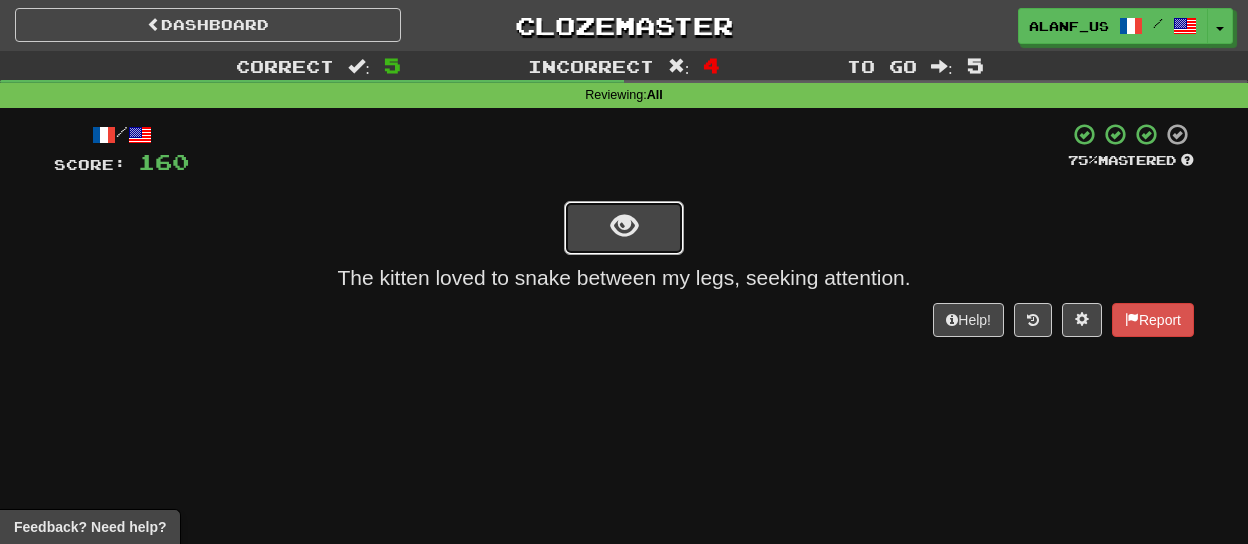 click at bounding box center [624, 228] 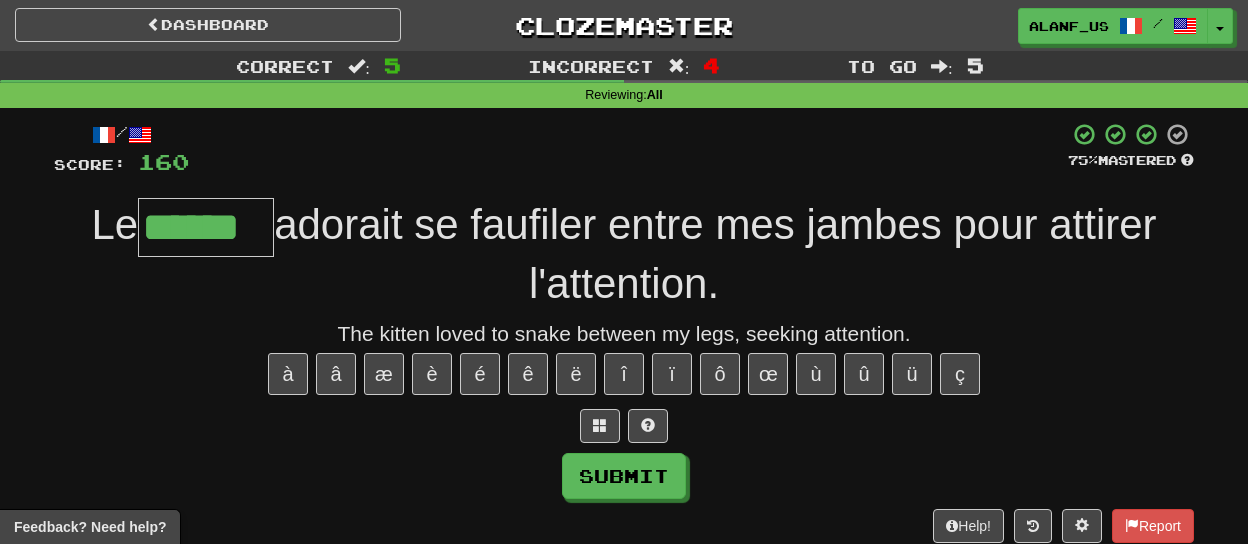 type on "******" 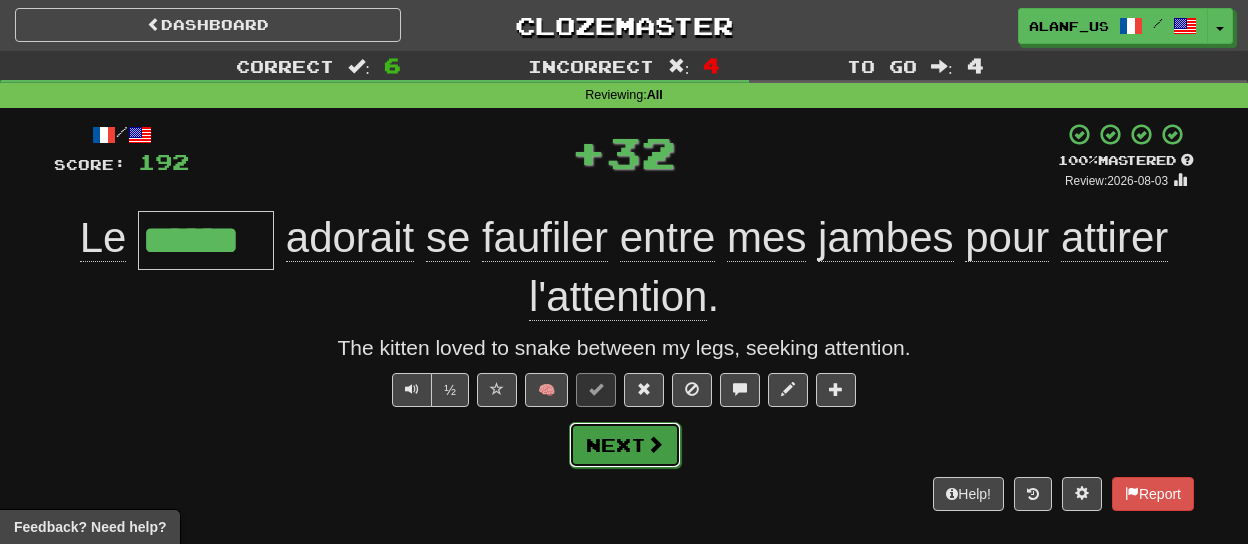 click on "Next" at bounding box center [625, 445] 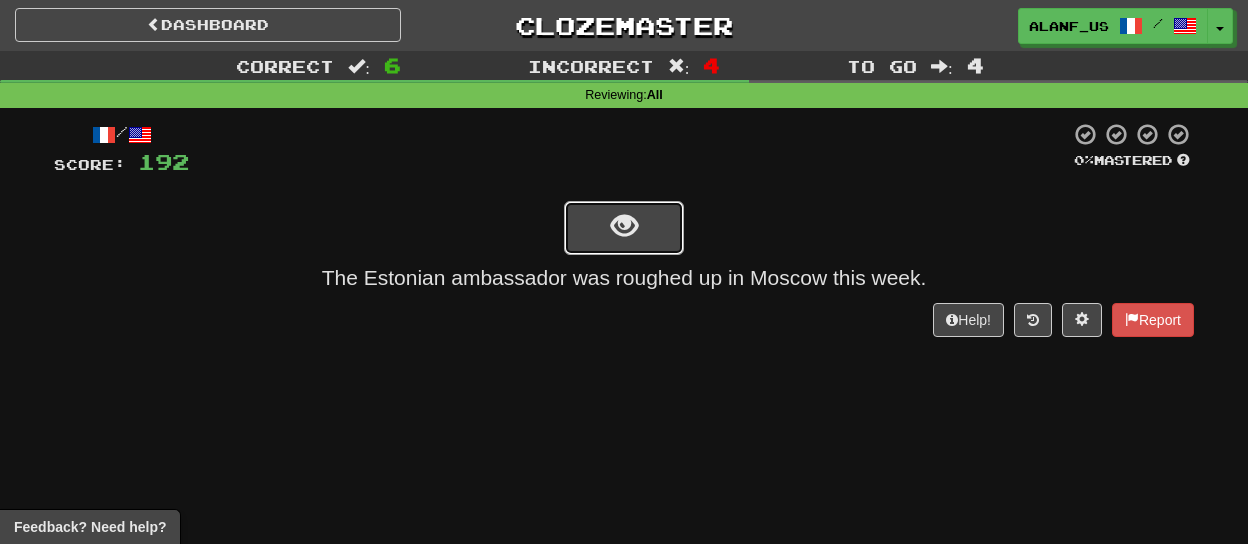 click at bounding box center (624, 226) 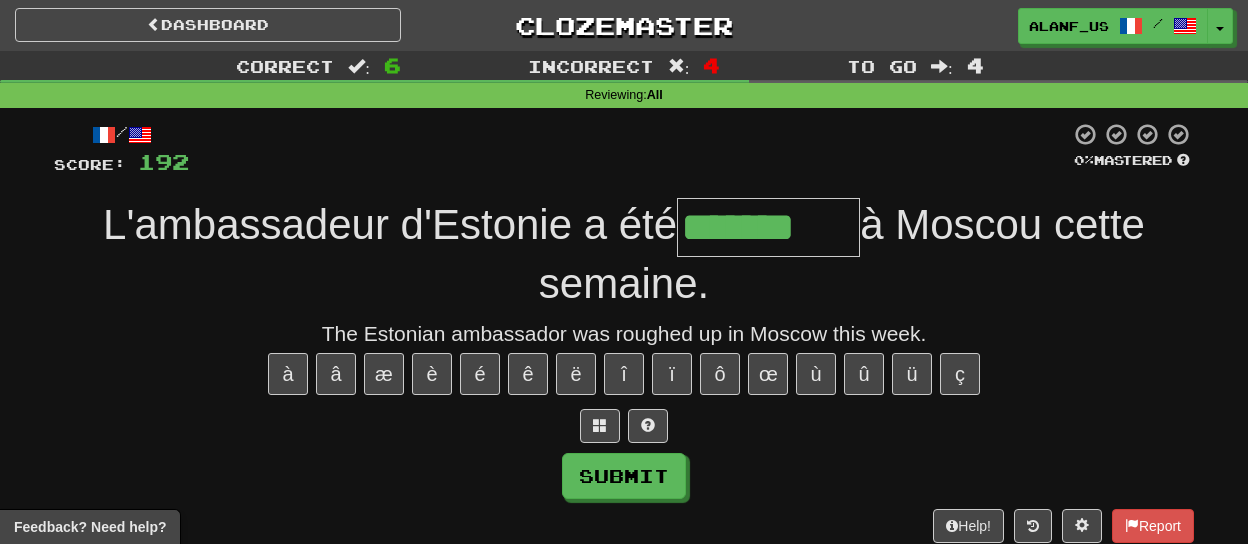 type on "*******" 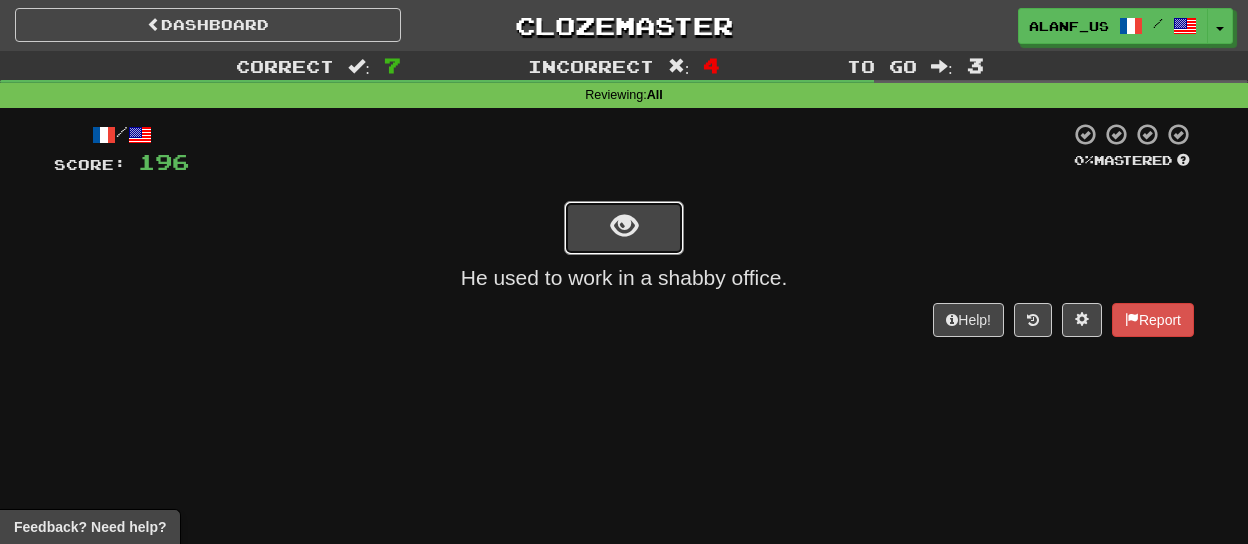 click at bounding box center [624, 226] 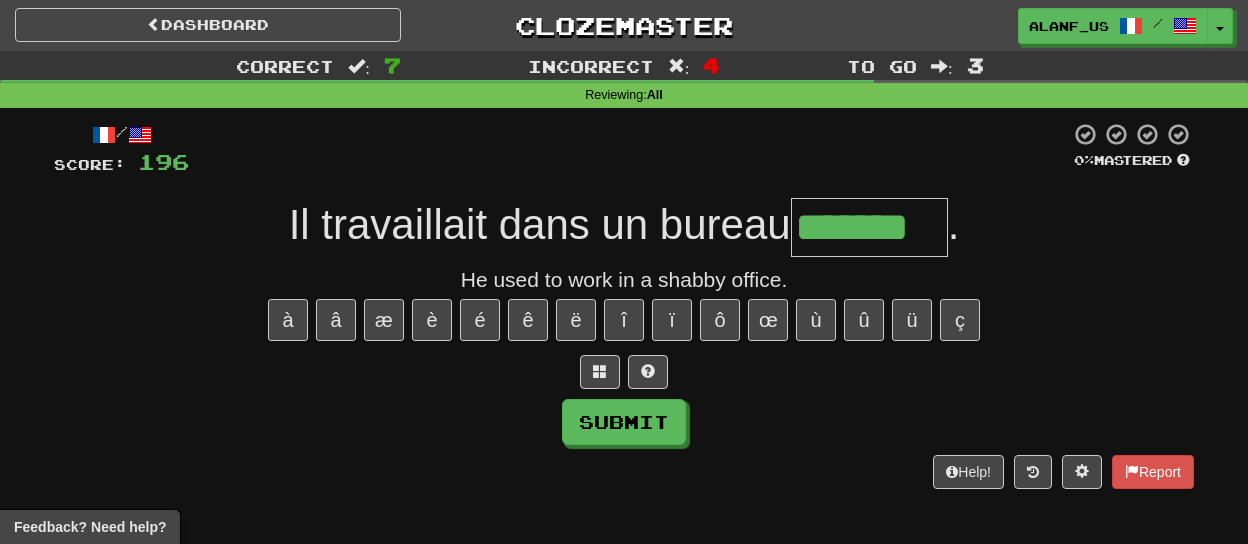 type on "*******" 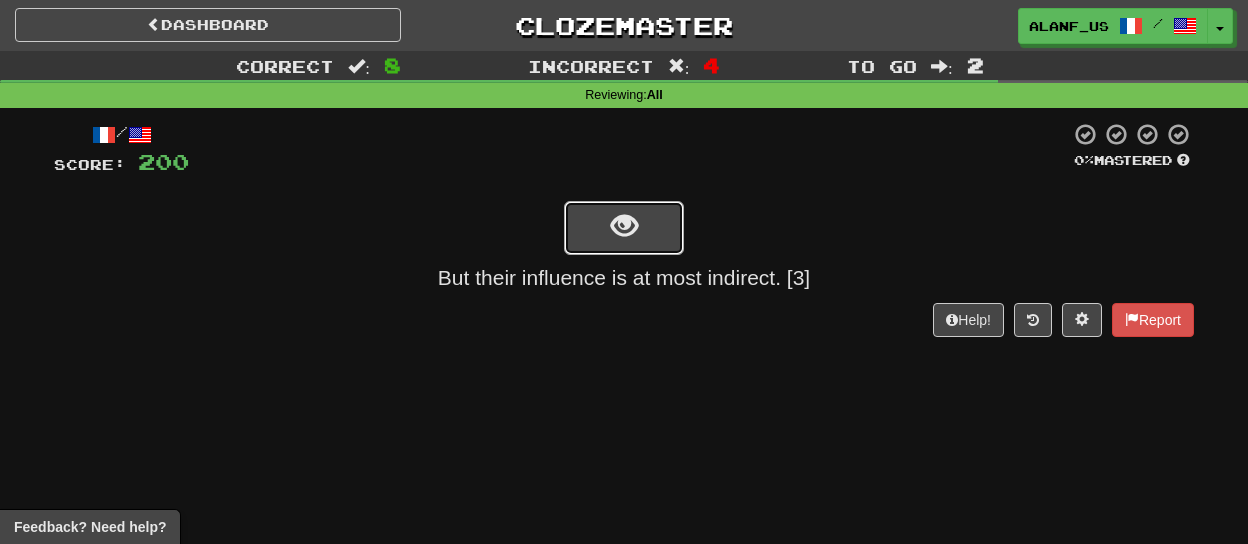 click at bounding box center (624, 228) 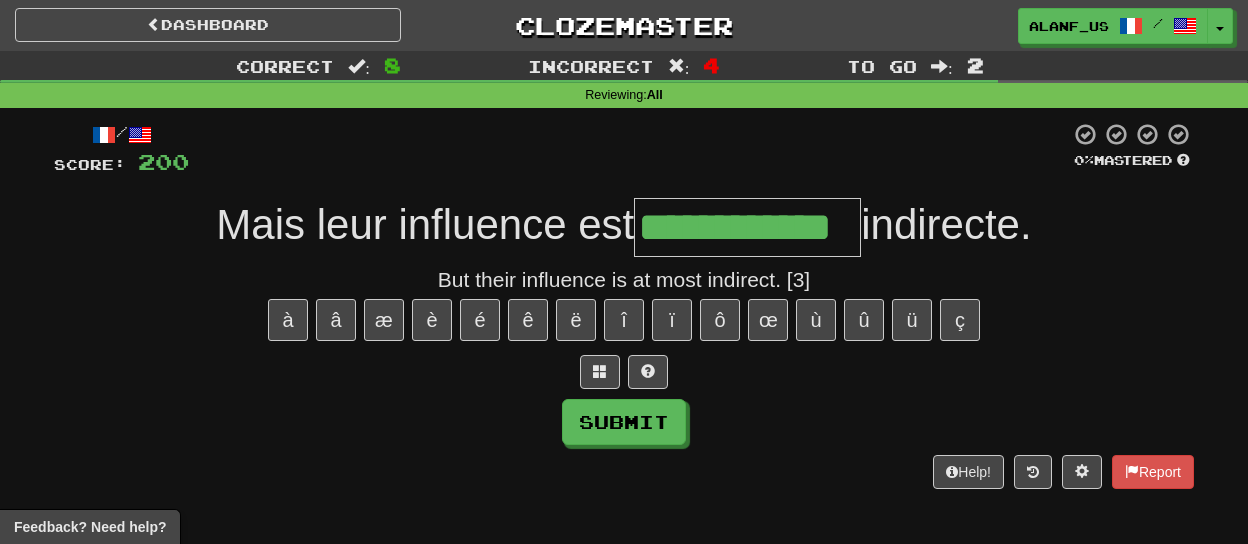 type on "**********" 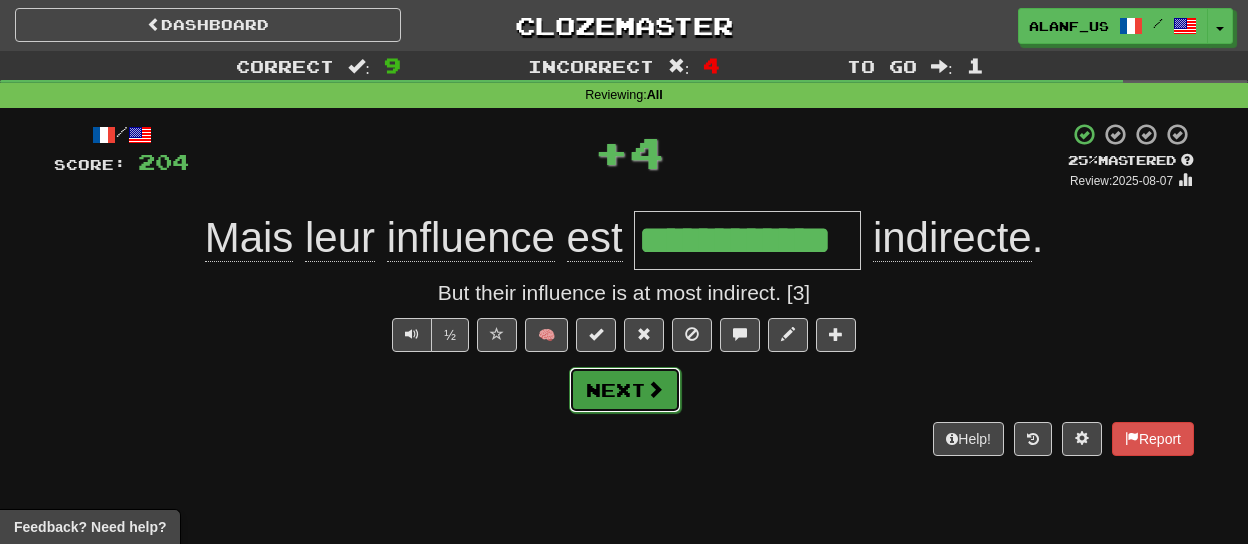 click on "Next" at bounding box center [625, 390] 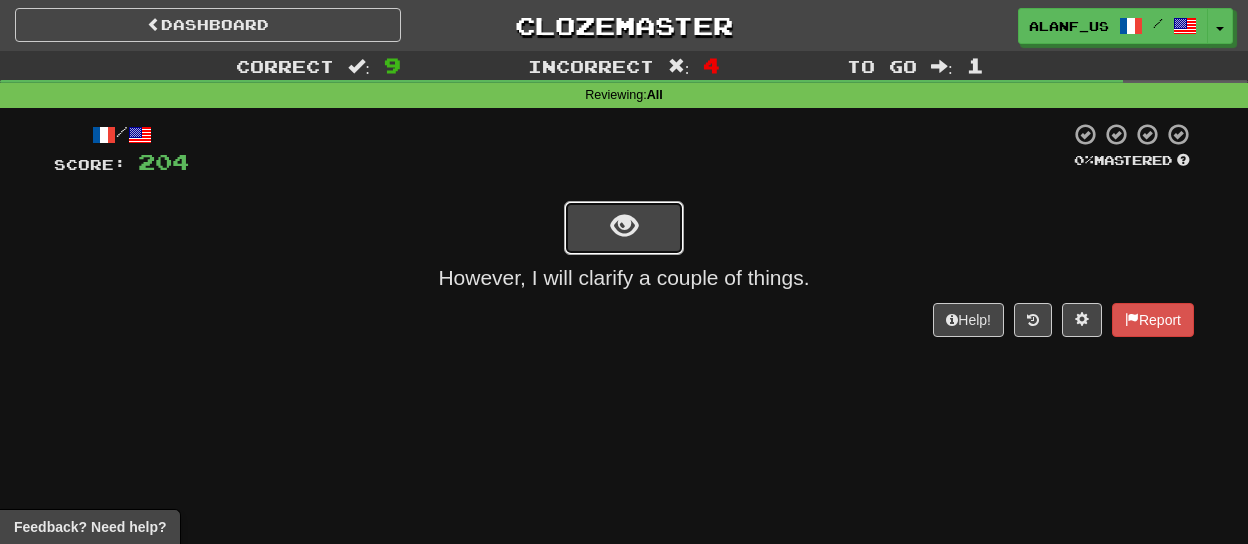 click at bounding box center [624, 226] 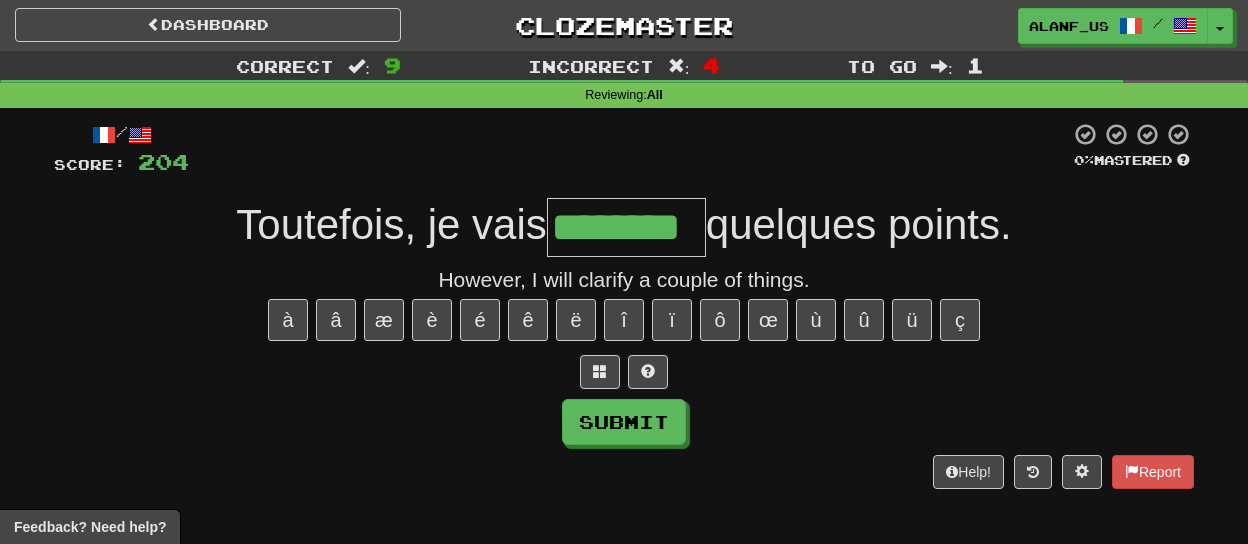 type on "********" 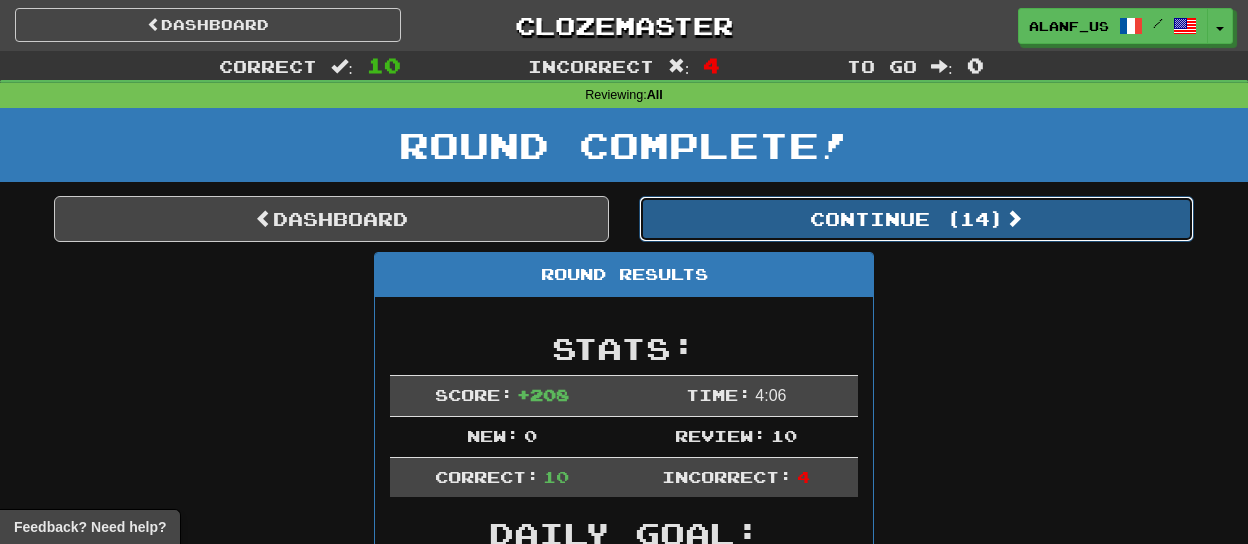 click on "Continue ( 14 )" at bounding box center (916, 219) 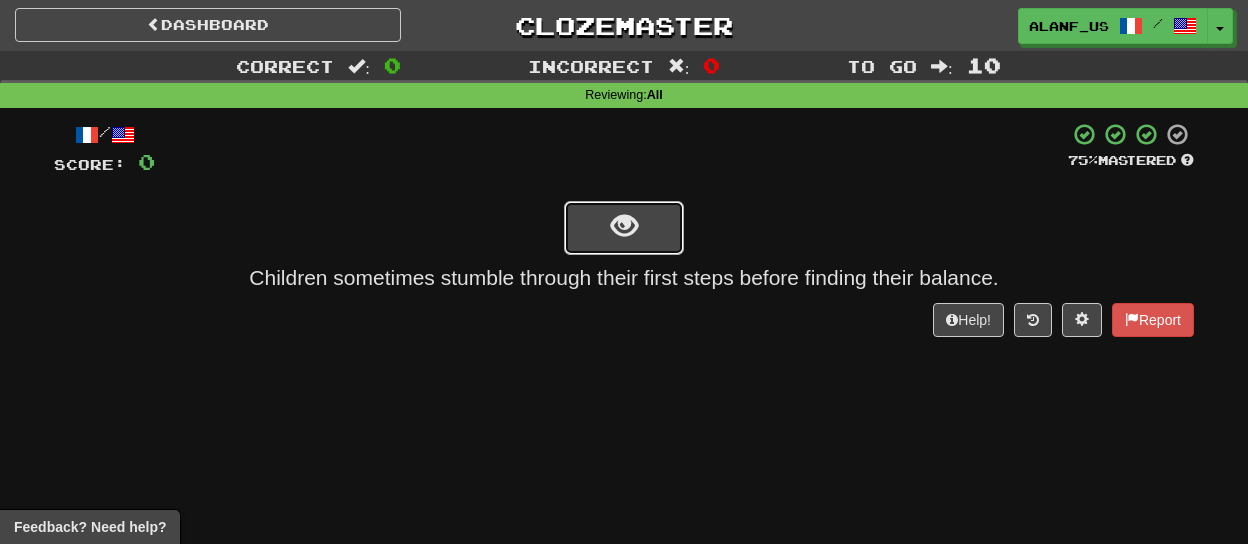 click at bounding box center [624, 228] 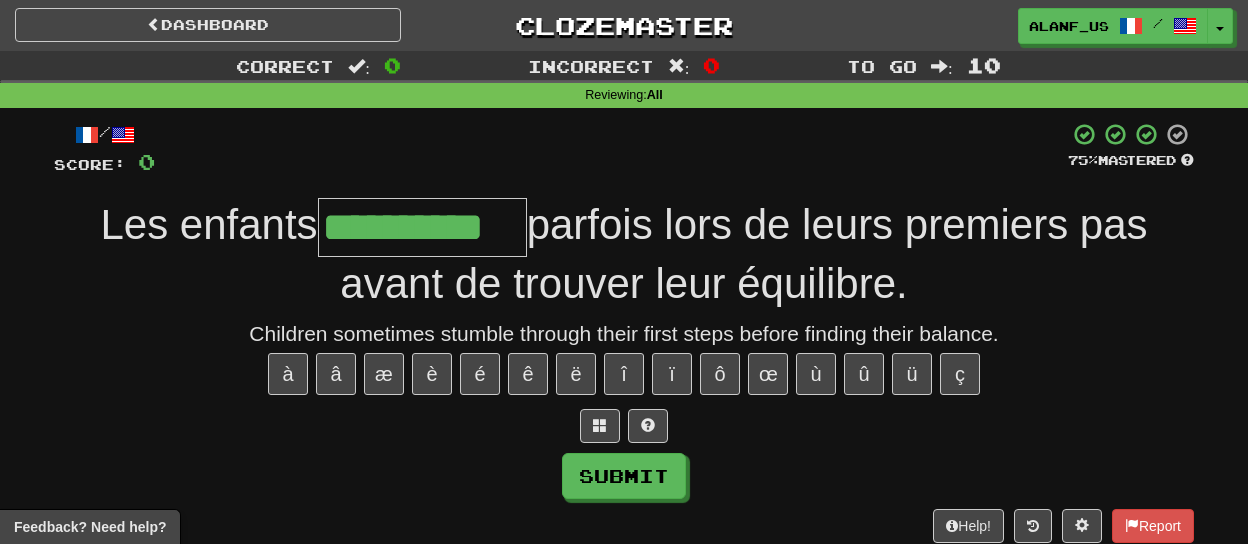 type on "**********" 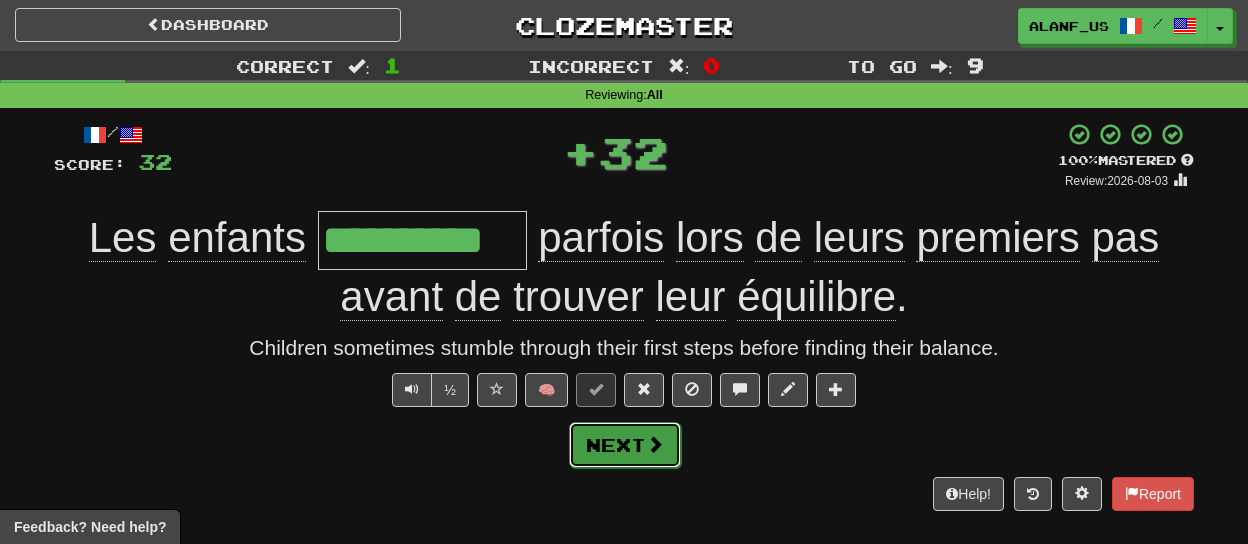 click on "Next" at bounding box center [625, 445] 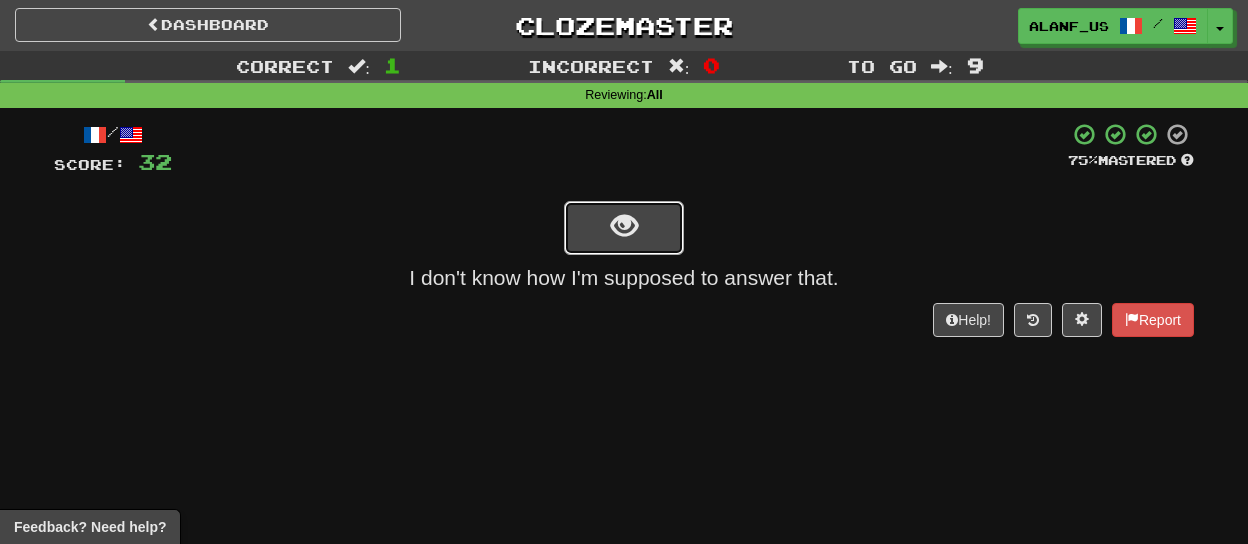 click at bounding box center (624, 228) 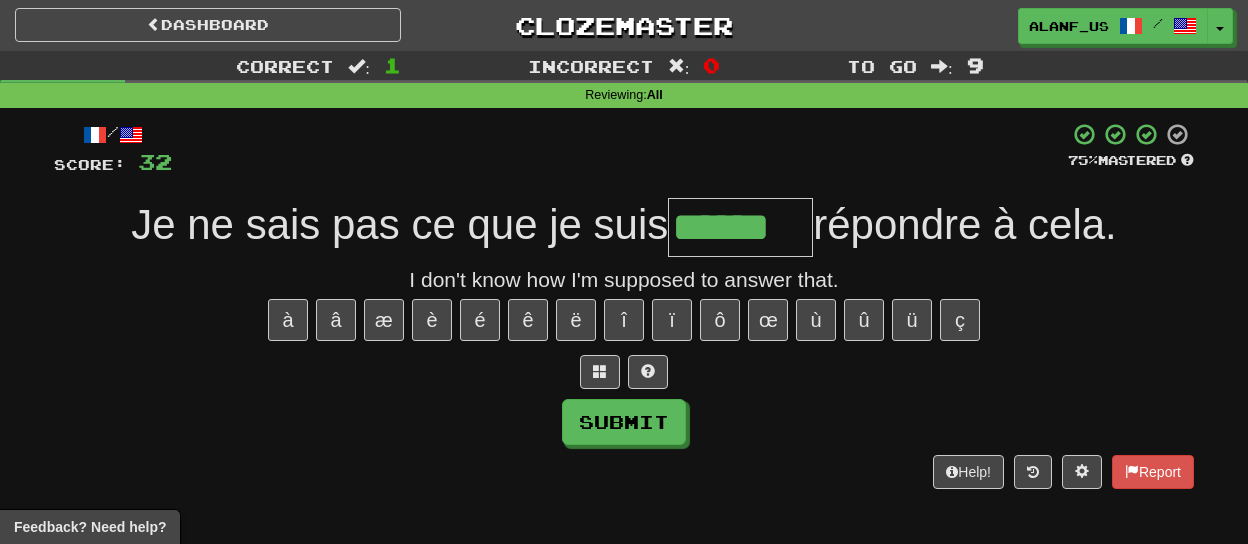 type on "******" 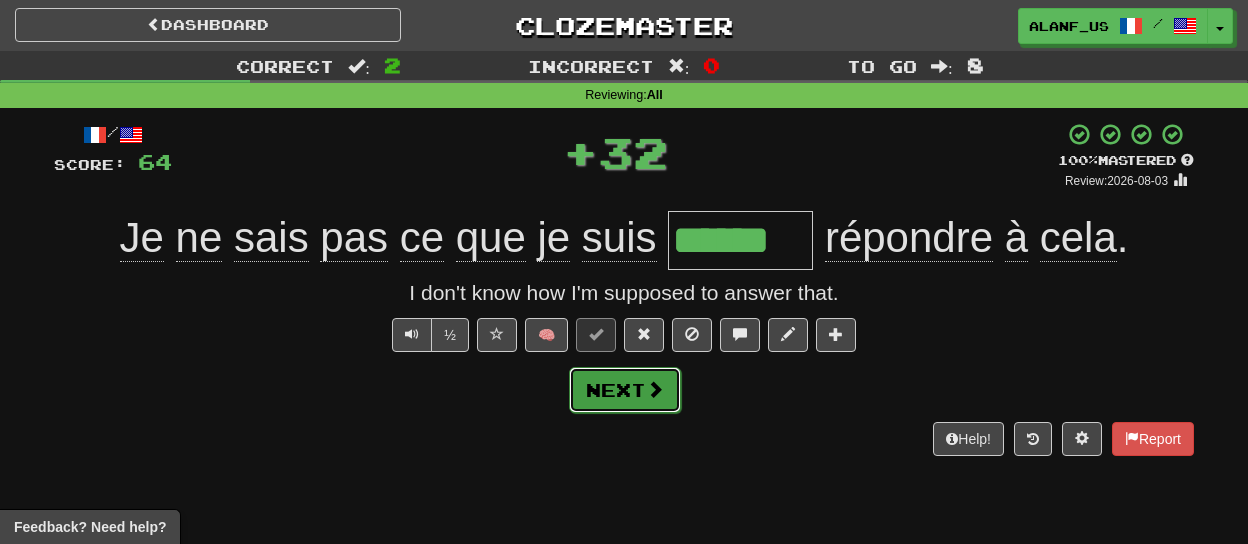 click on "Next" at bounding box center [625, 390] 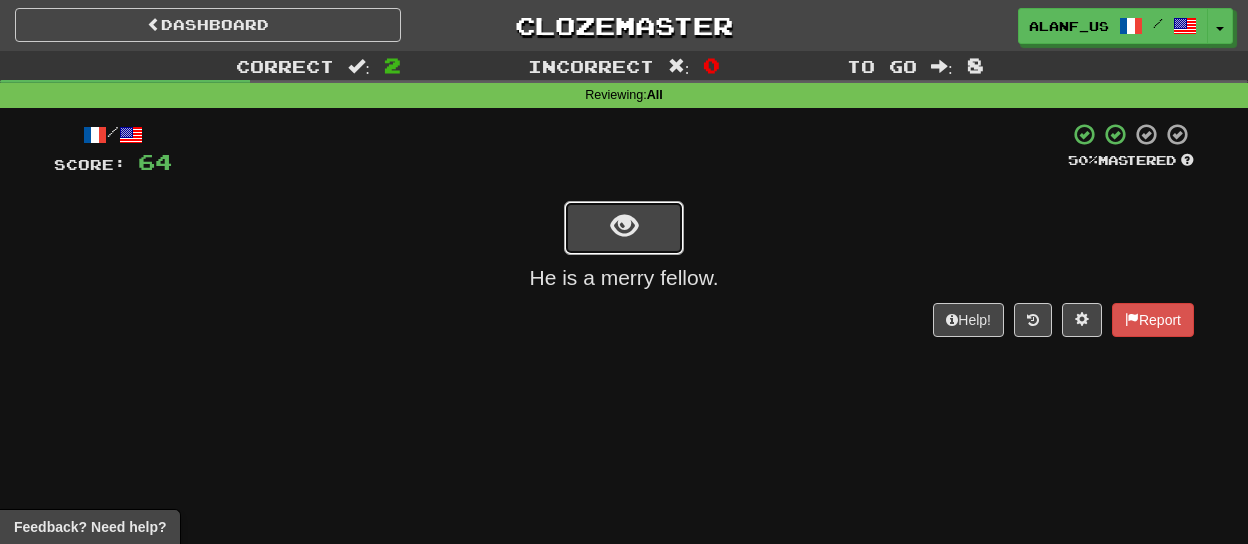 click at bounding box center [624, 226] 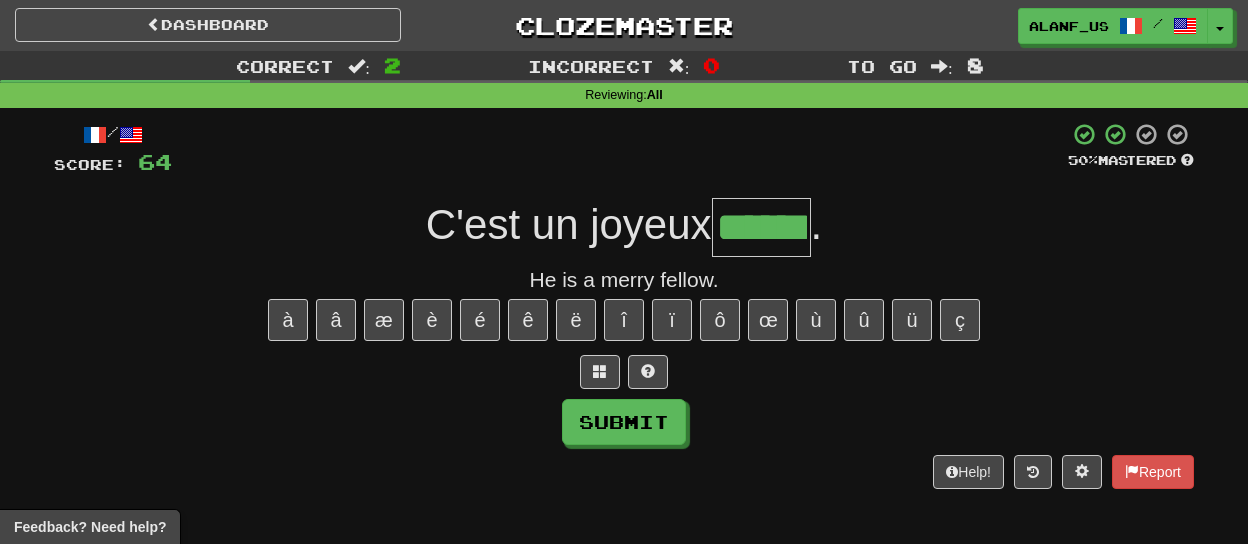 type on "******" 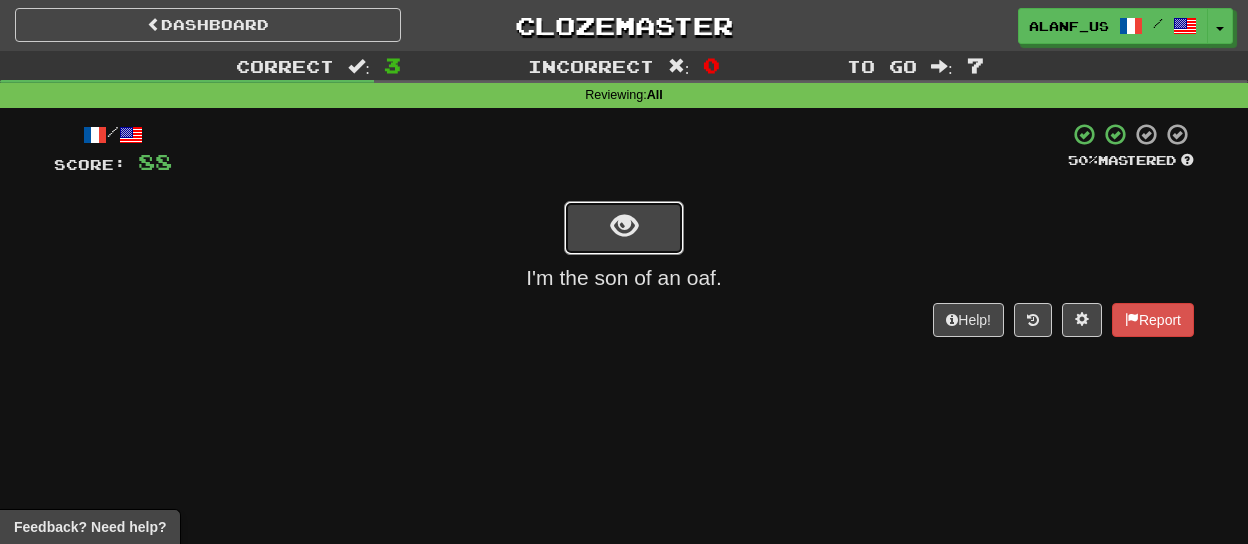 click at bounding box center (624, 226) 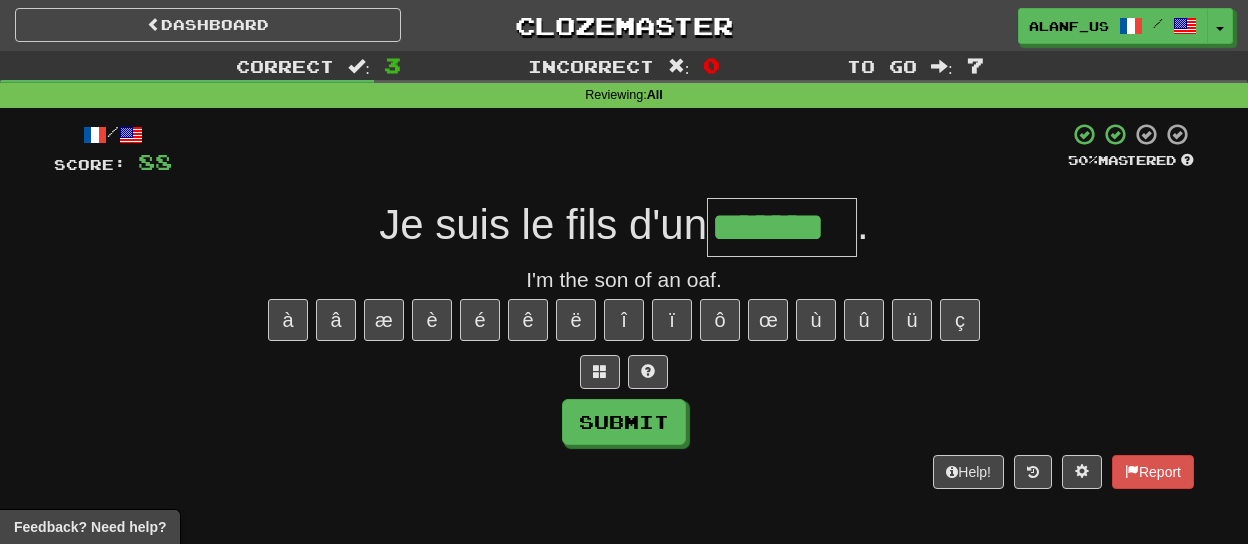 type on "*******" 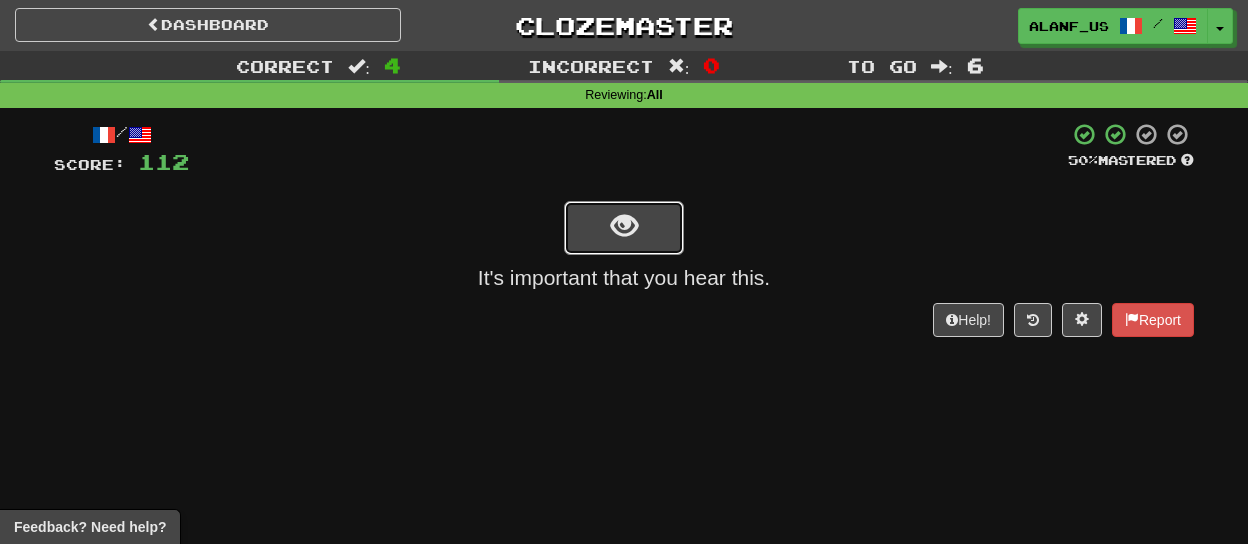 click at bounding box center [624, 226] 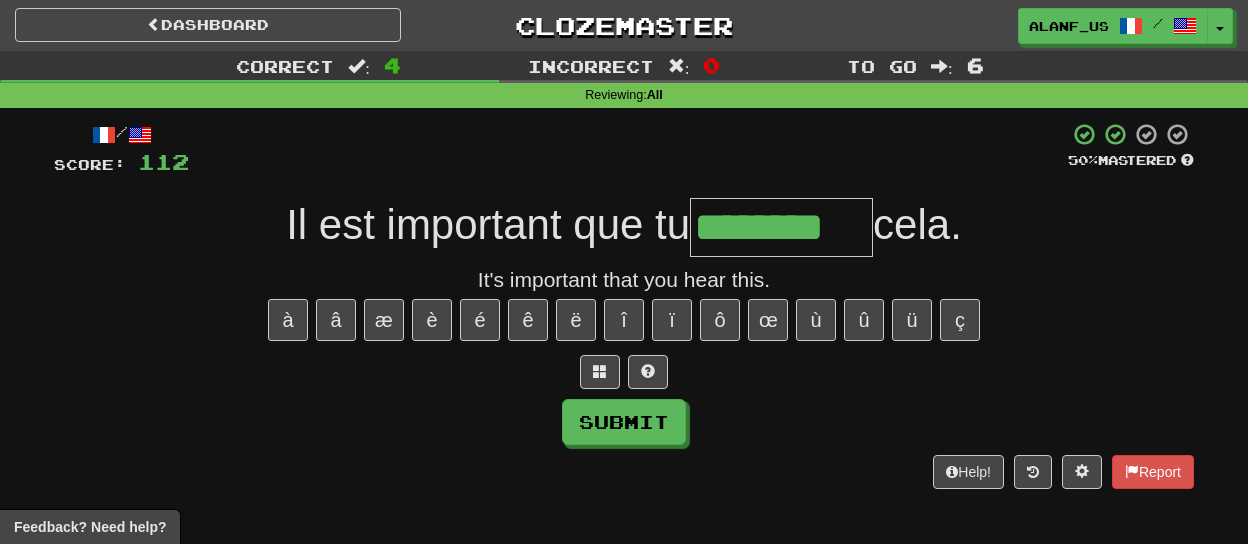 type on "********" 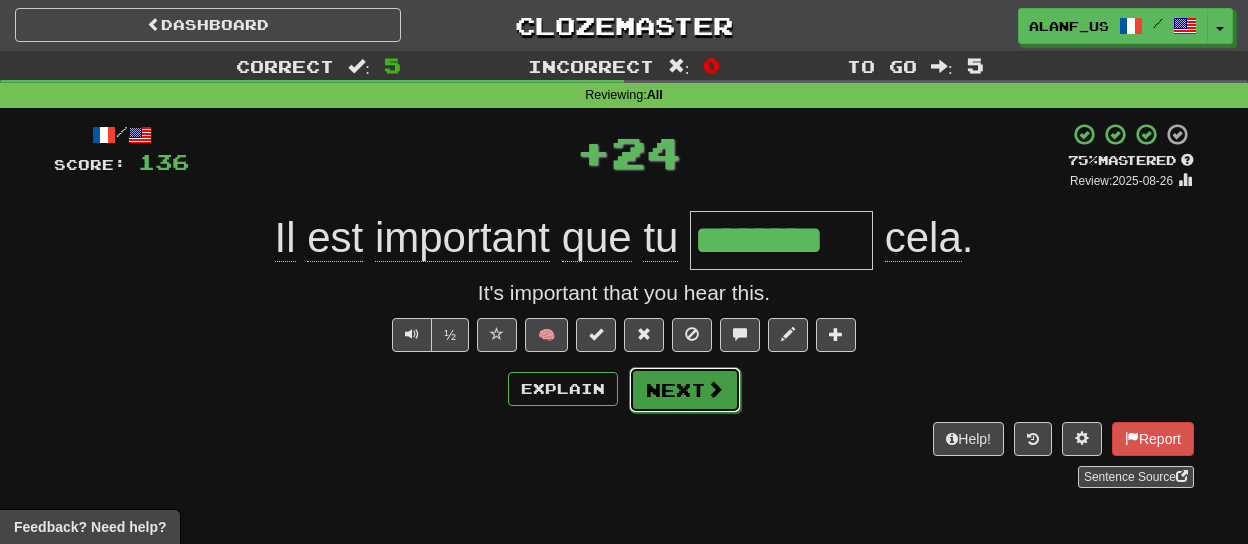 click on "Next" at bounding box center [685, 390] 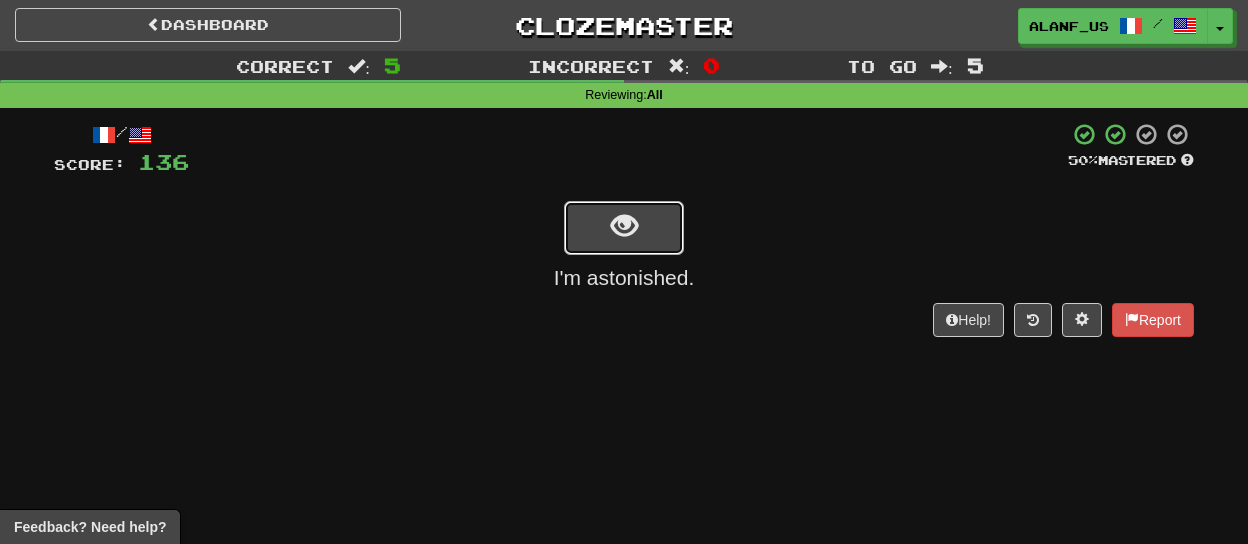 click at bounding box center (624, 228) 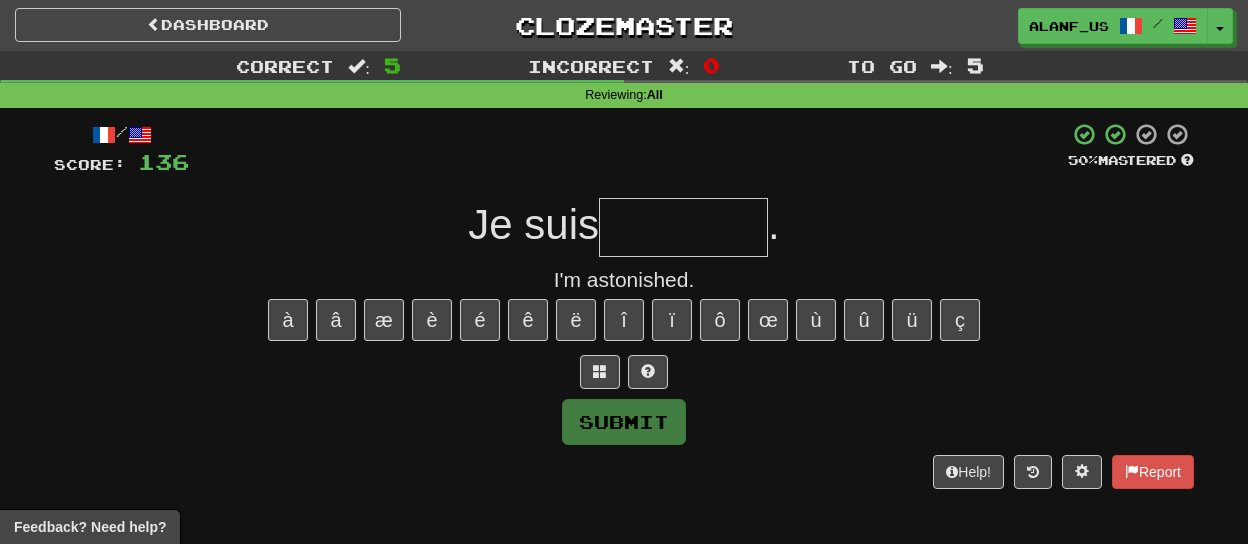click on "Je suis  ." at bounding box center (624, 227) 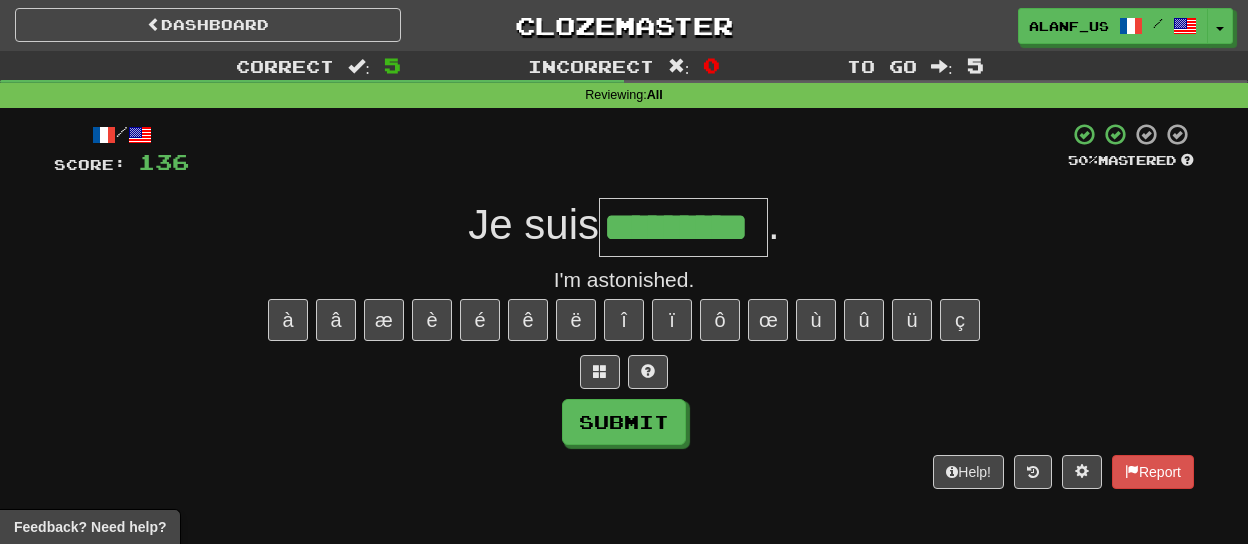 type on "*********" 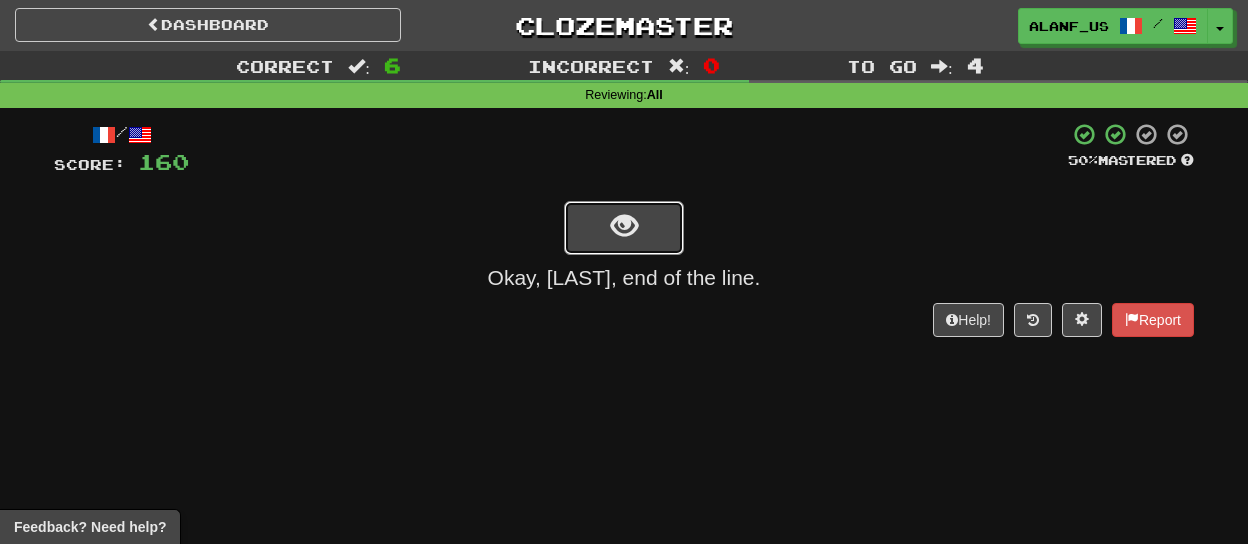 click at bounding box center [624, 226] 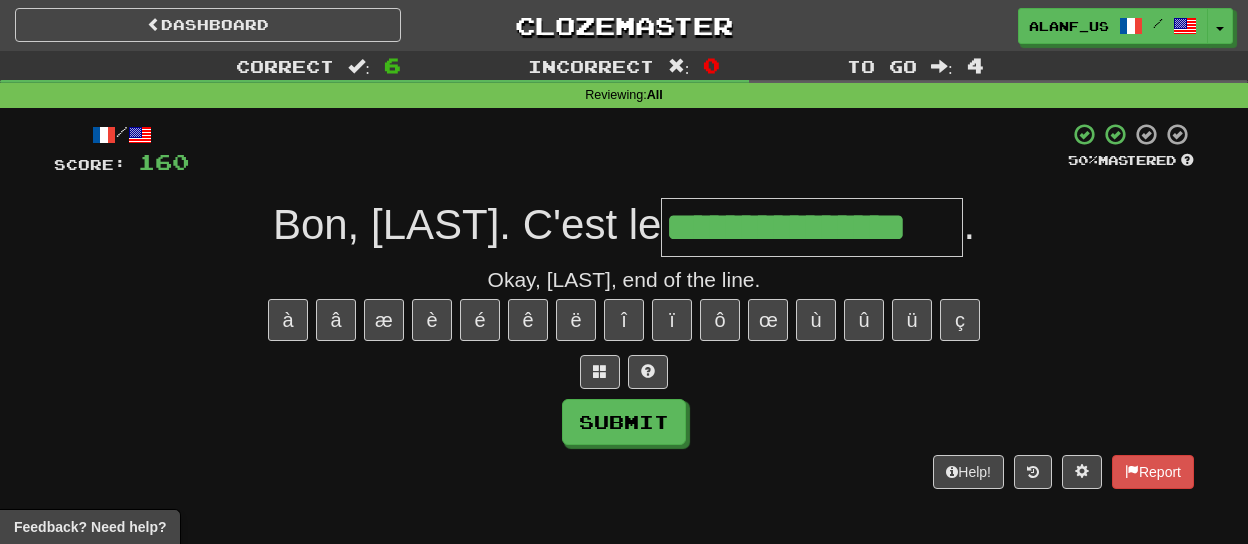 type on "**********" 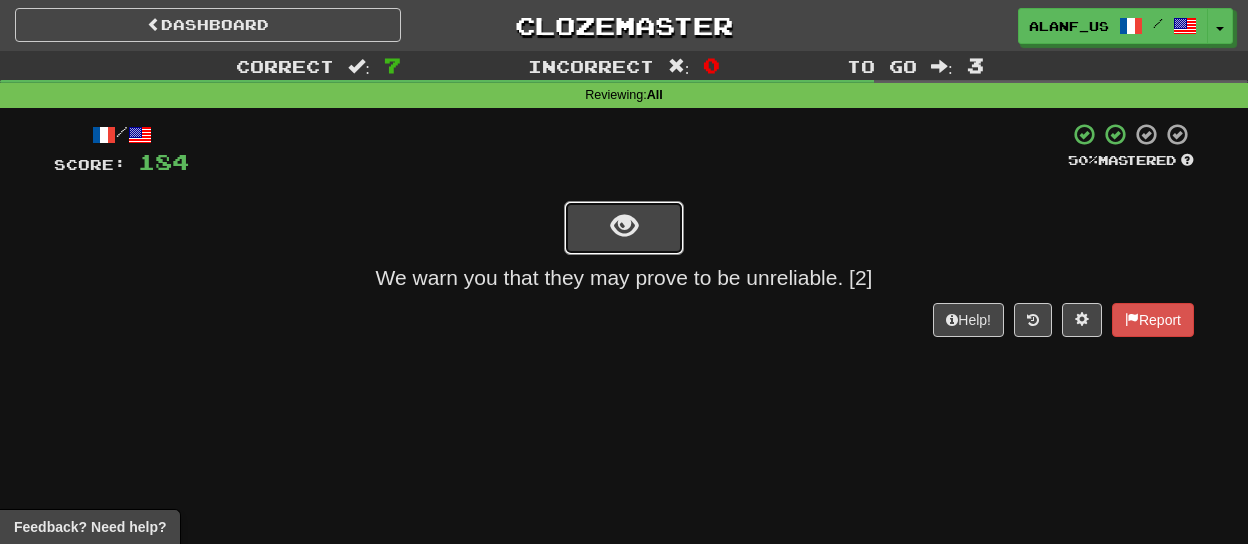 click at bounding box center [624, 226] 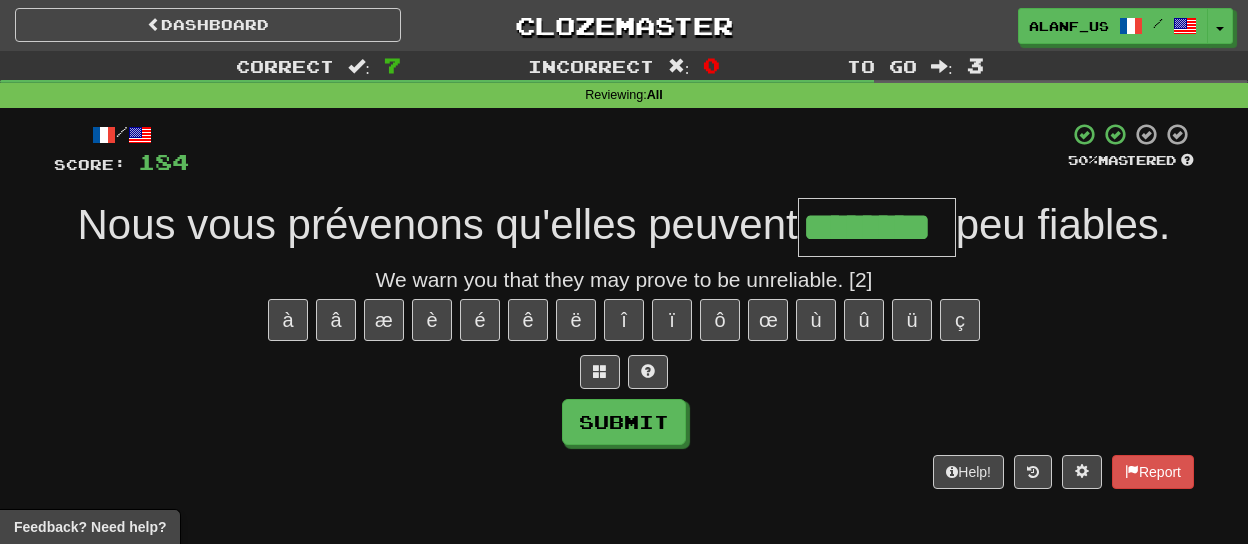 type on "********" 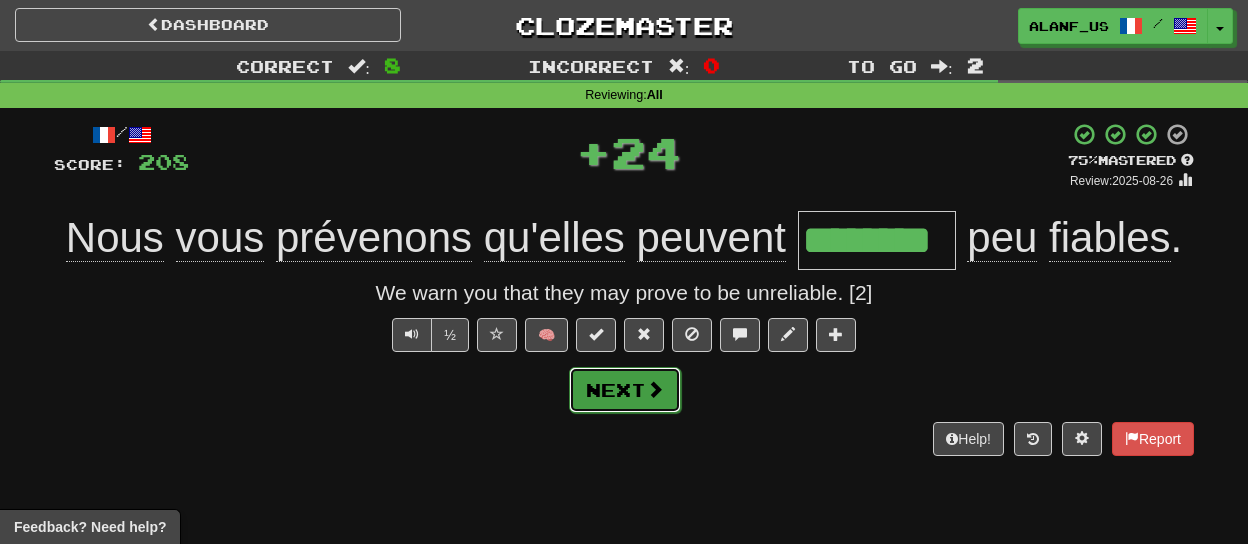 click on "Next" at bounding box center [625, 390] 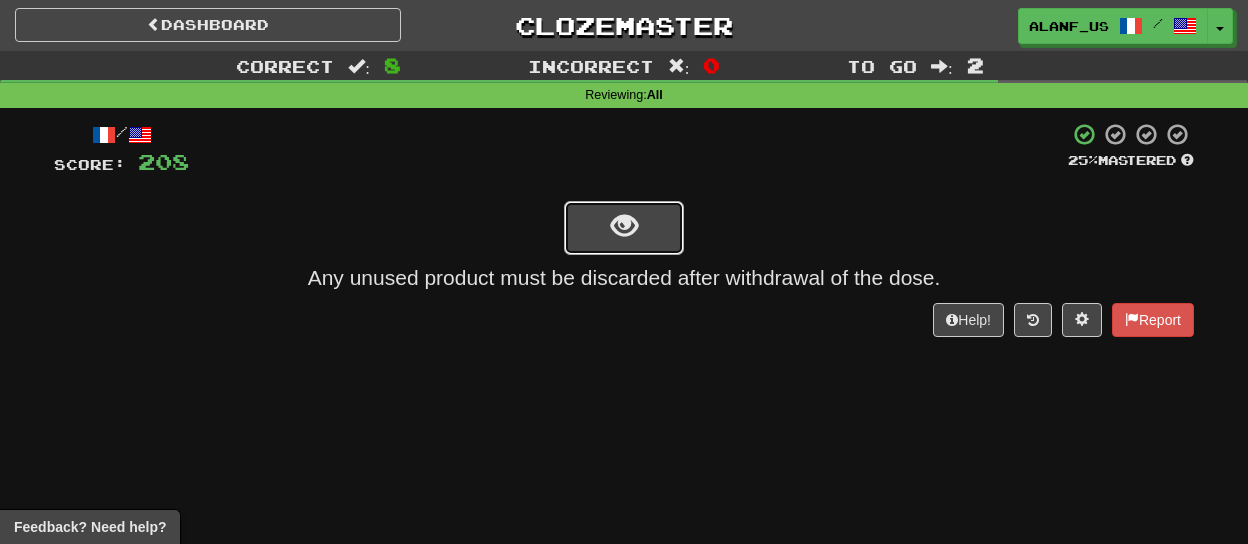 click at bounding box center [624, 228] 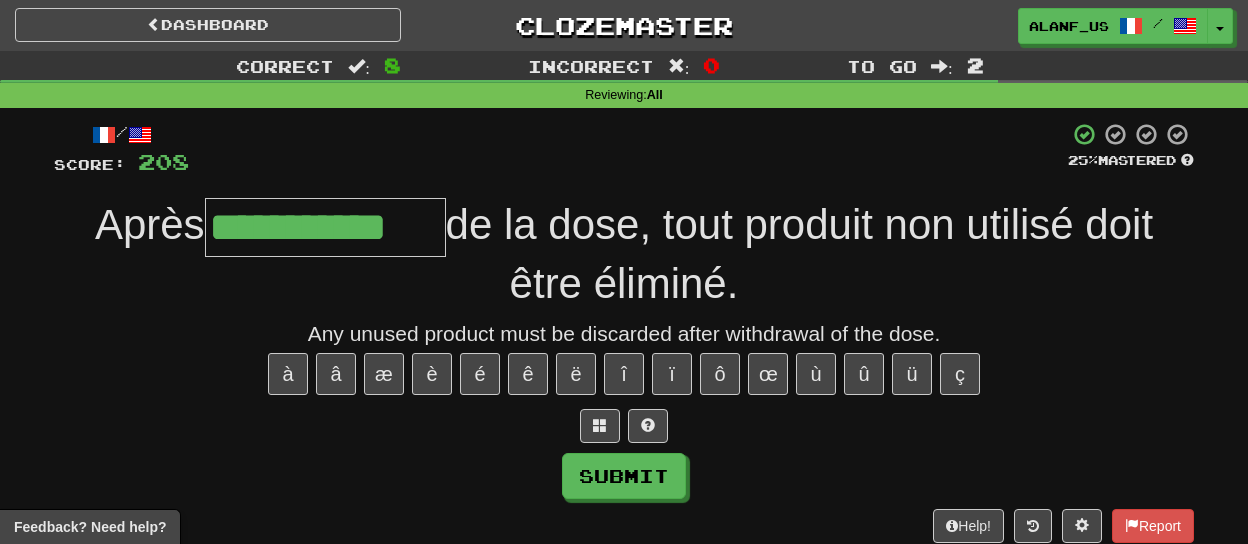 type on "**********" 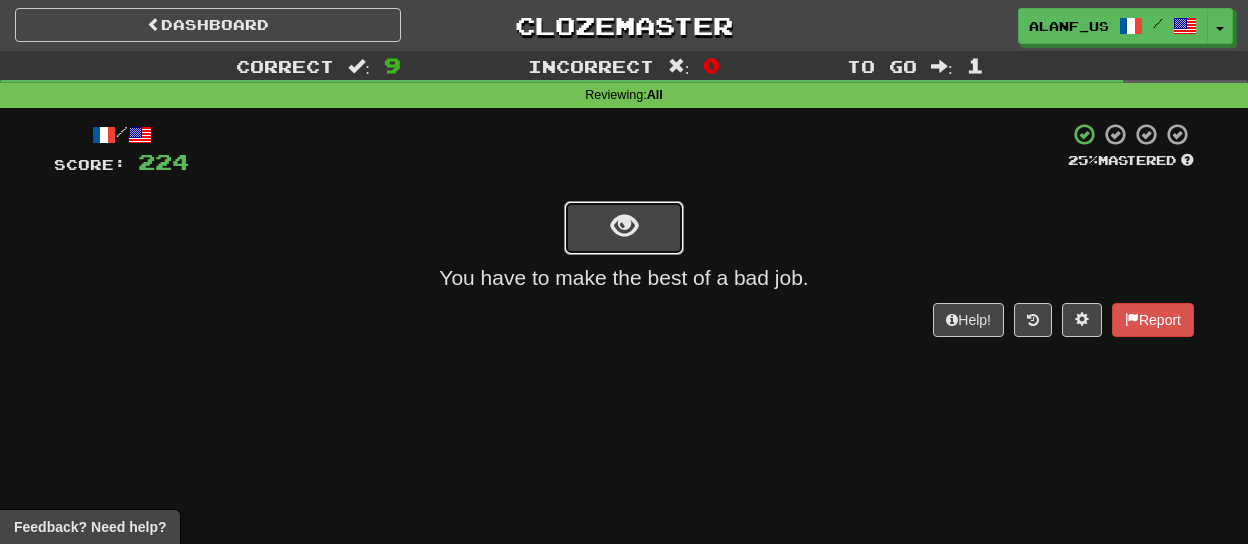 click at bounding box center [624, 228] 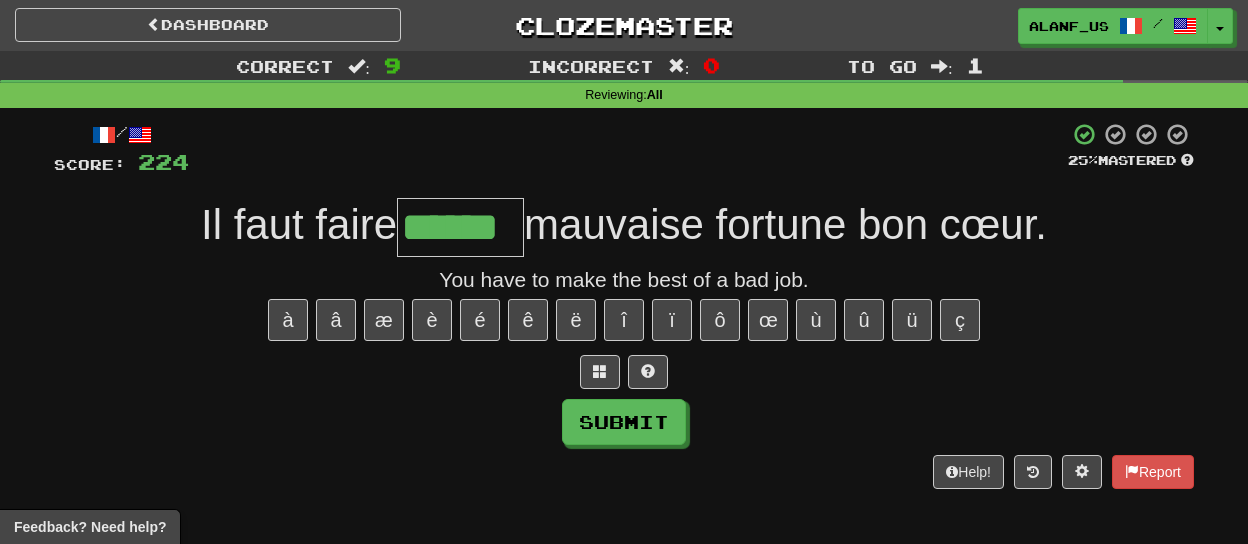 type on "******" 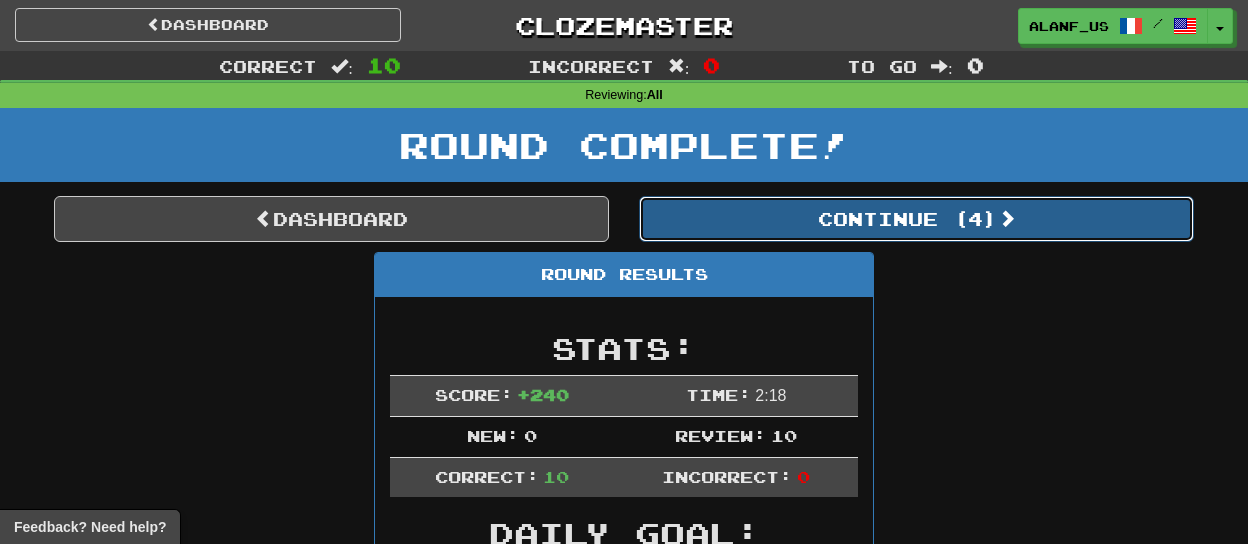 click on "Continue ( 4 )" at bounding box center (916, 219) 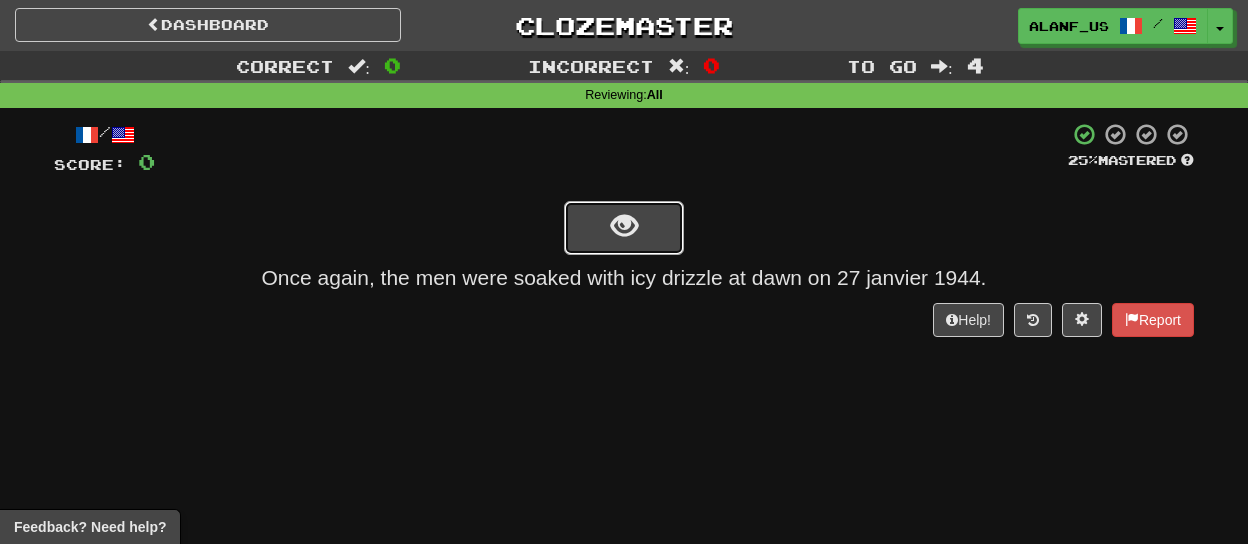 click at bounding box center [624, 226] 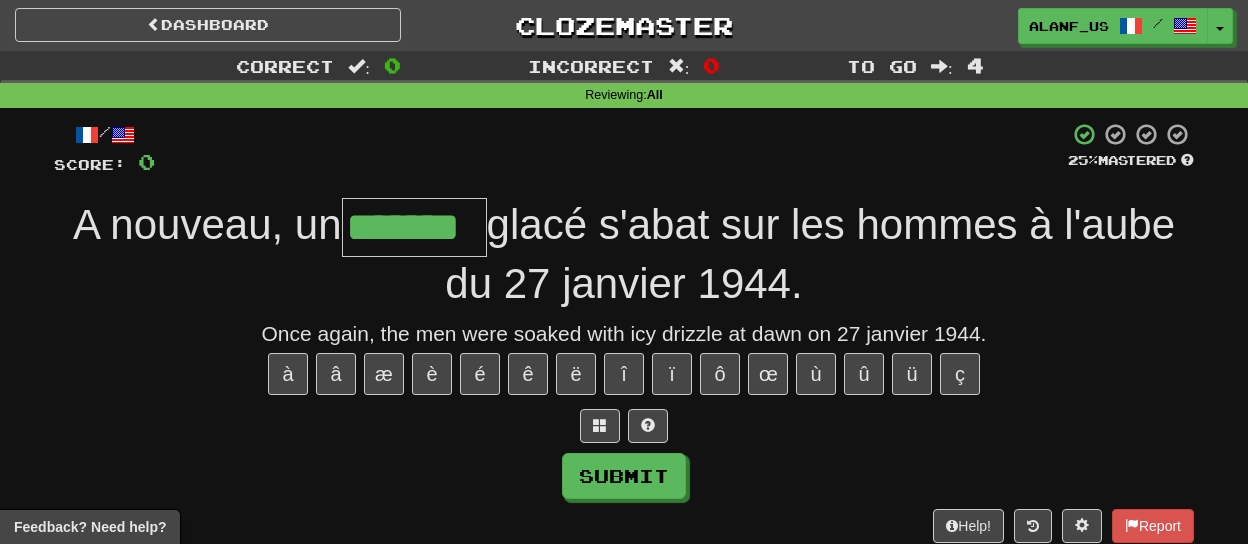 type on "*******" 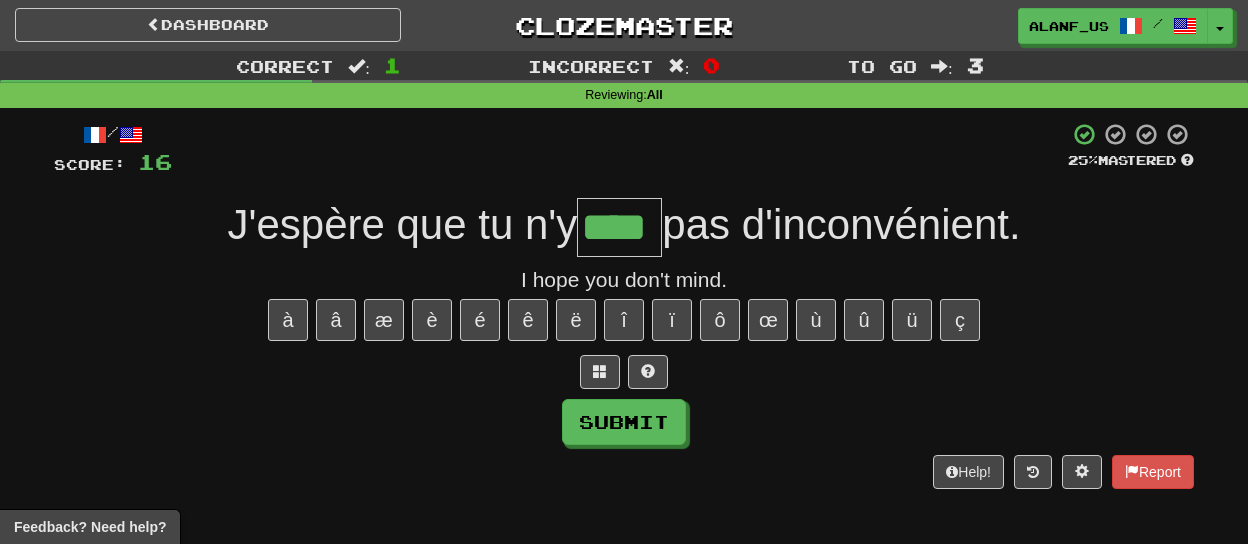 type on "****" 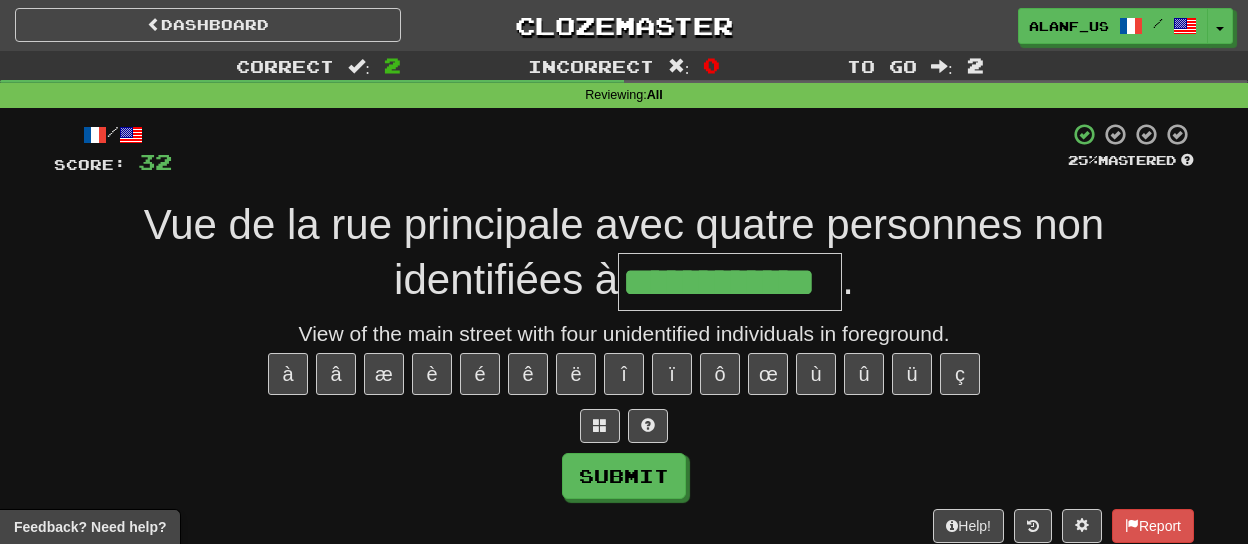type on "**********" 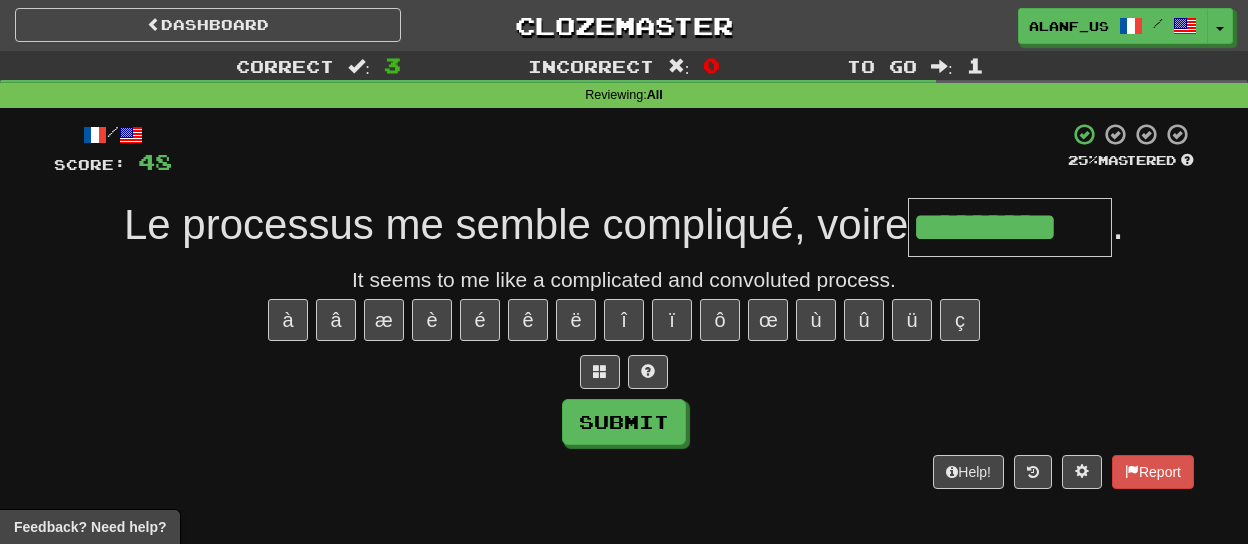 type on "*********" 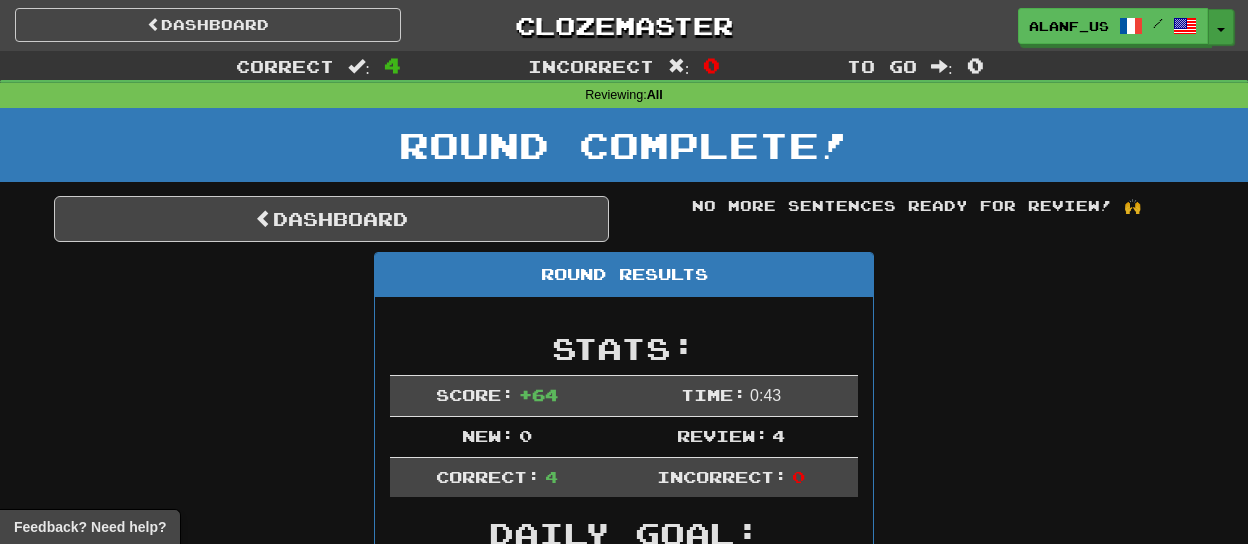 click on "Toggle Dropdown" at bounding box center [1221, 27] 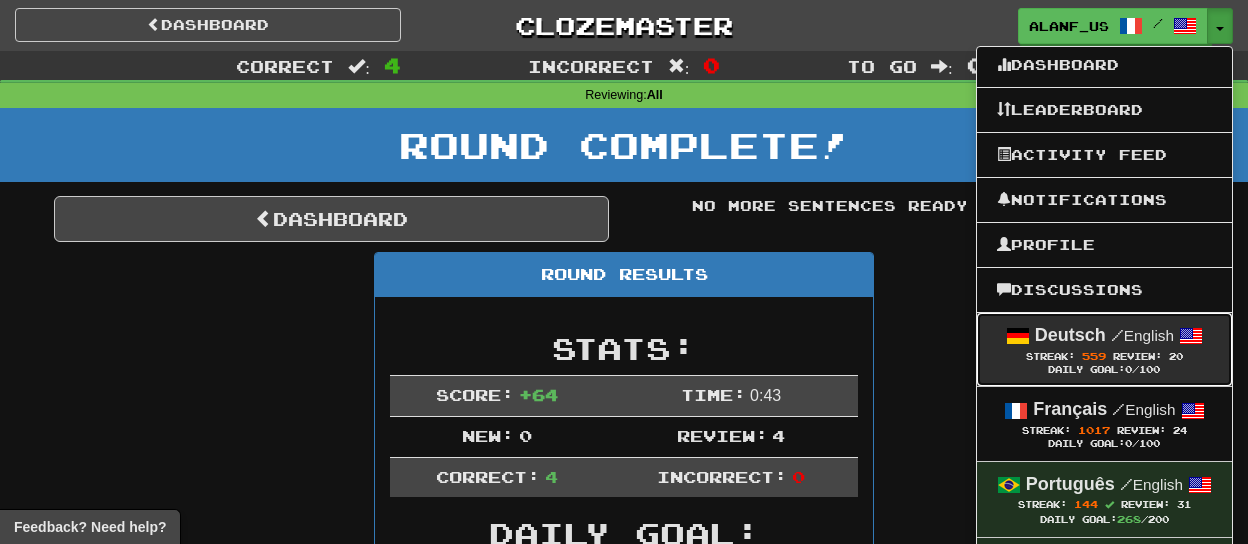click on "Review:" at bounding box center [1137, 356] 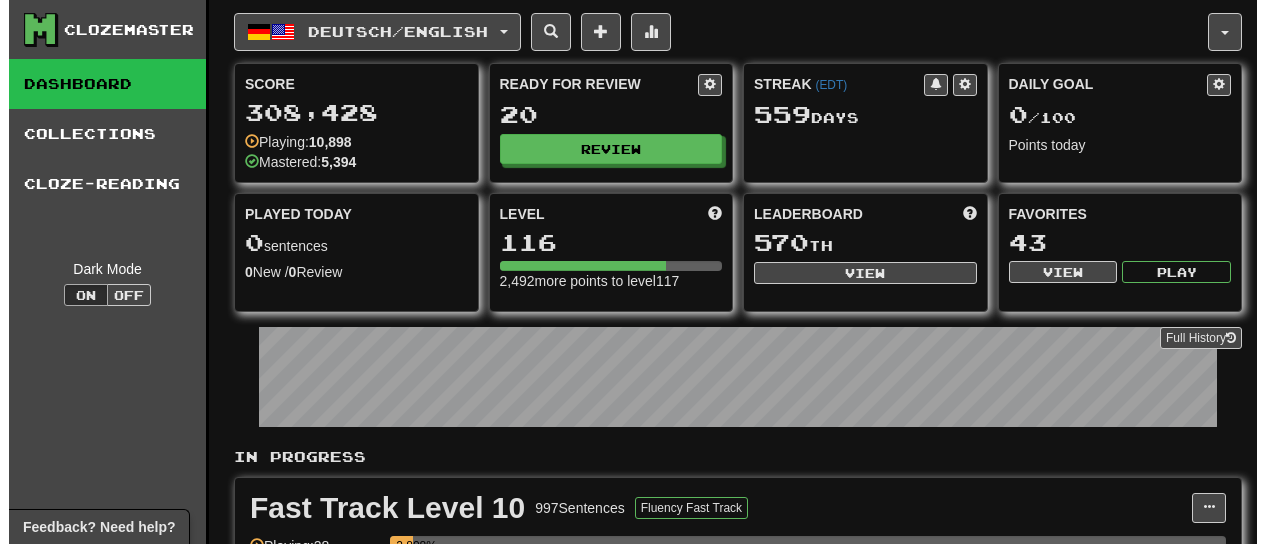 scroll, scrollTop: 0, scrollLeft: 0, axis: both 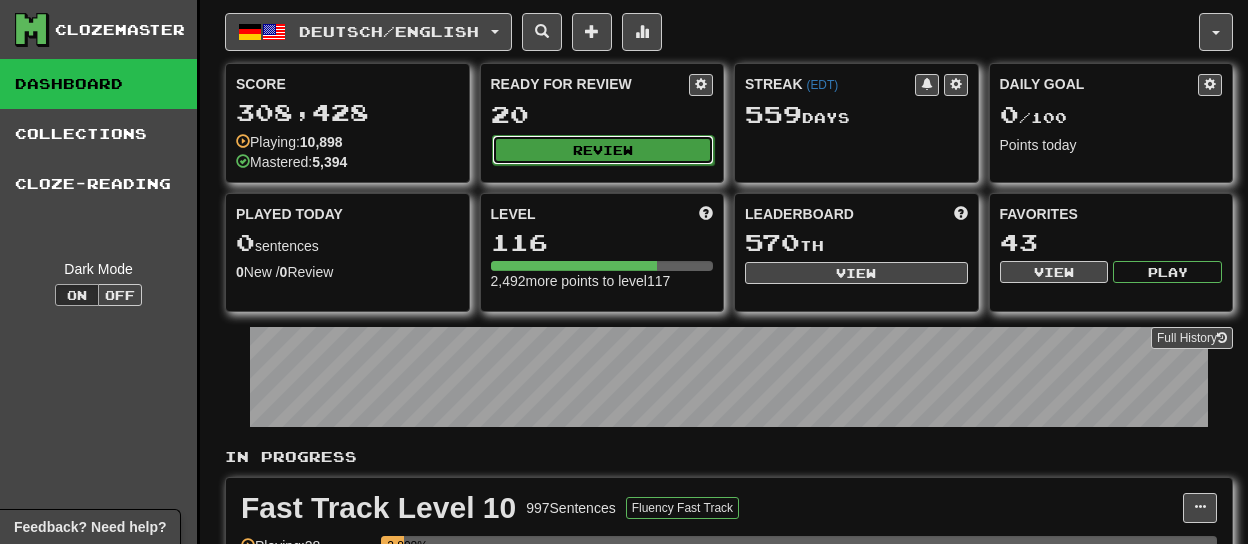 click on "Review" at bounding box center [603, 150] 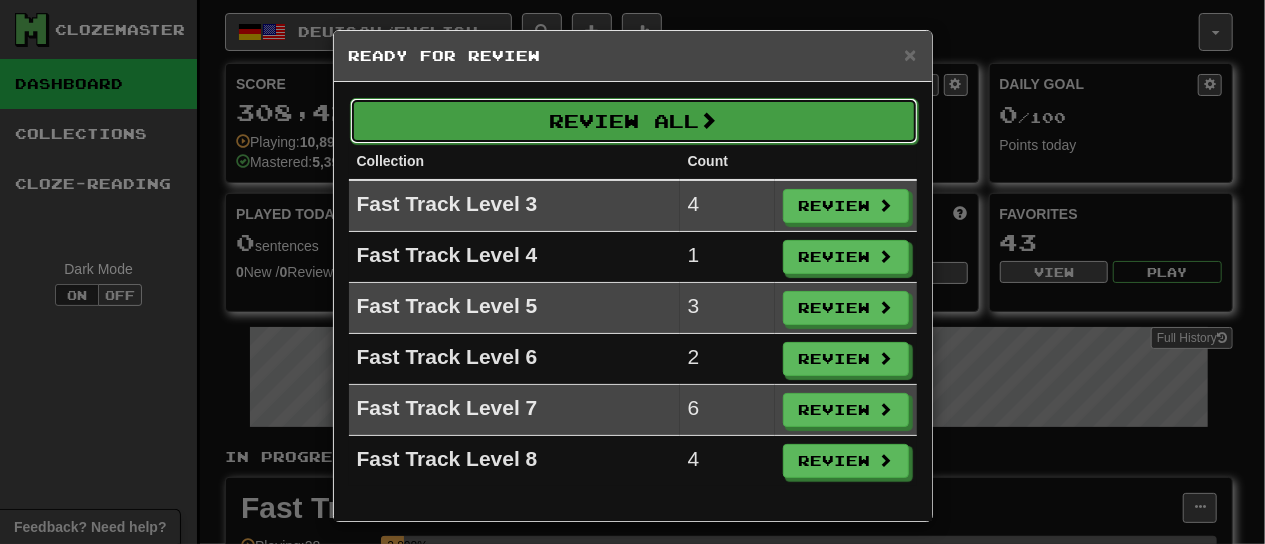 click on "Review All" at bounding box center [634, 121] 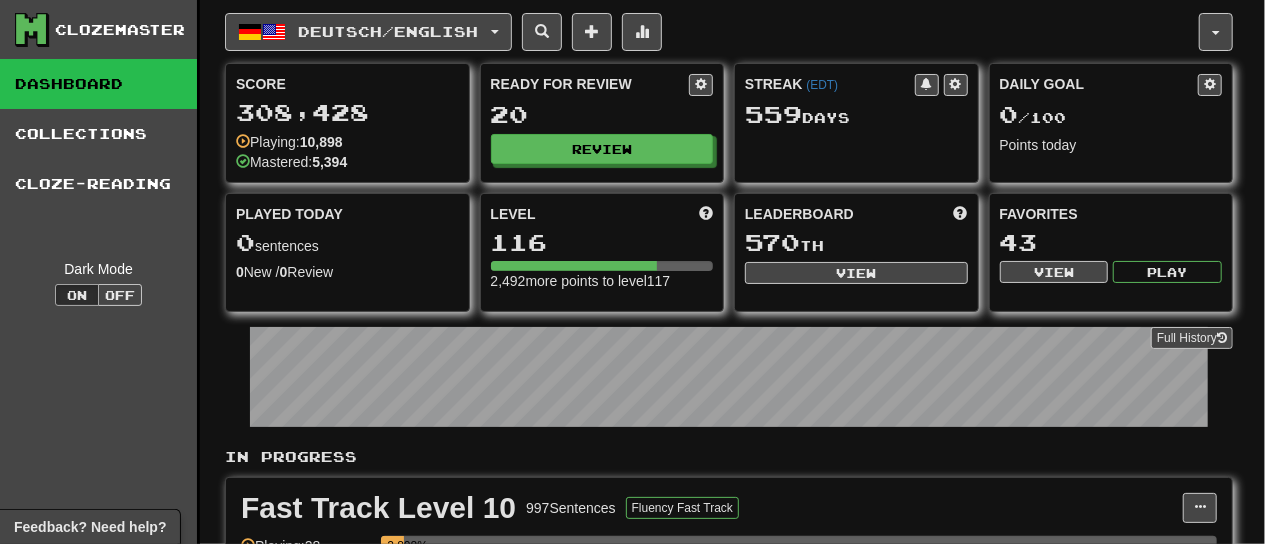 select on "**" 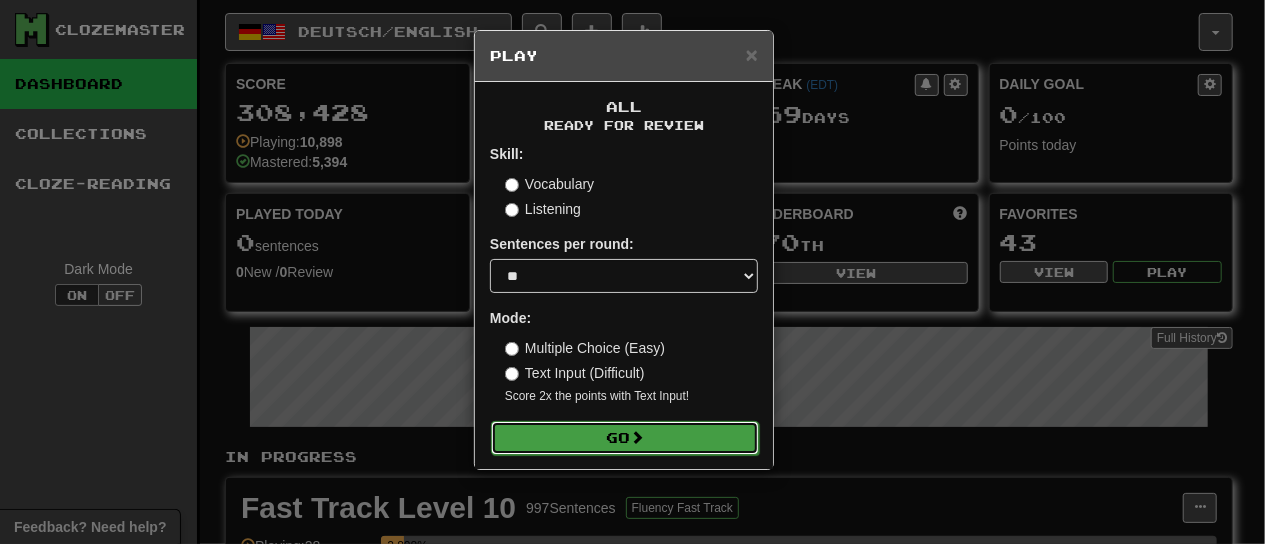 click on "Go" at bounding box center (625, 438) 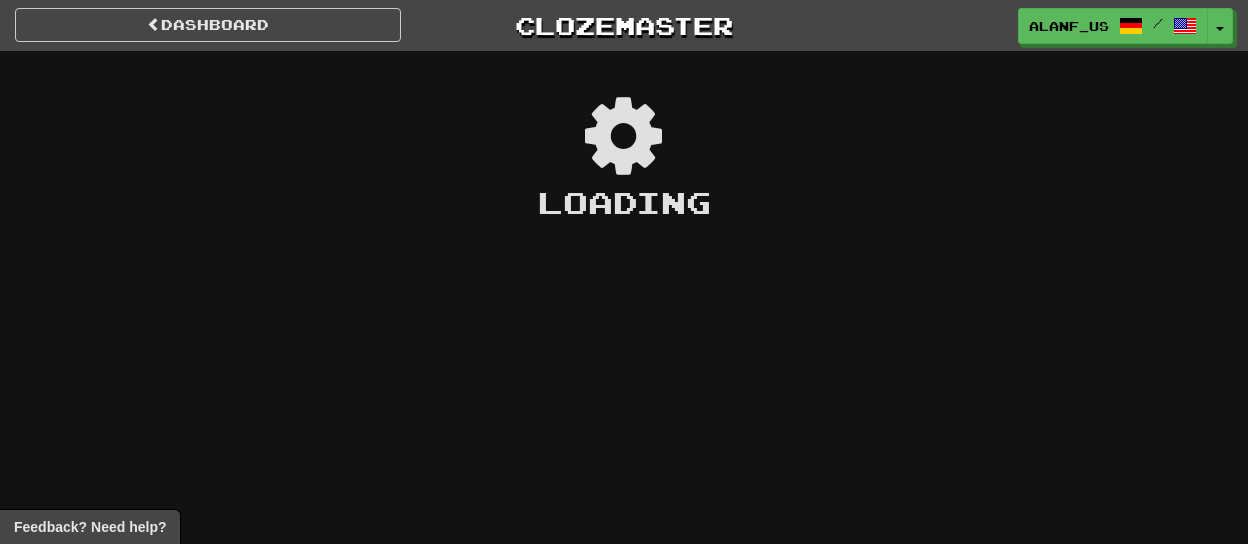 scroll, scrollTop: 0, scrollLeft: 0, axis: both 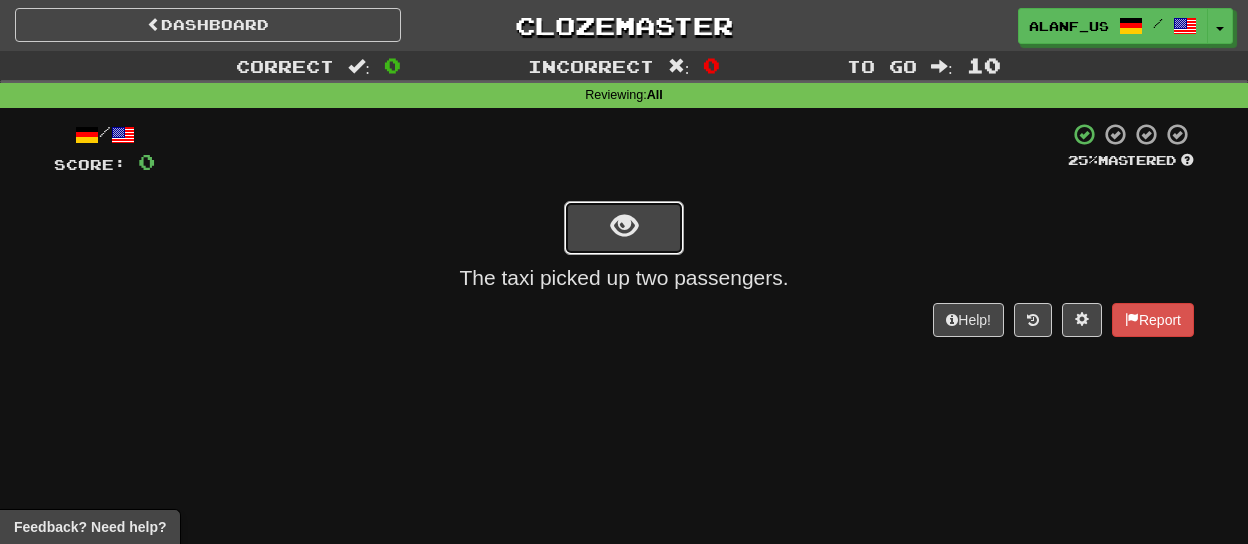 click at bounding box center (624, 228) 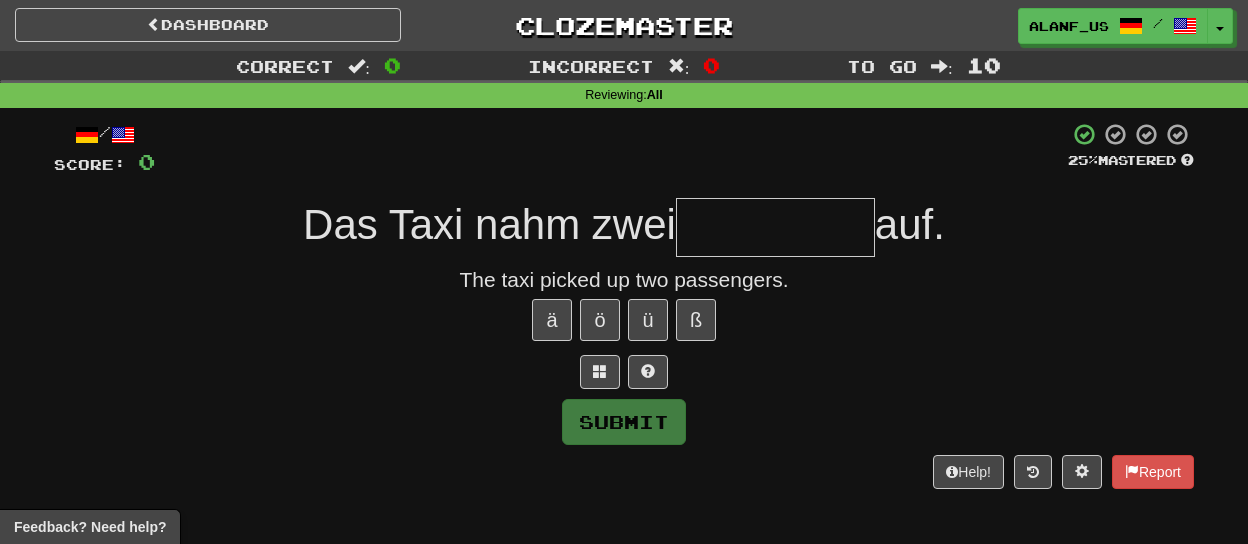 type on "*" 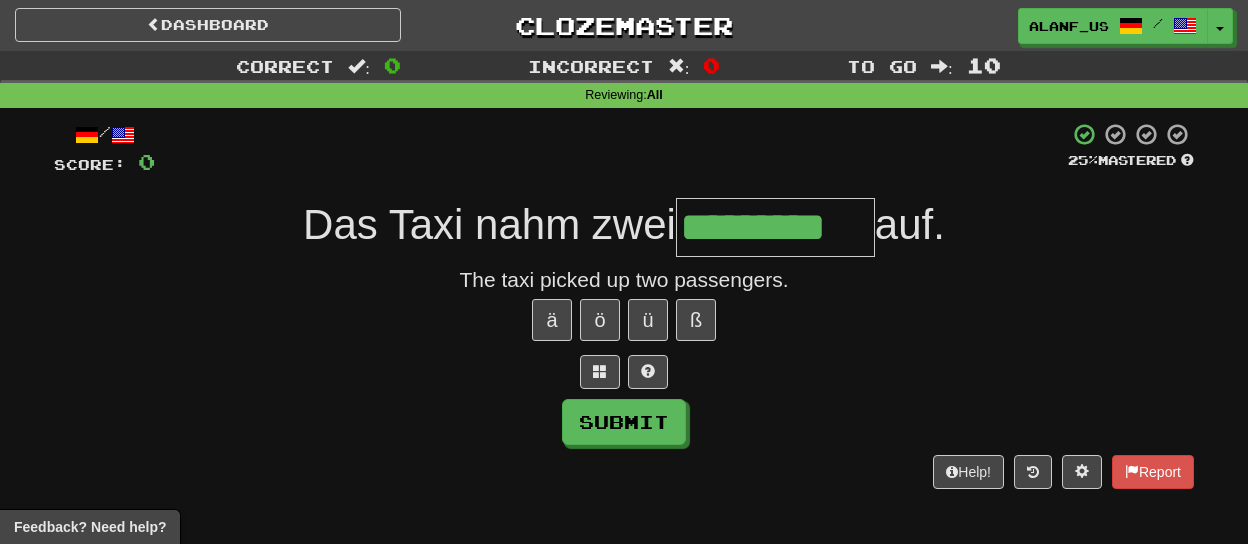type on "*********" 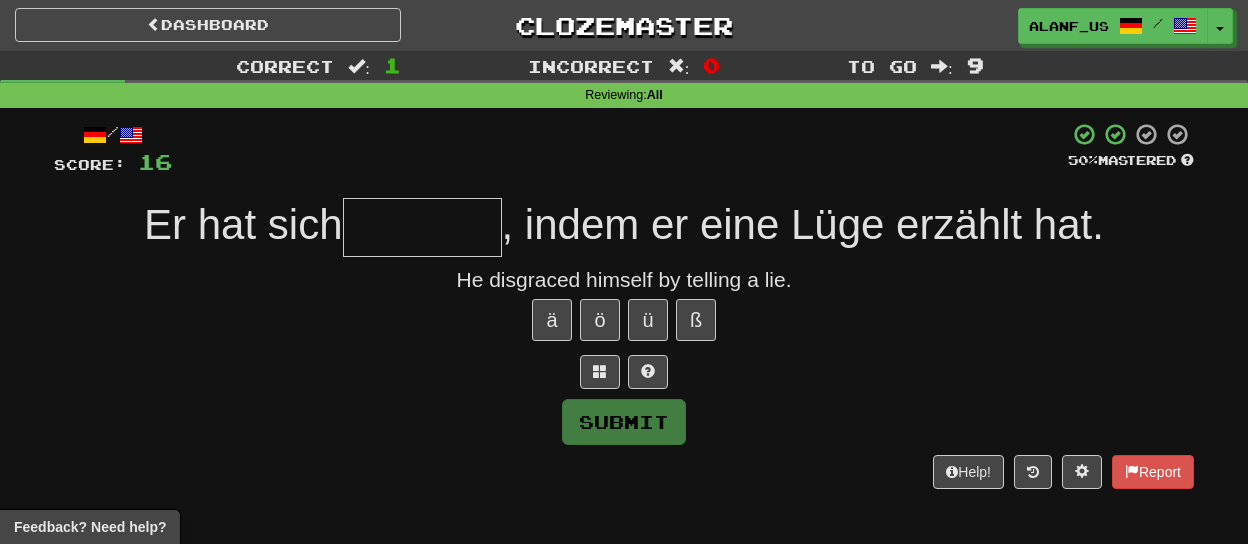 type on "*" 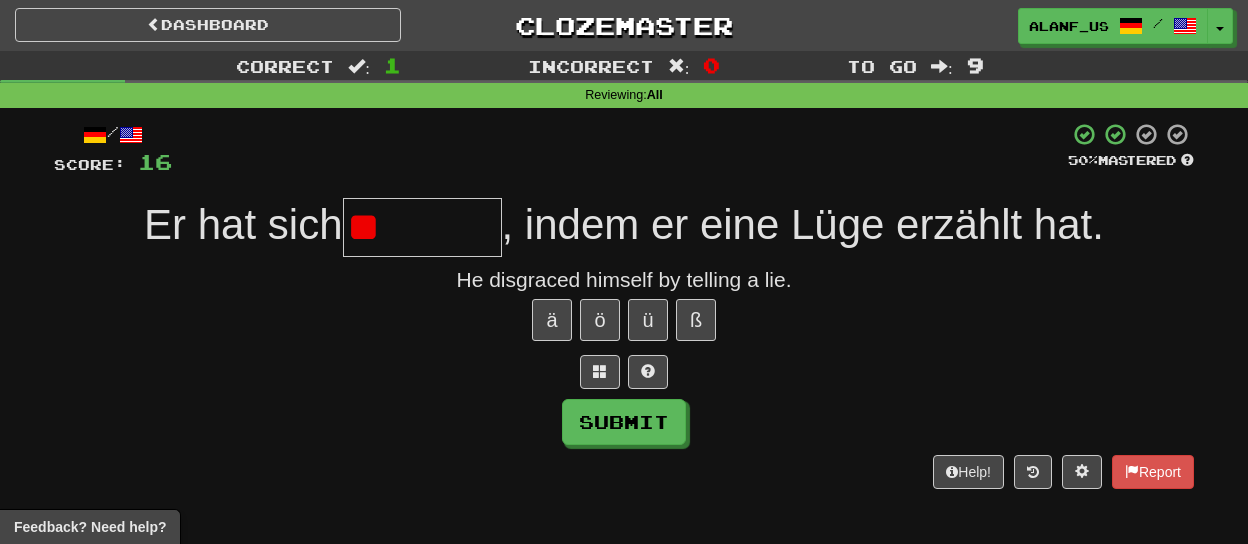 type on "********" 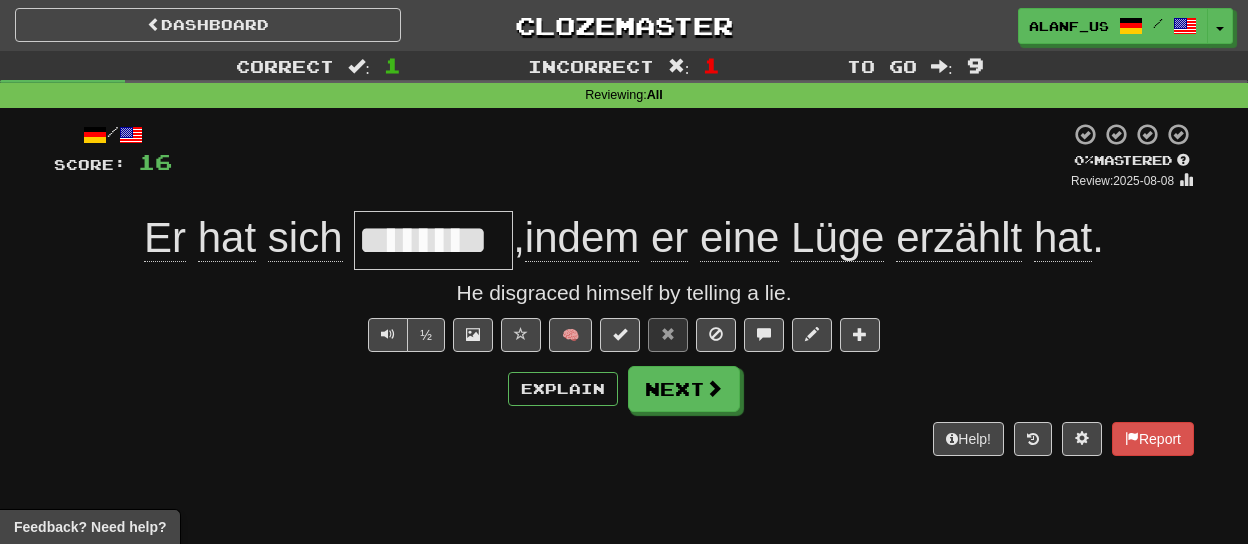 click on "********" at bounding box center [433, 240] 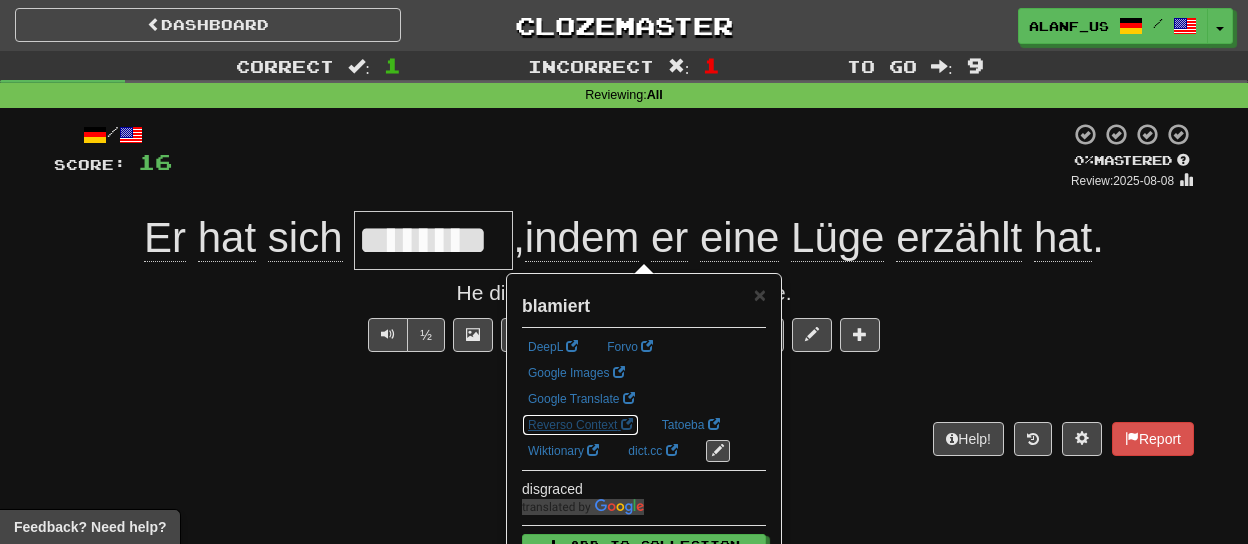 click on "Reverso Context" at bounding box center [580, 425] 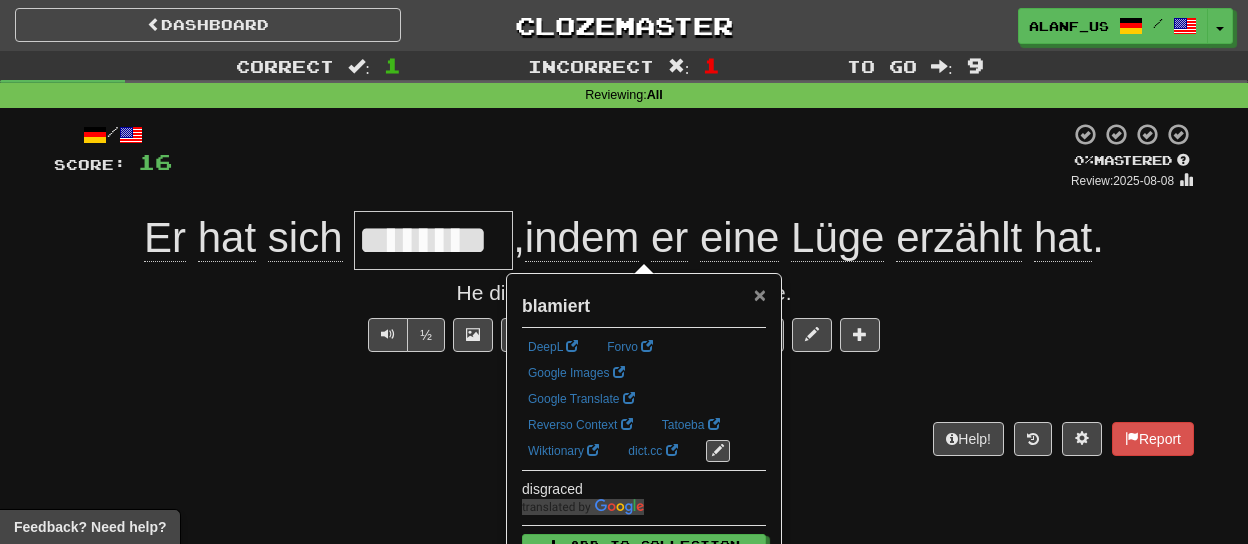 click on "×" at bounding box center [760, 294] 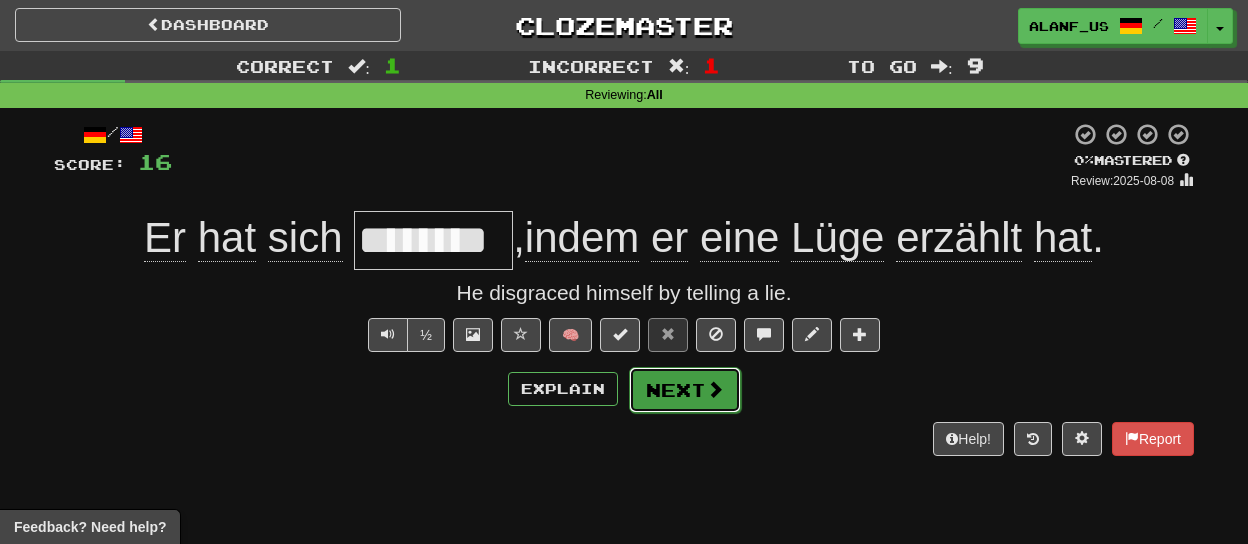 click on "Next" at bounding box center [685, 390] 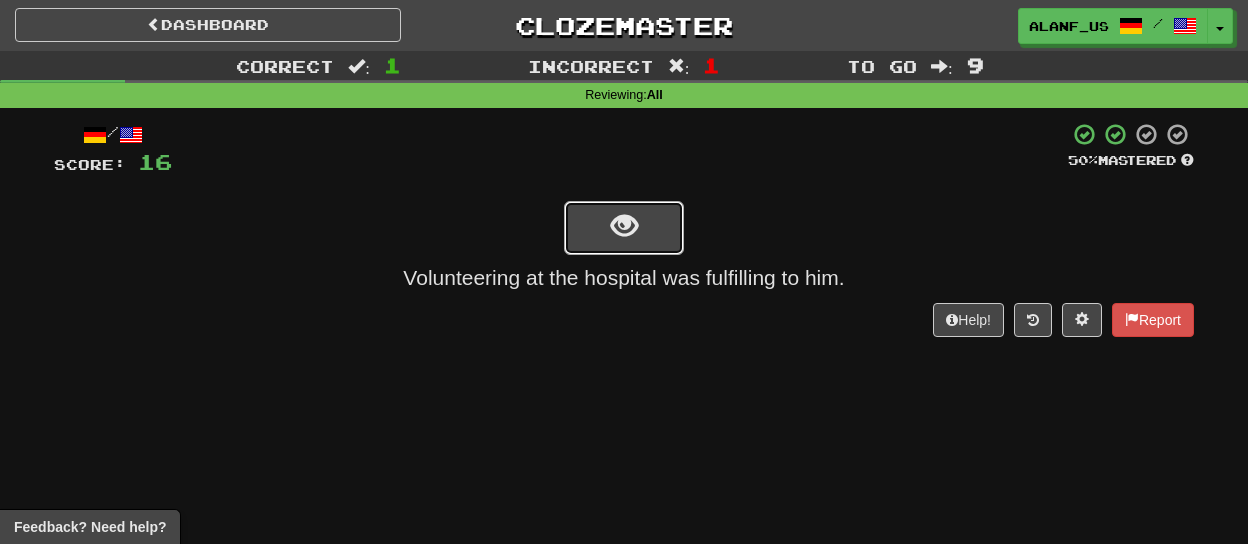 click at bounding box center [624, 228] 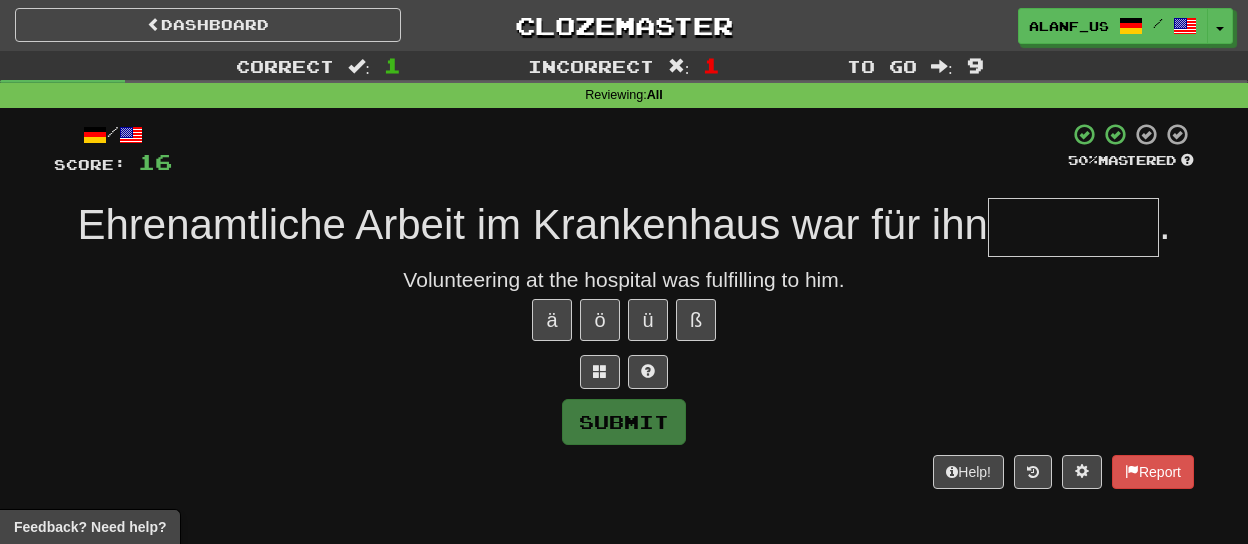 type on "*********" 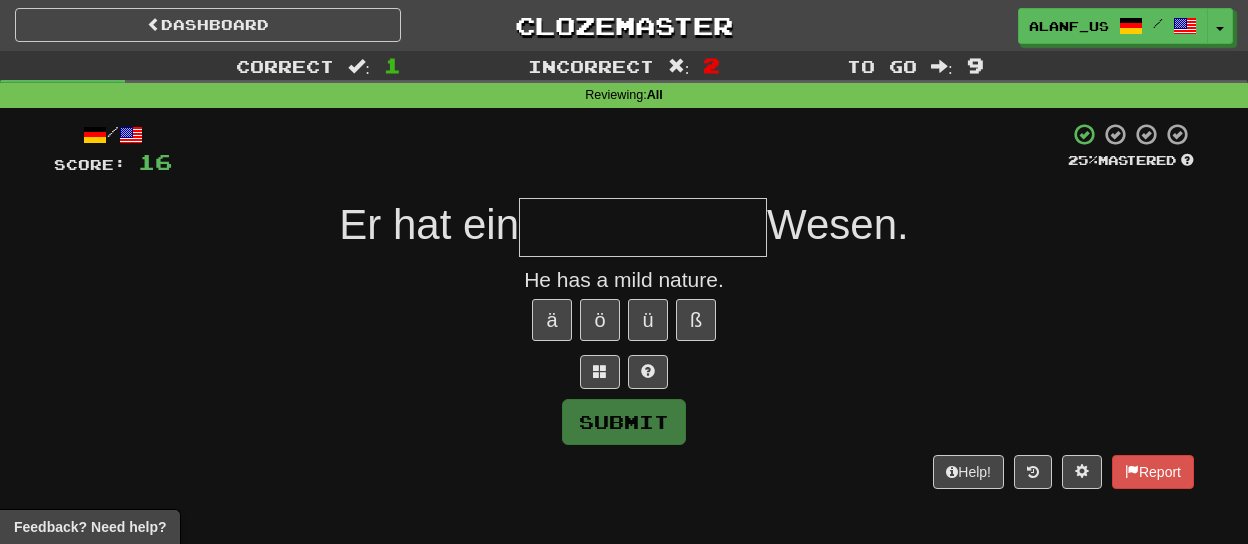 type on "**********" 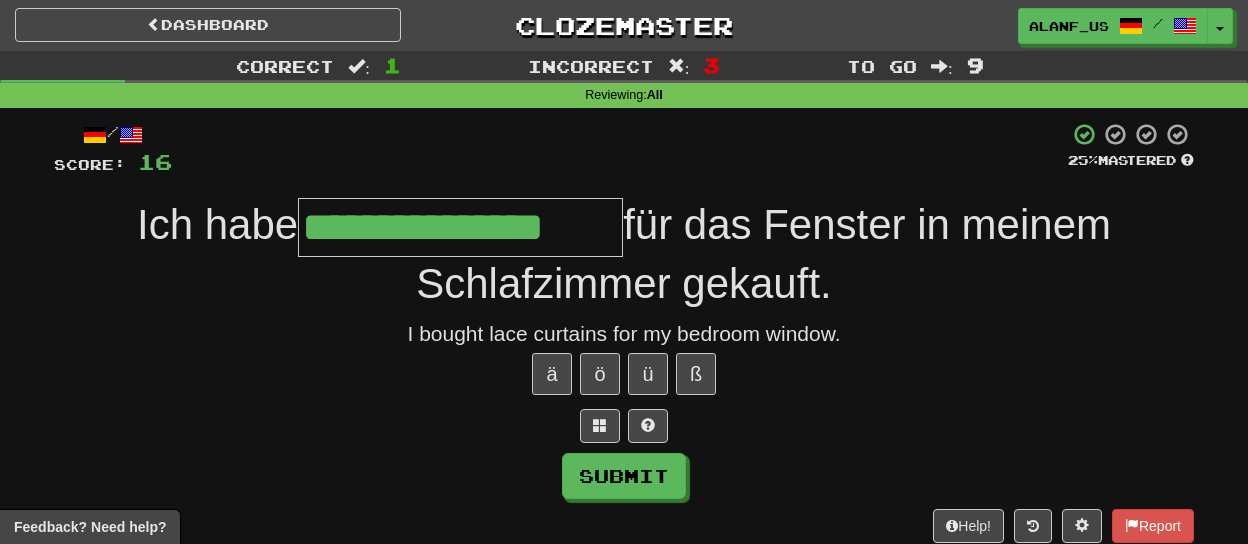type on "**********" 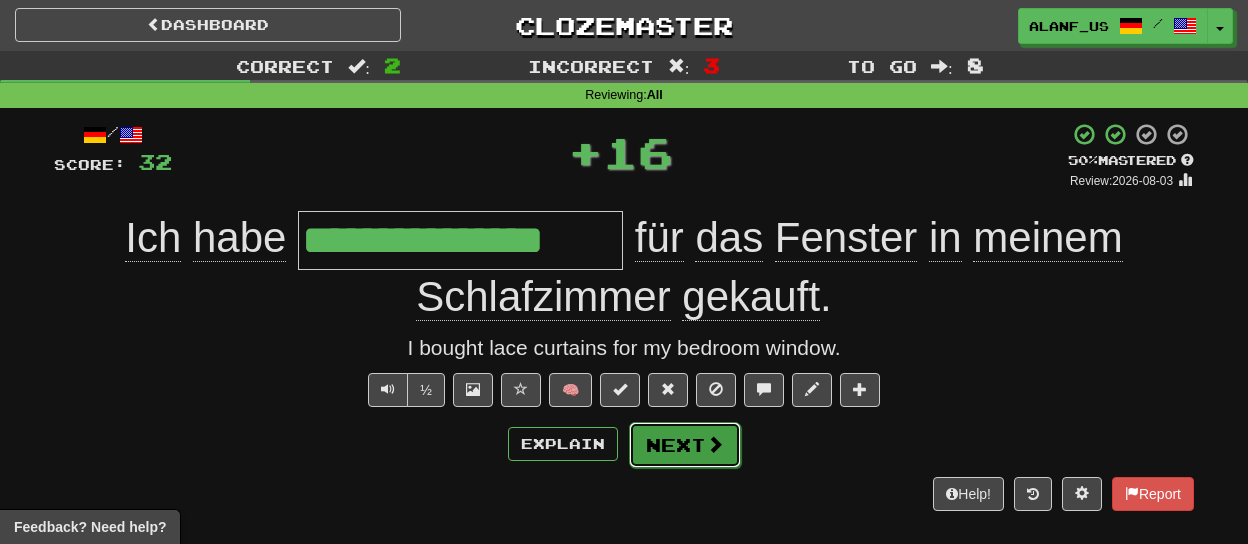 click on "Next" at bounding box center (685, 445) 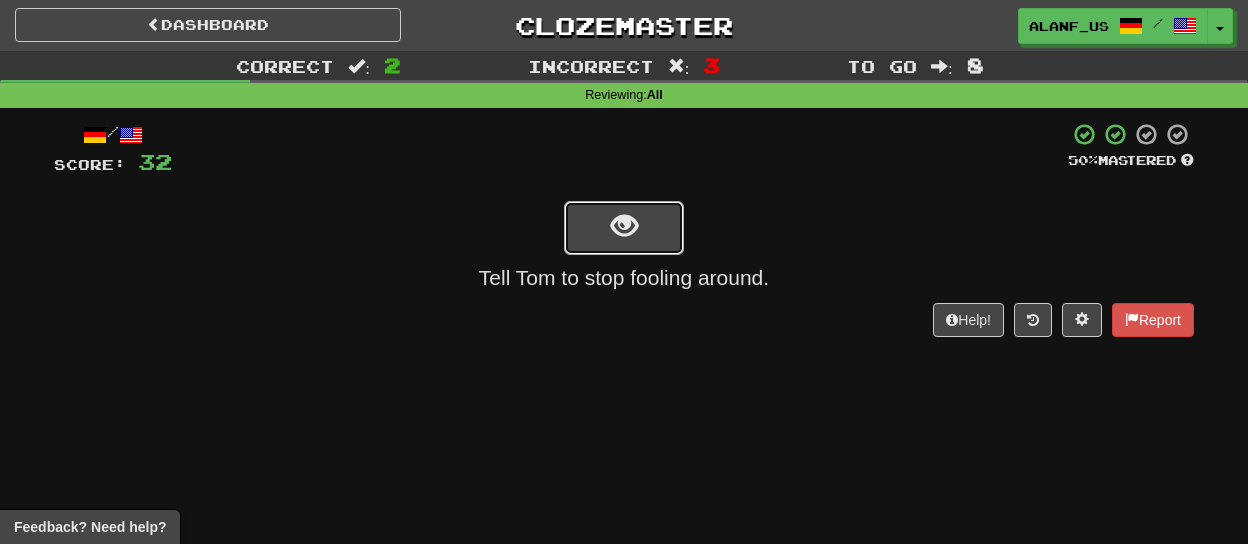 click at bounding box center [624, 228] 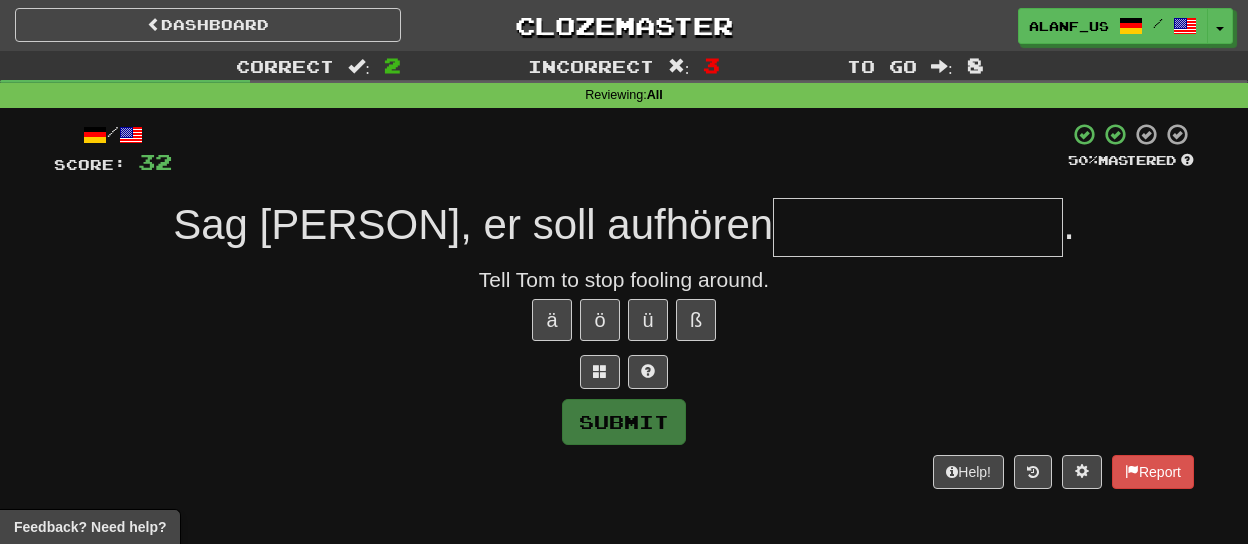type on "**********" 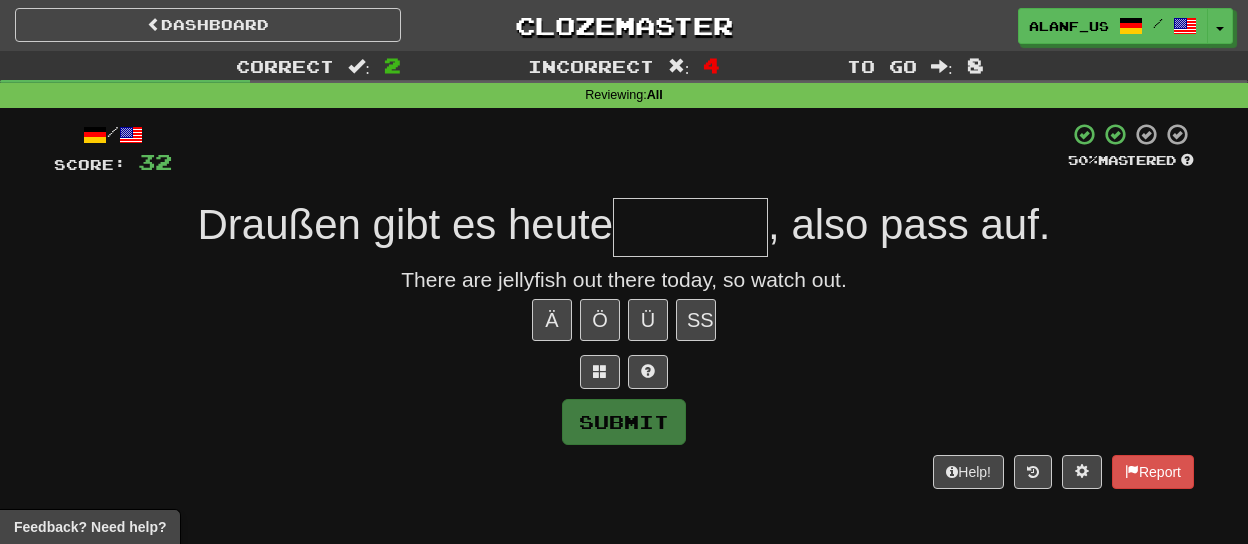 type on "*" 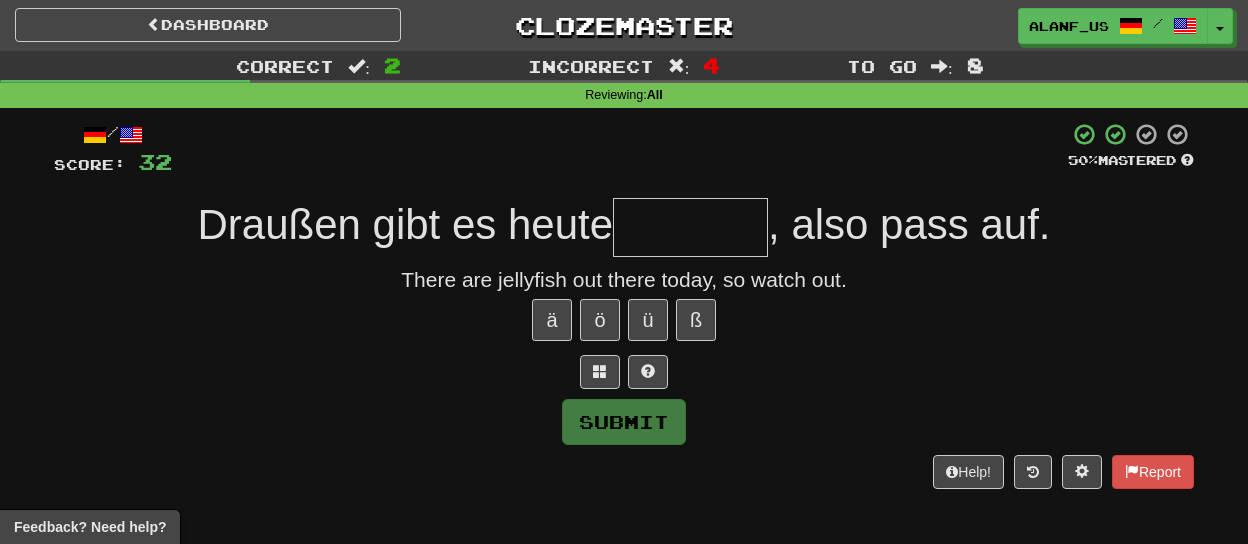 type on "*******" 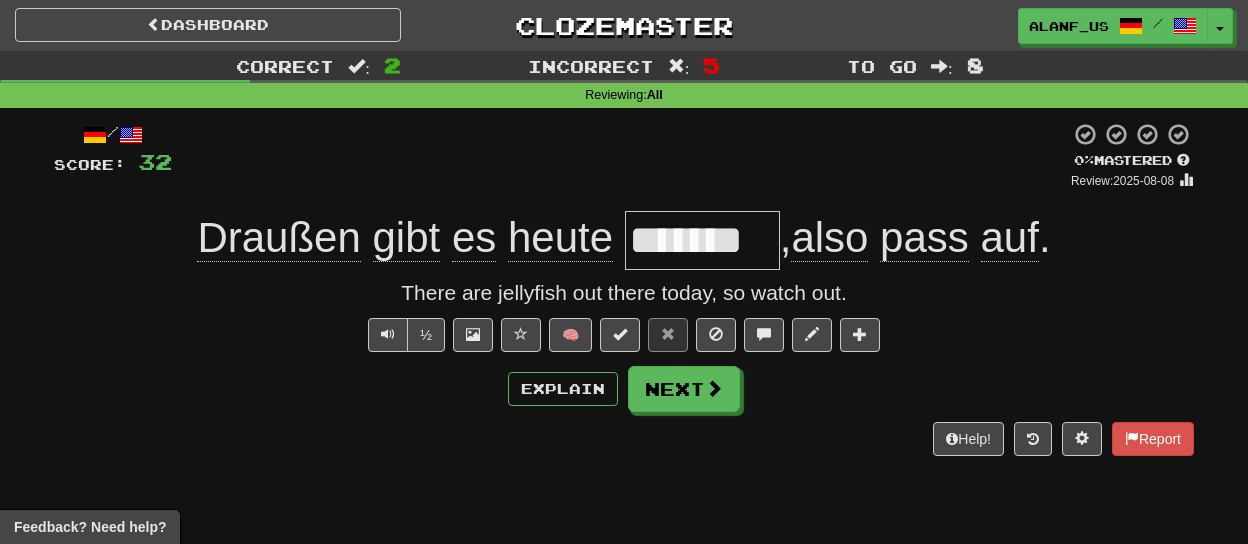 click on "*******" at bounding box center (702, 240) 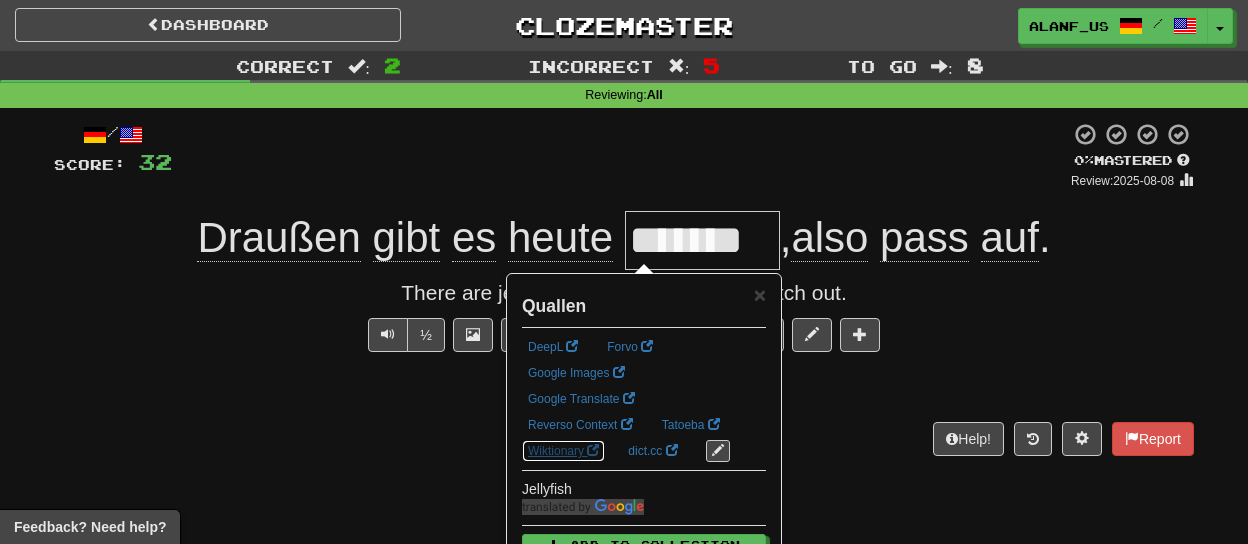 click on "Wiktionary" at bounding box center [563, 451] 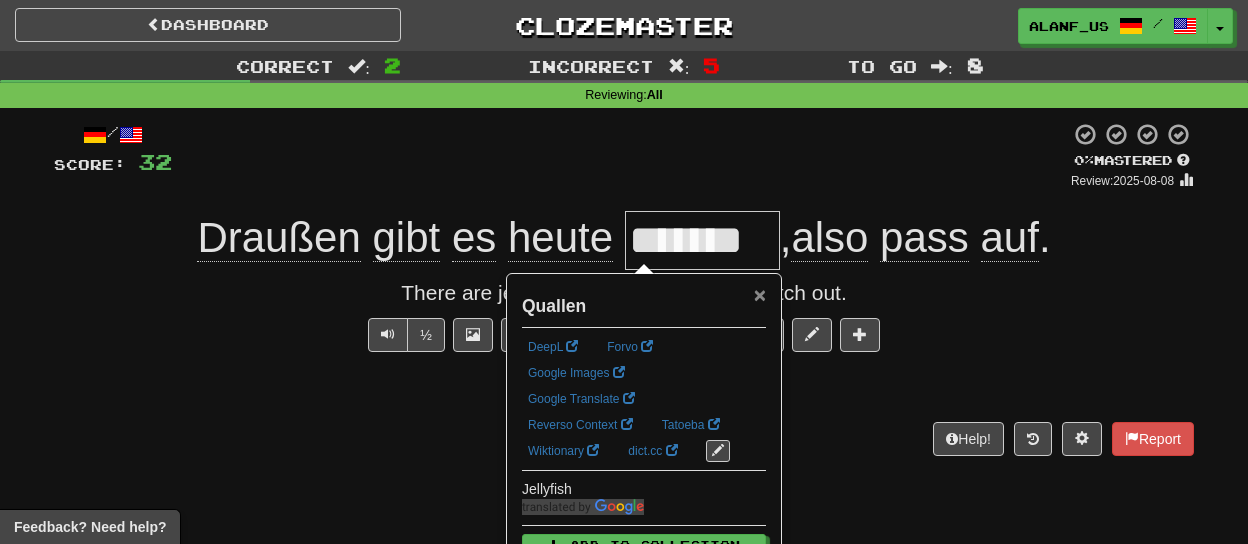 click on "×" at bounding box center [760, 294] 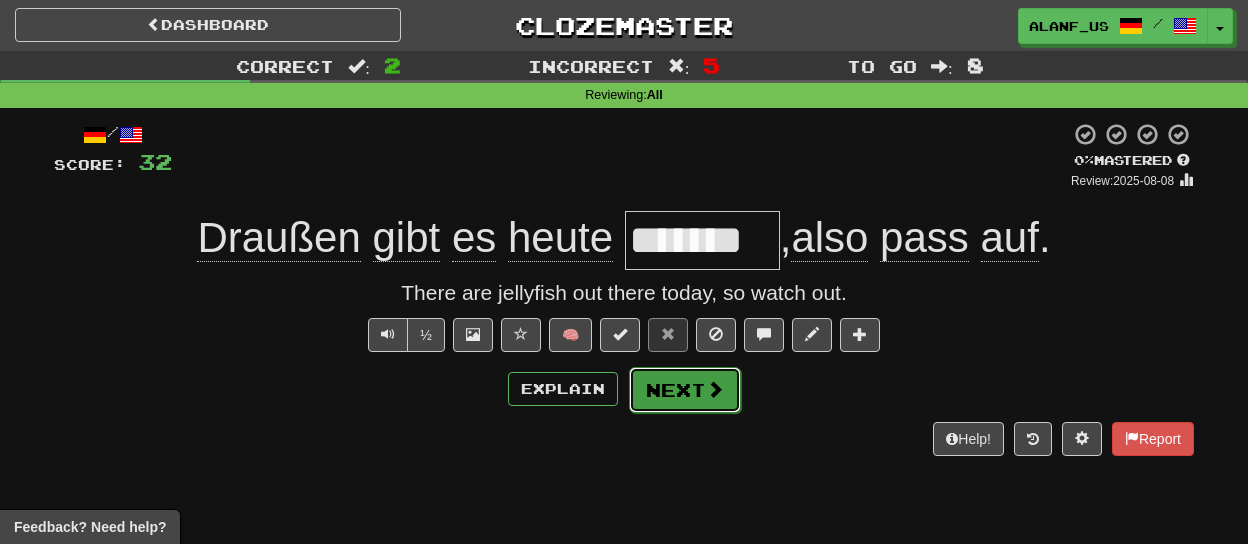 click on "Next" at bounding box center [685, 390] 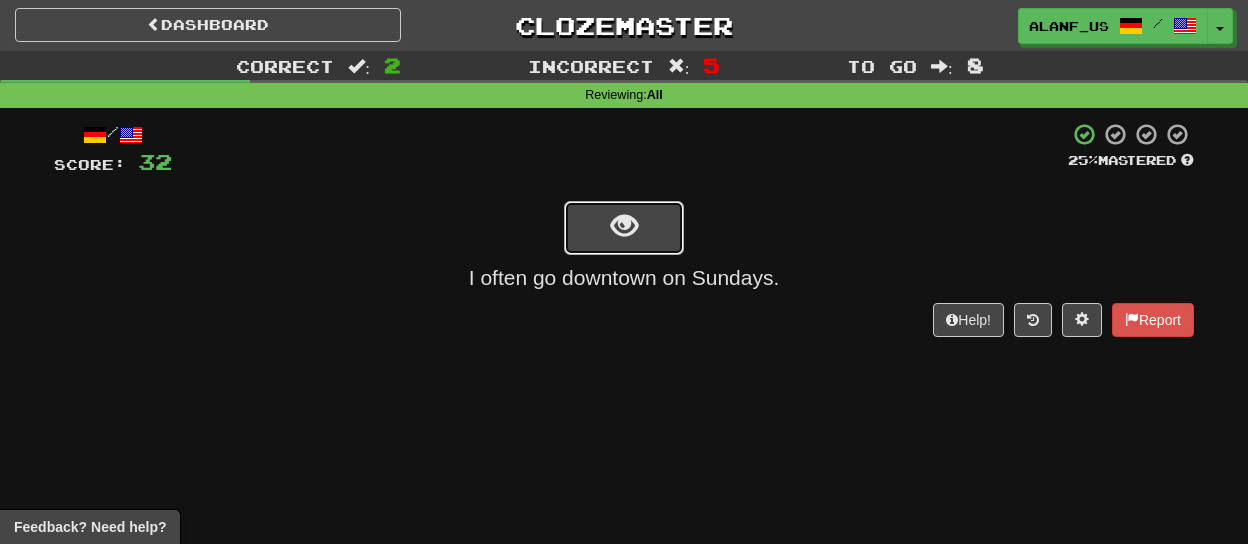 click at bounding box center (624, 228) 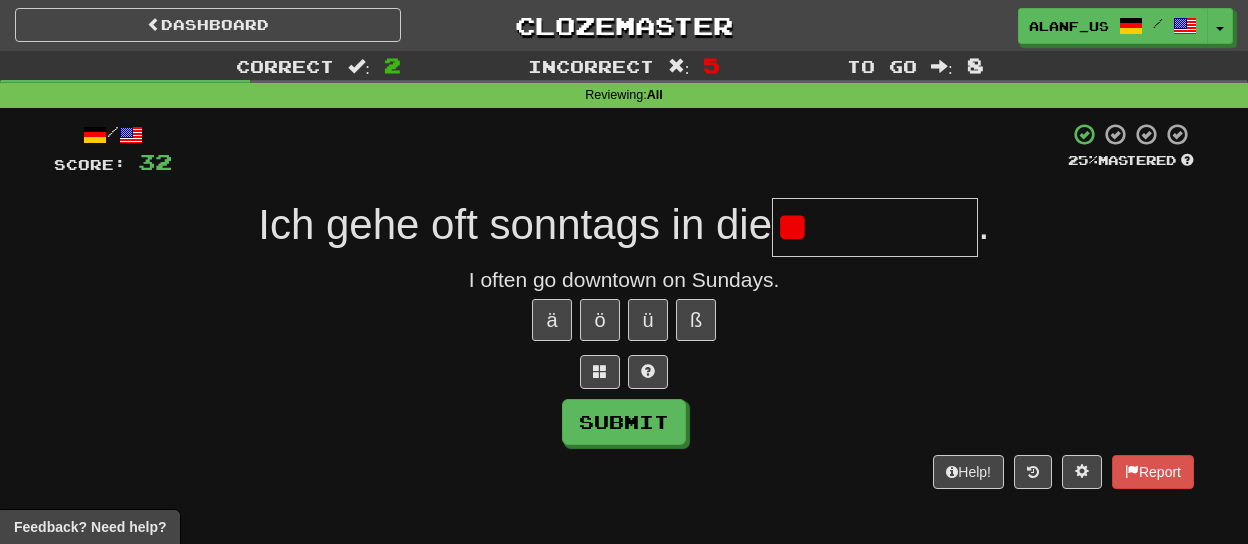 type on "*" 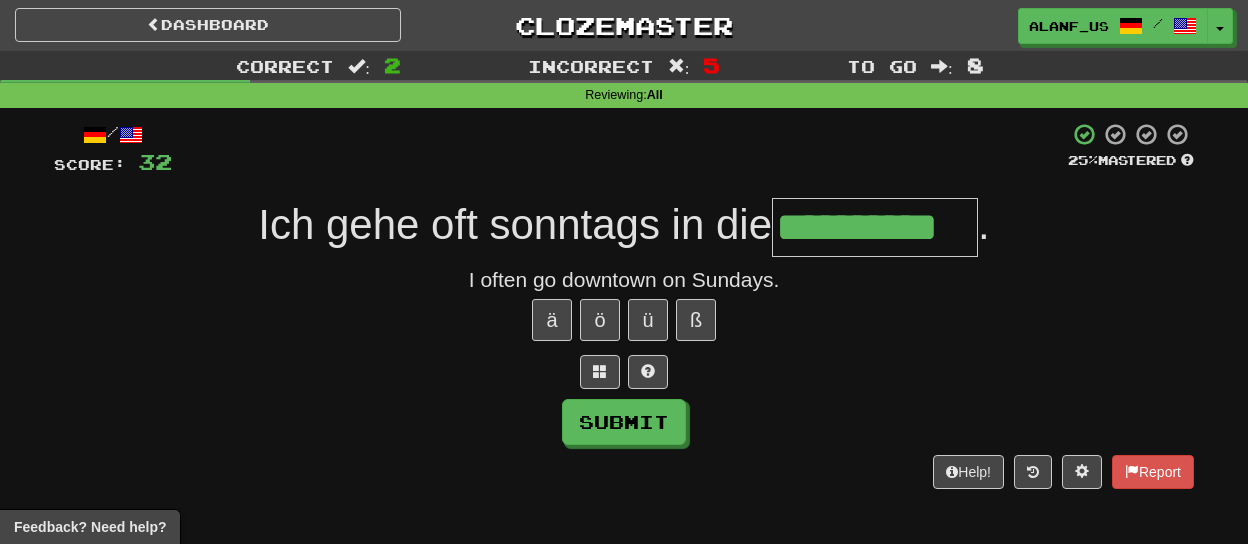 type on "**********" 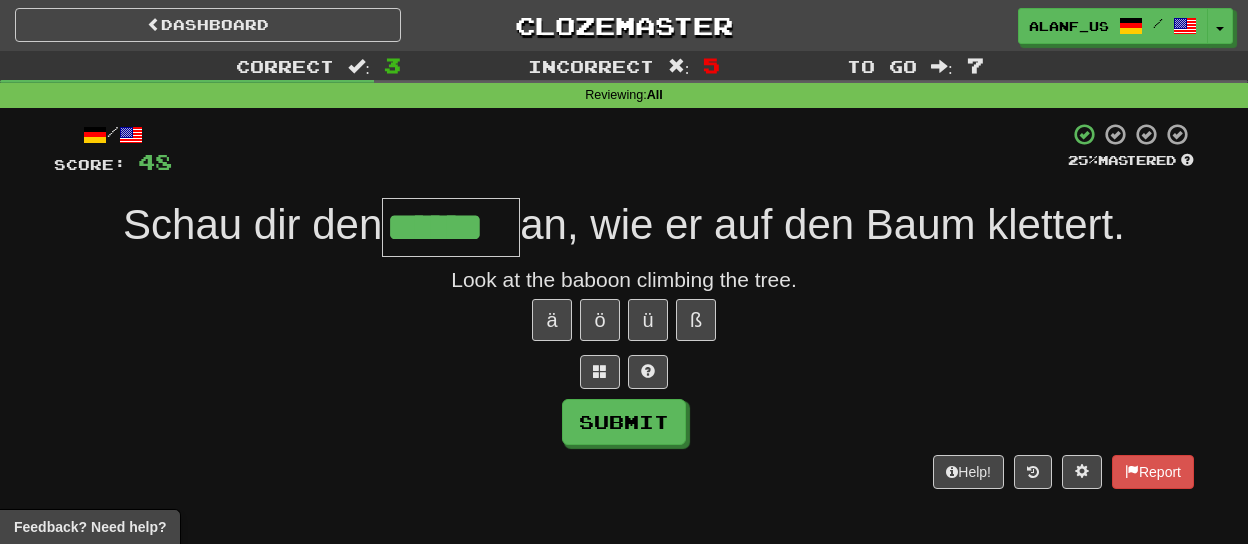 type on "******" 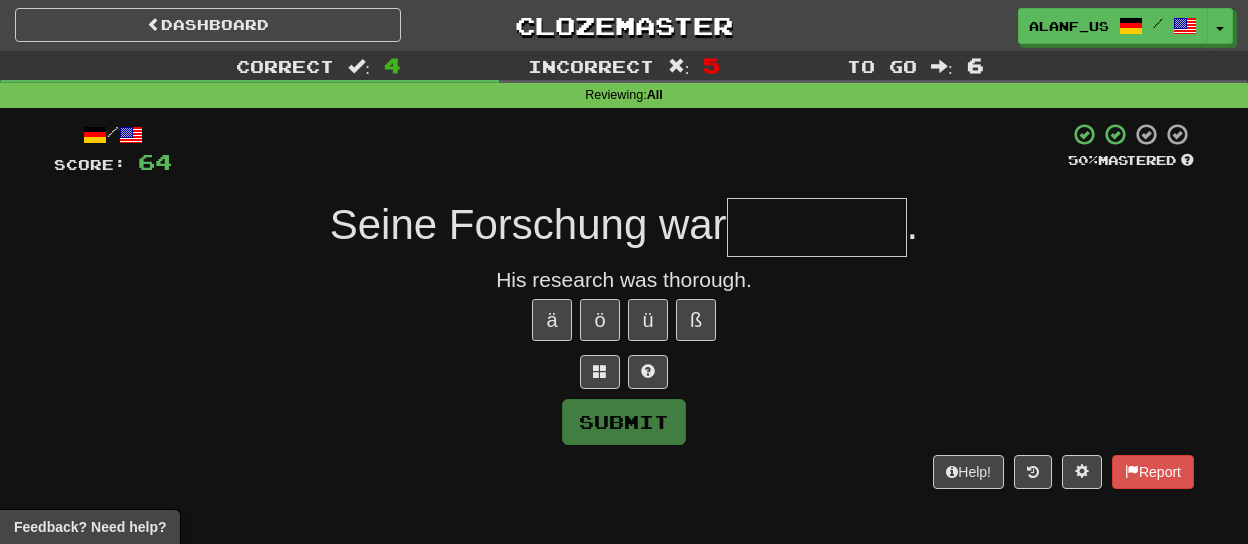 type on "*" 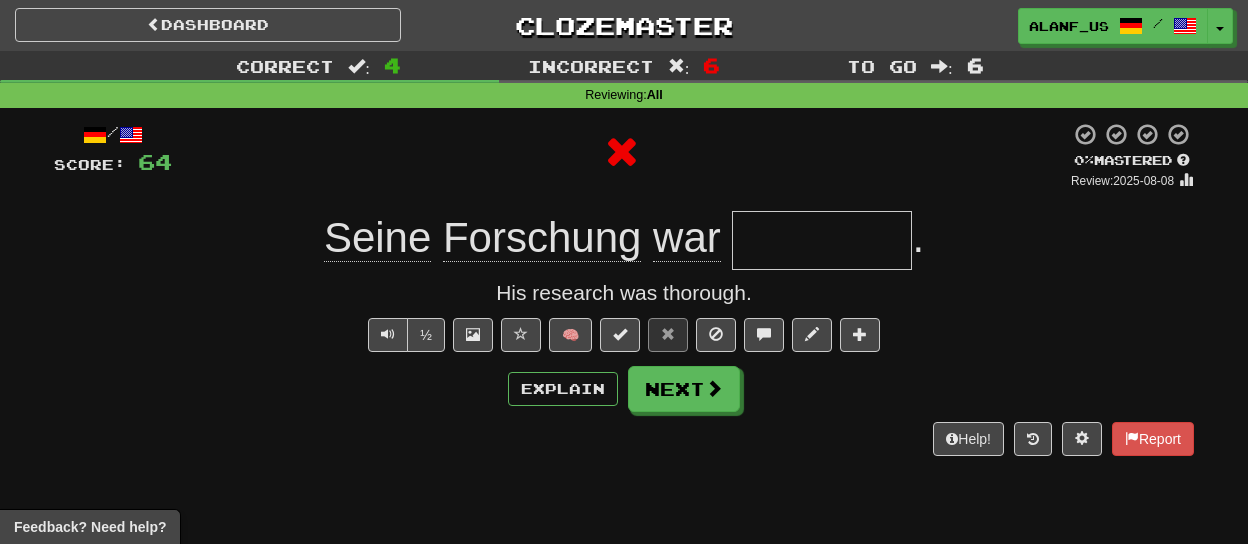 type on "*********" 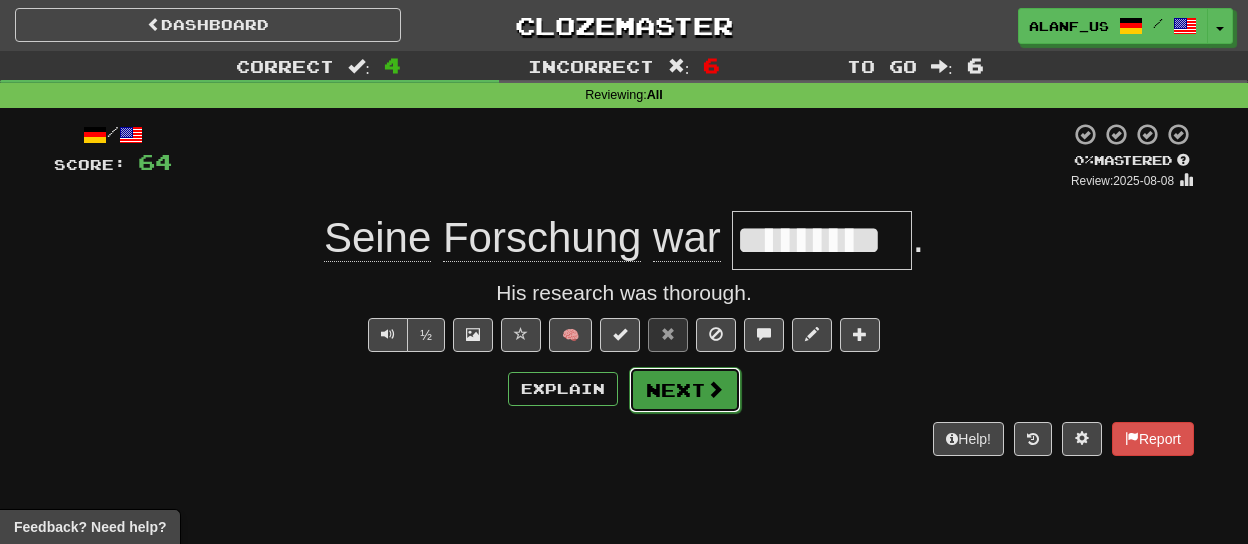 click on "Next" at bounding box center [685, 390] 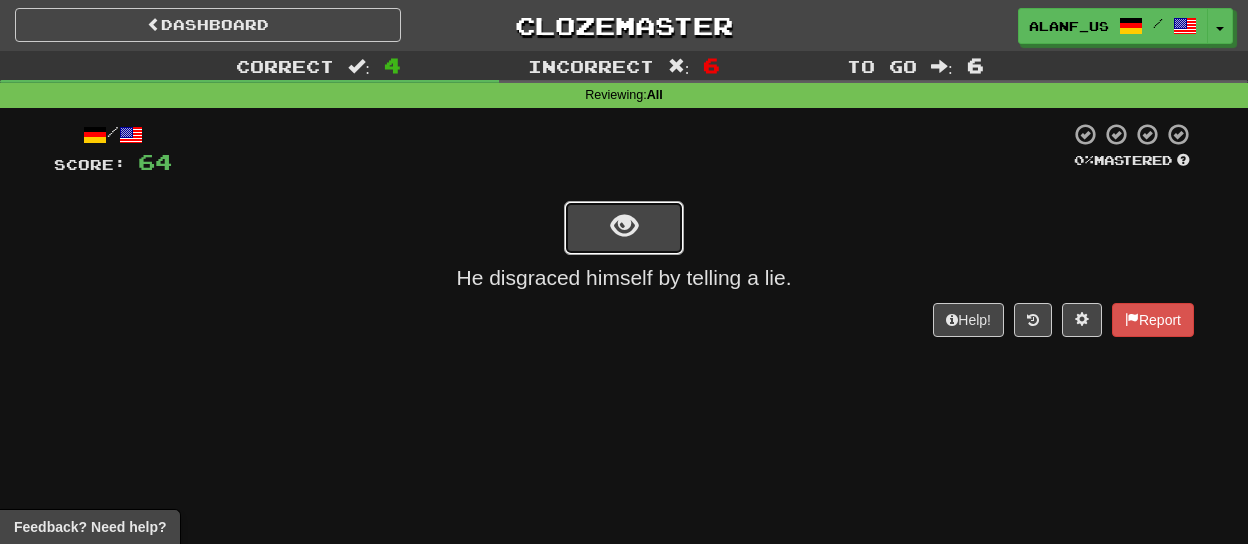 click at bounding box center [624, 228] 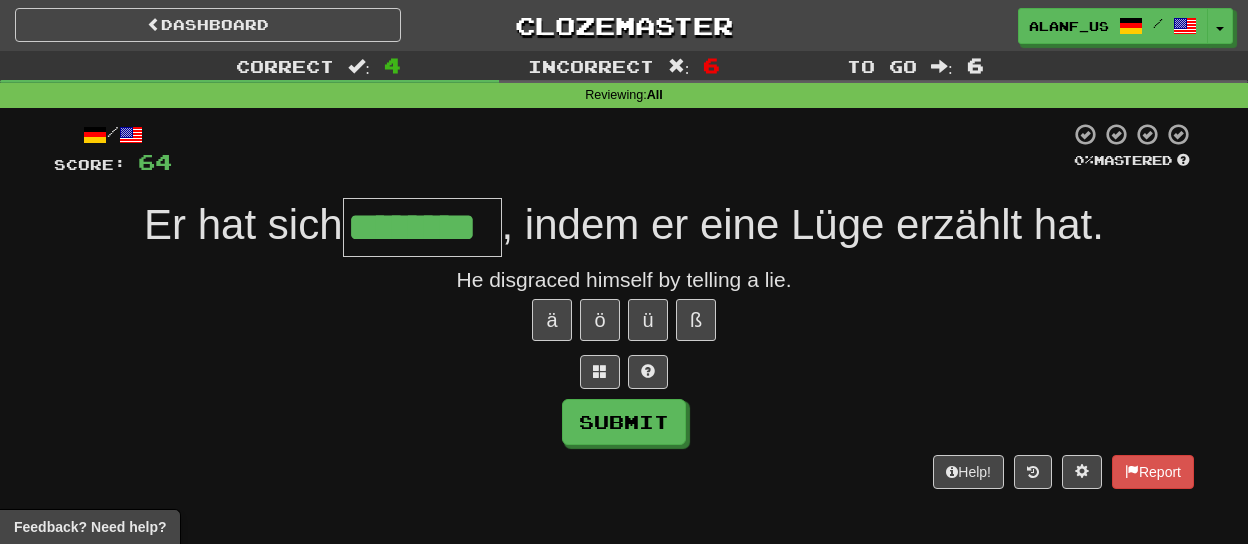 type on "********" 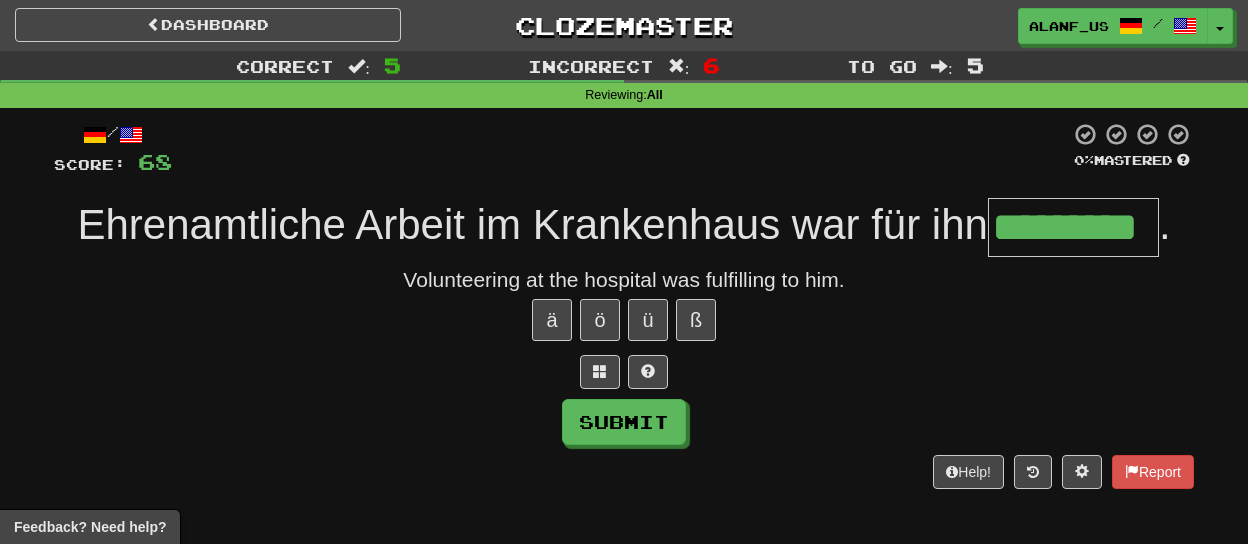 type on "*********" 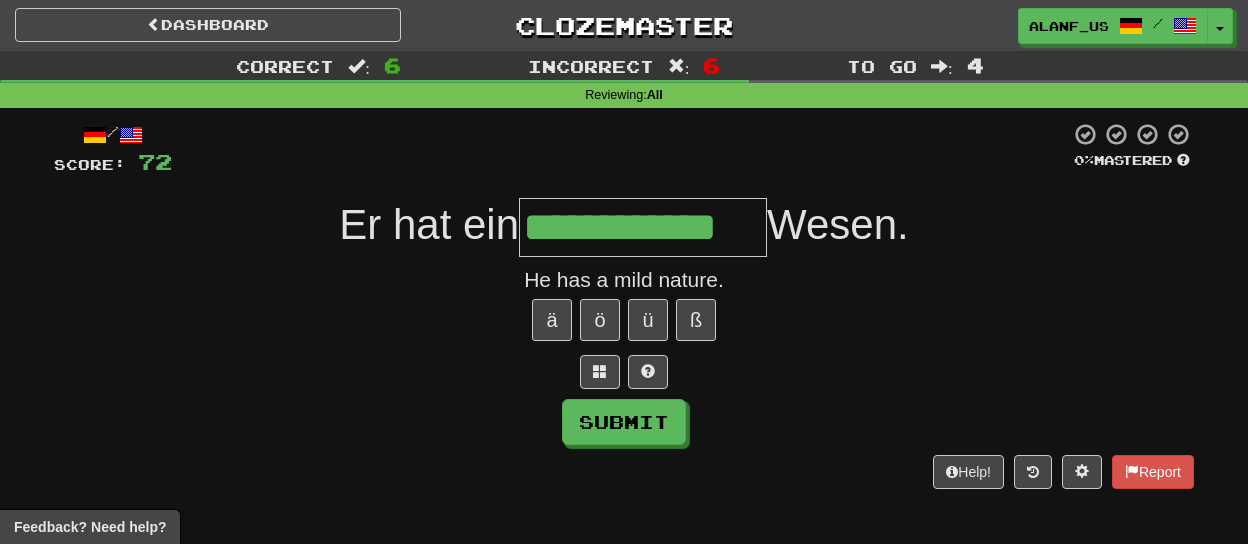 type on "**********" 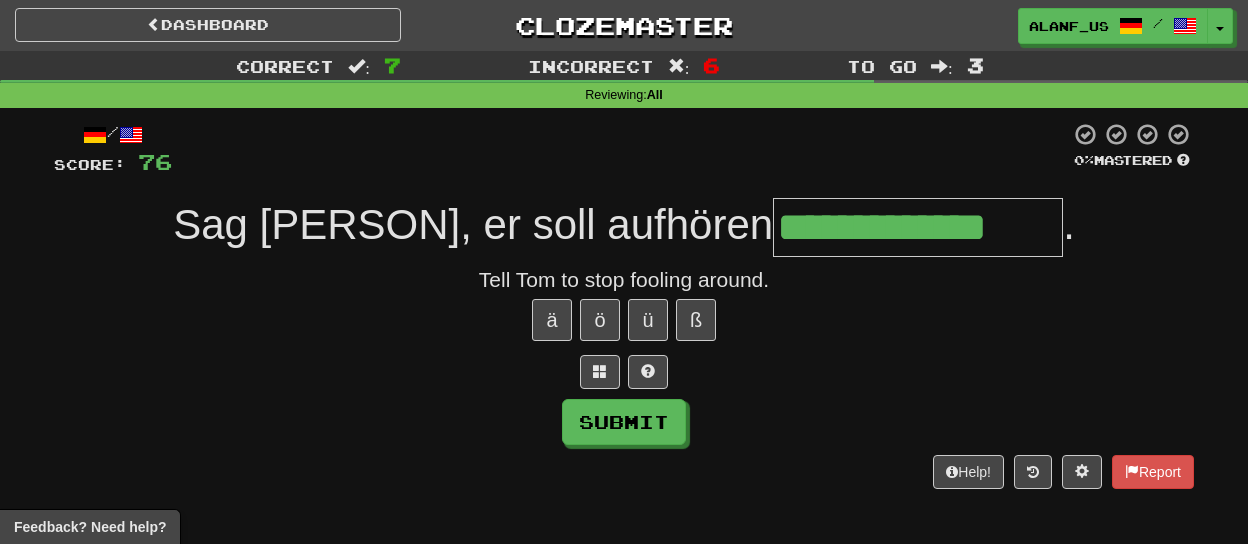 type on "**********" 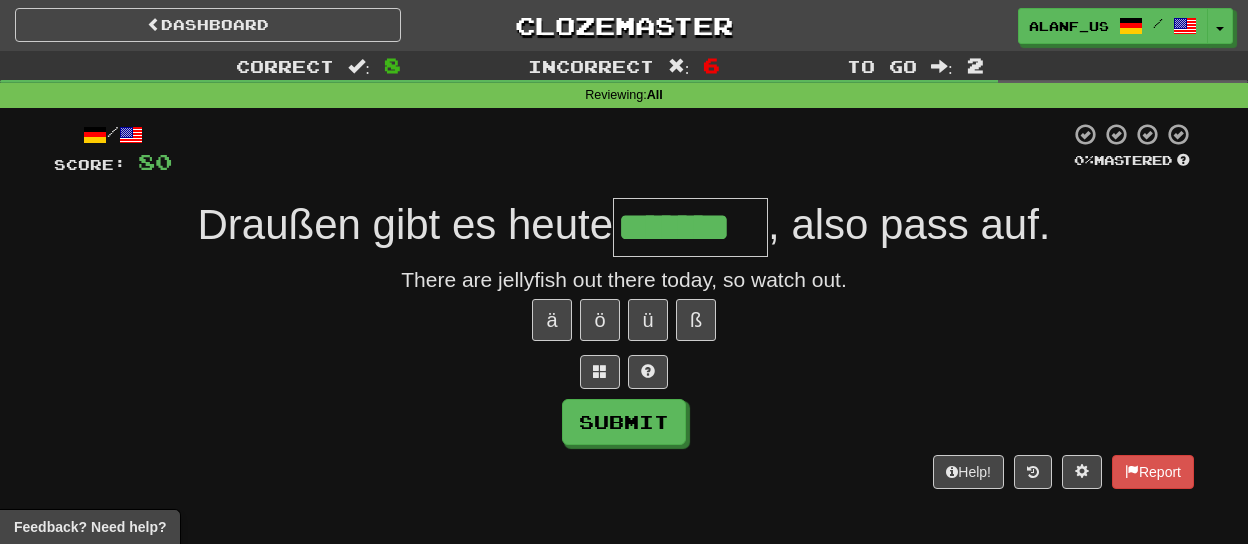 type on "*******" 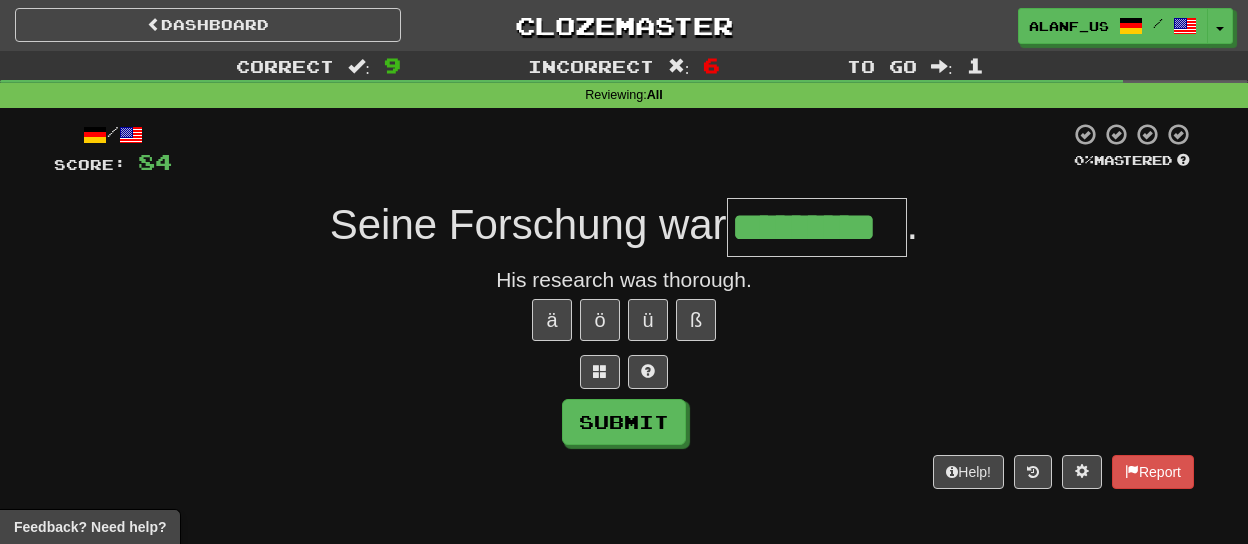 type on "*********" 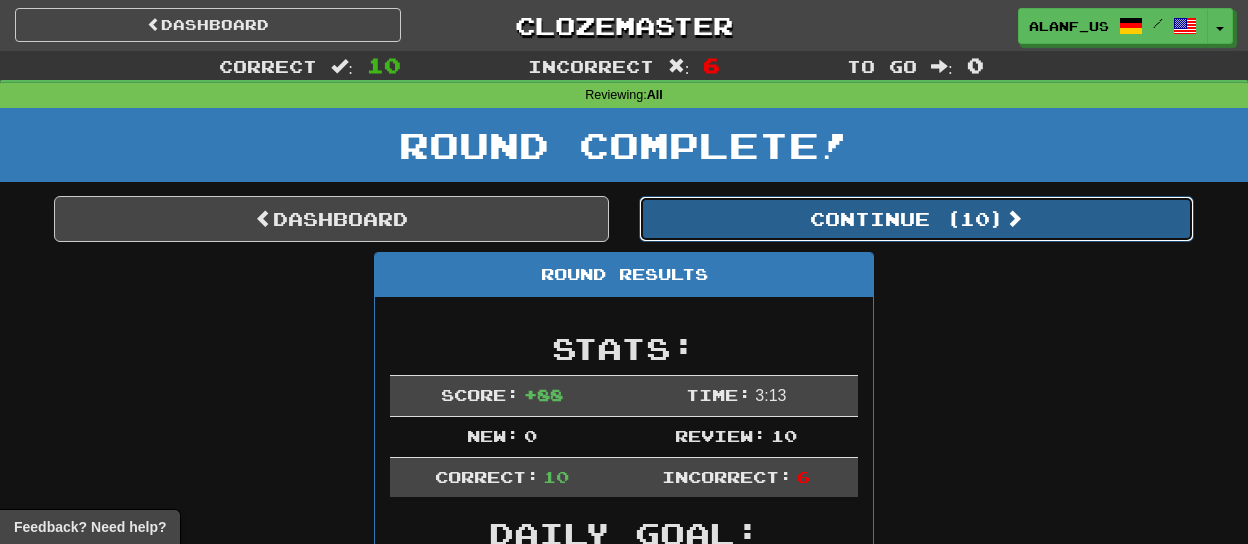 click on "Continue ( 10 )" at bounding box center (916, 219) 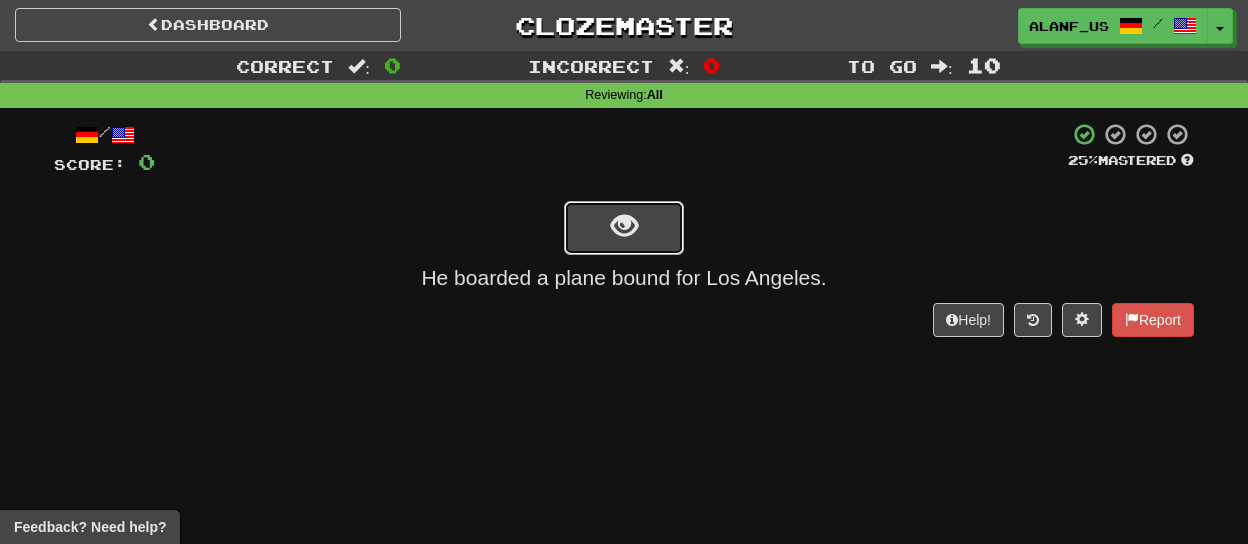 click at bounding box center [624, 228] 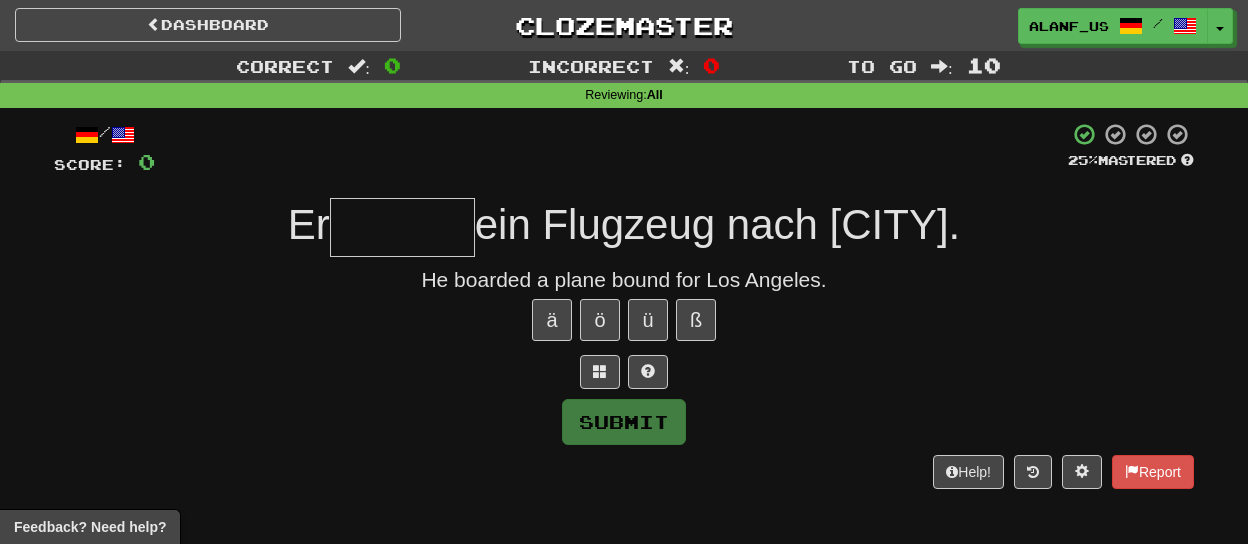 type on "*" 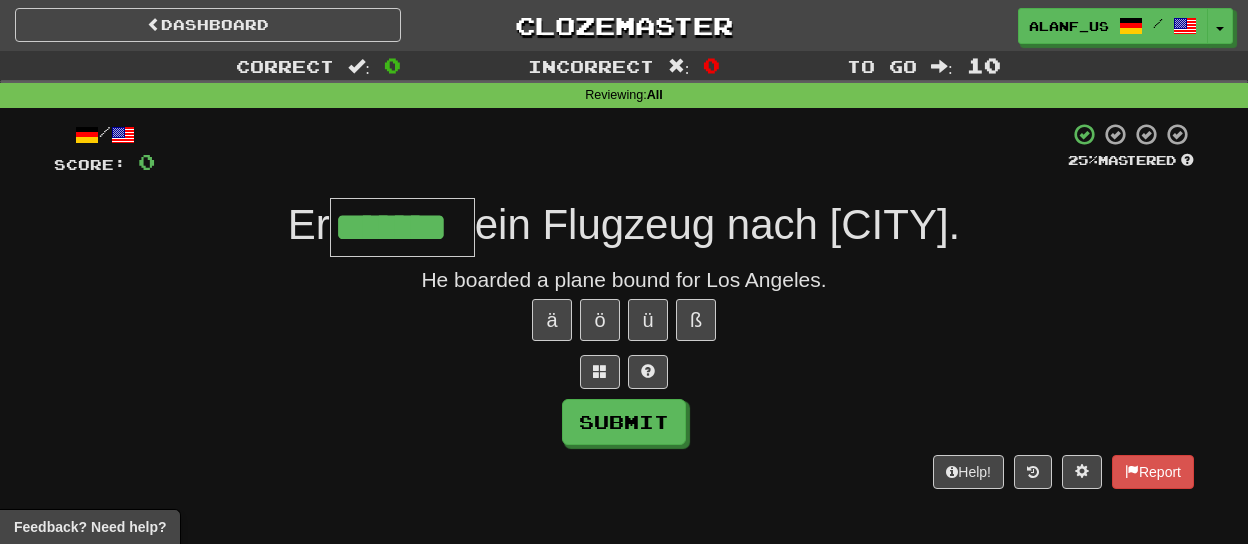 type on "*******" 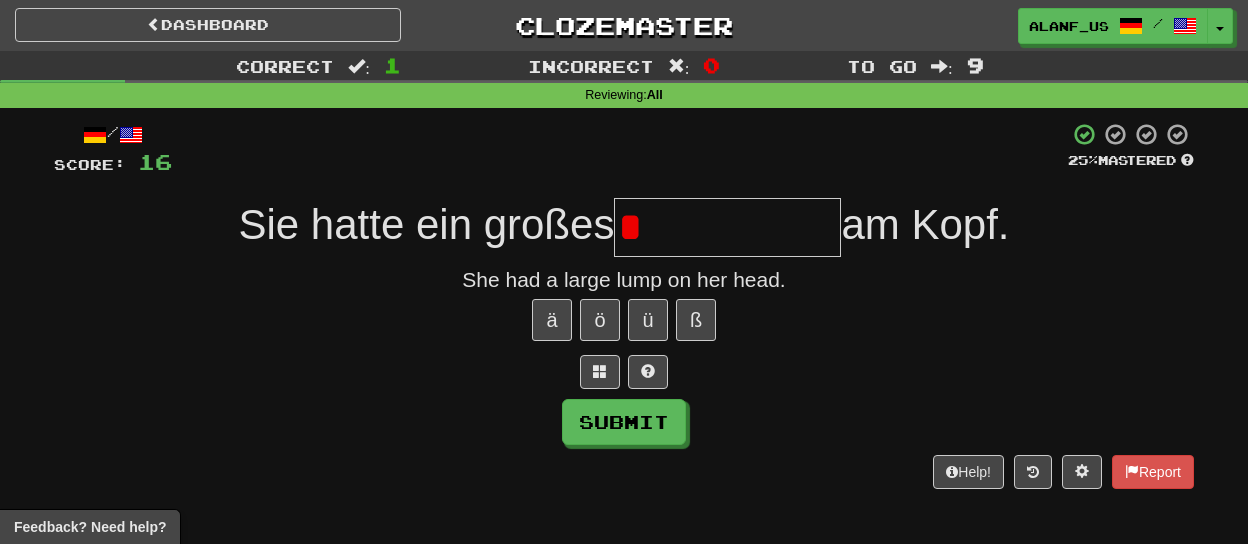 type on "**********" 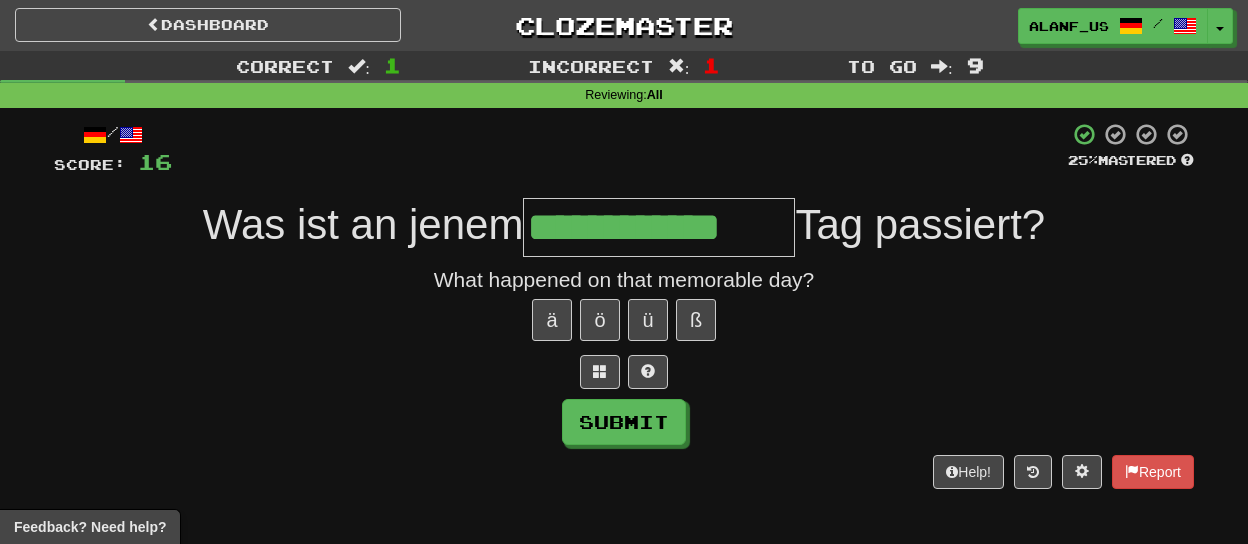 type on "**********" 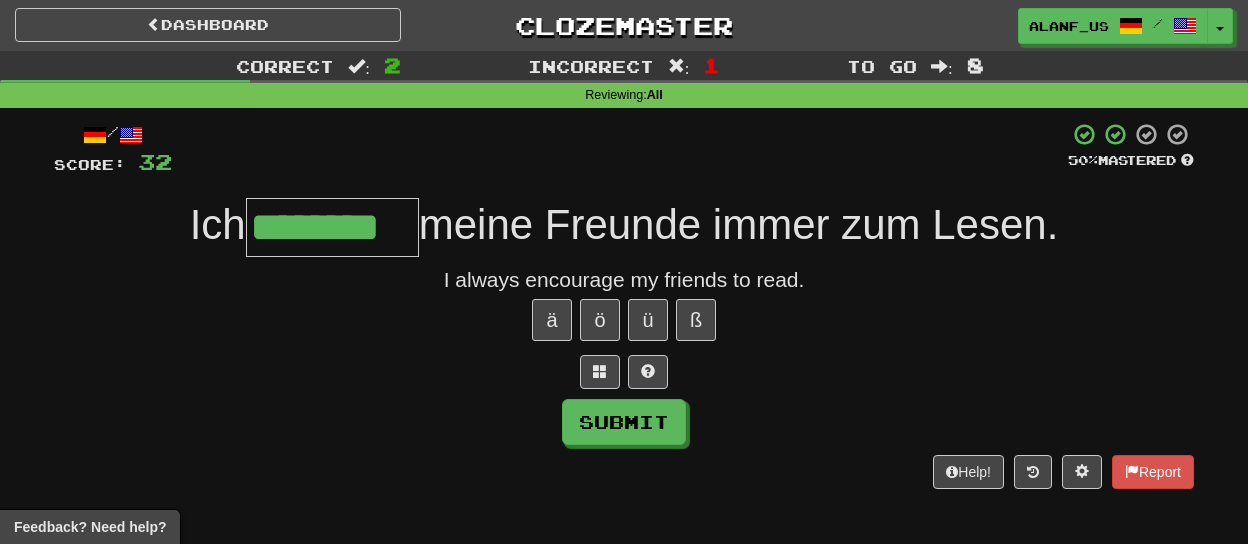 type on "********" 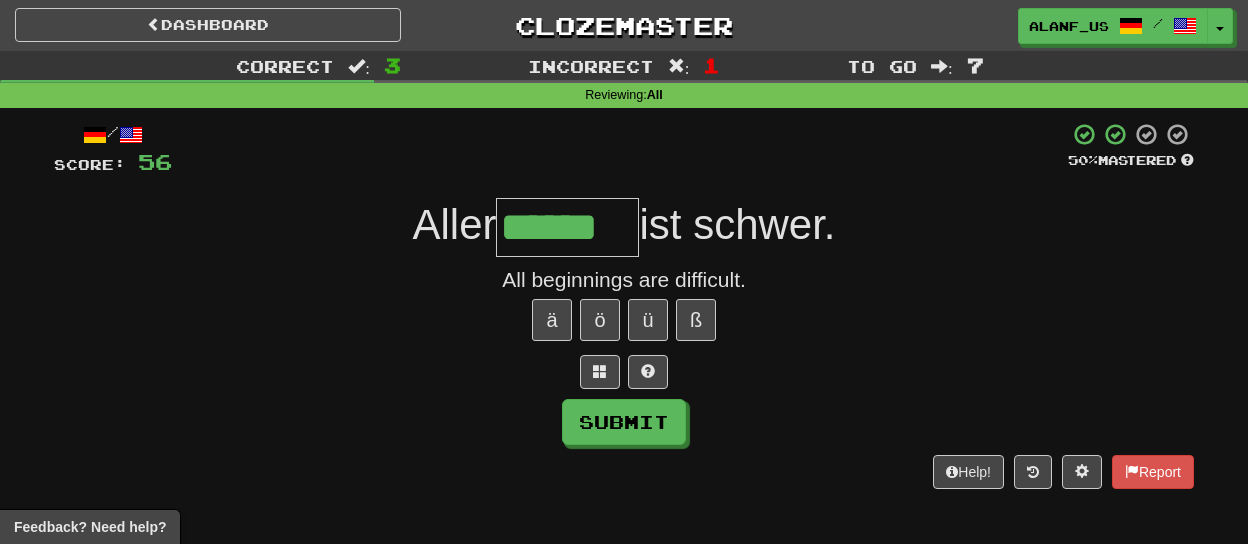 type on "******" 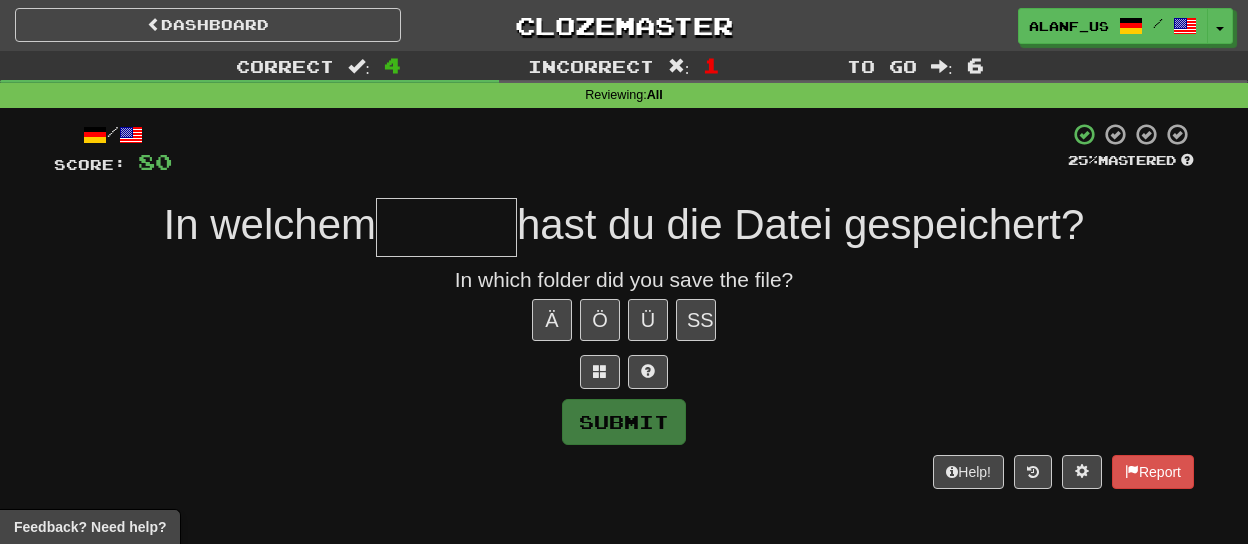 type on "*" 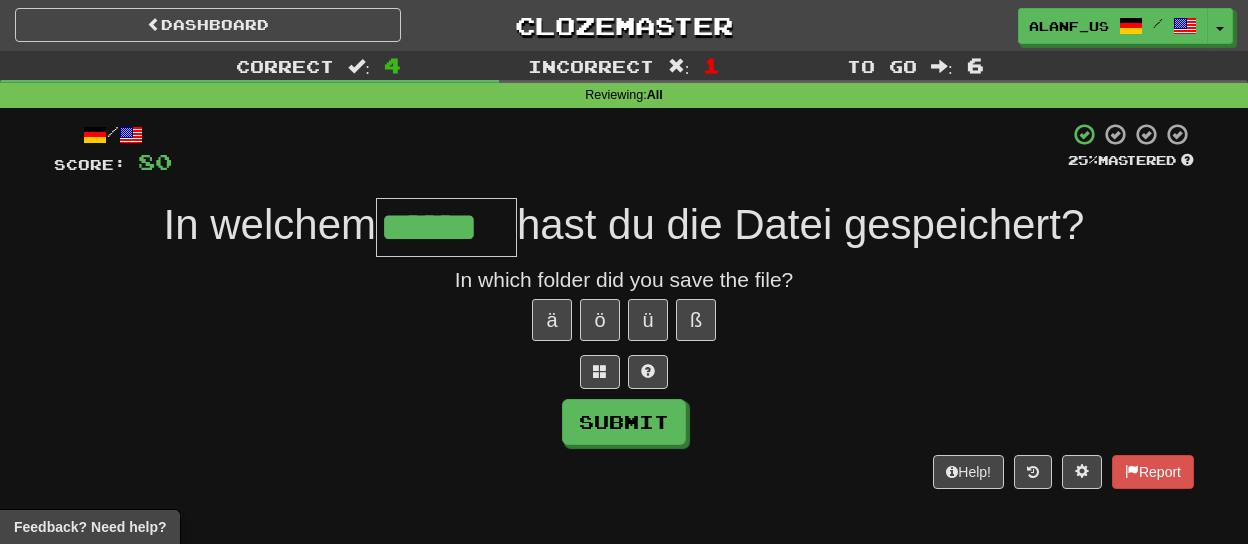 type on "******" 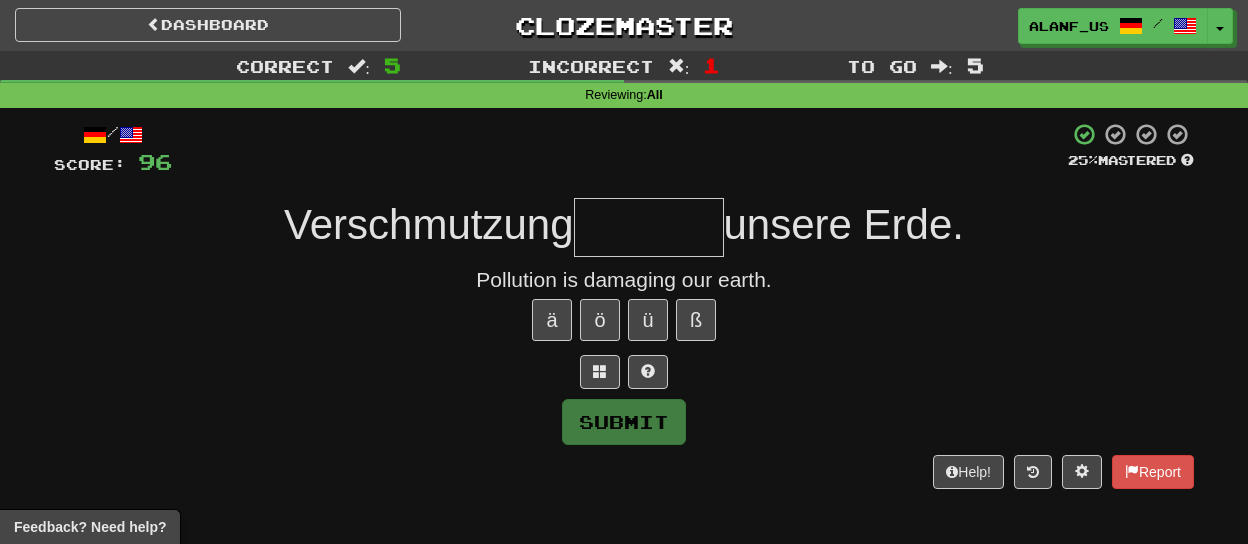type on "*" 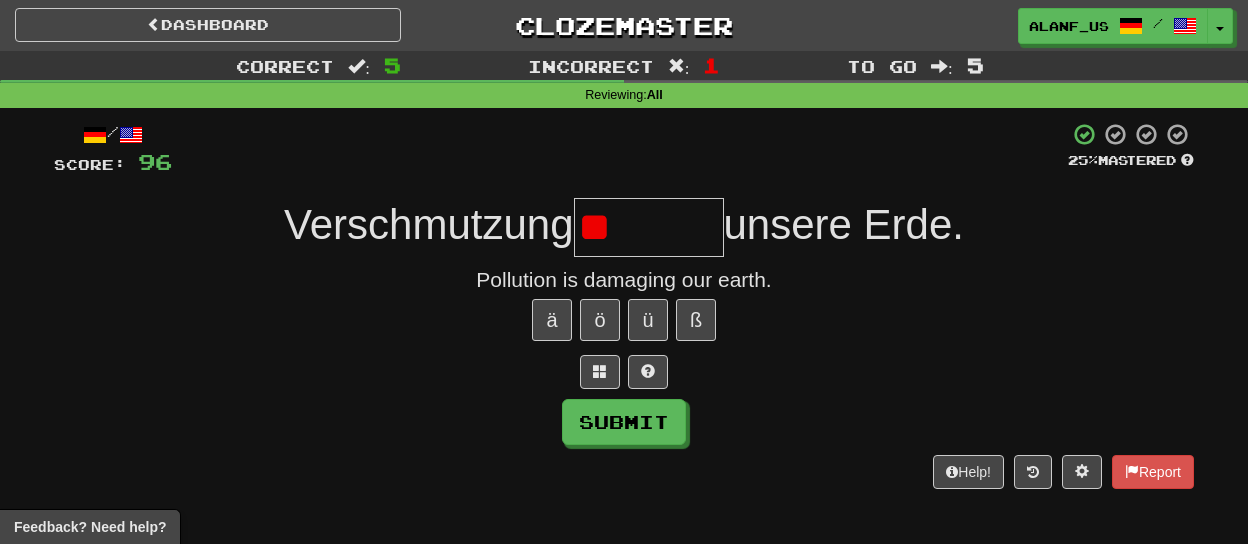 type on "*" 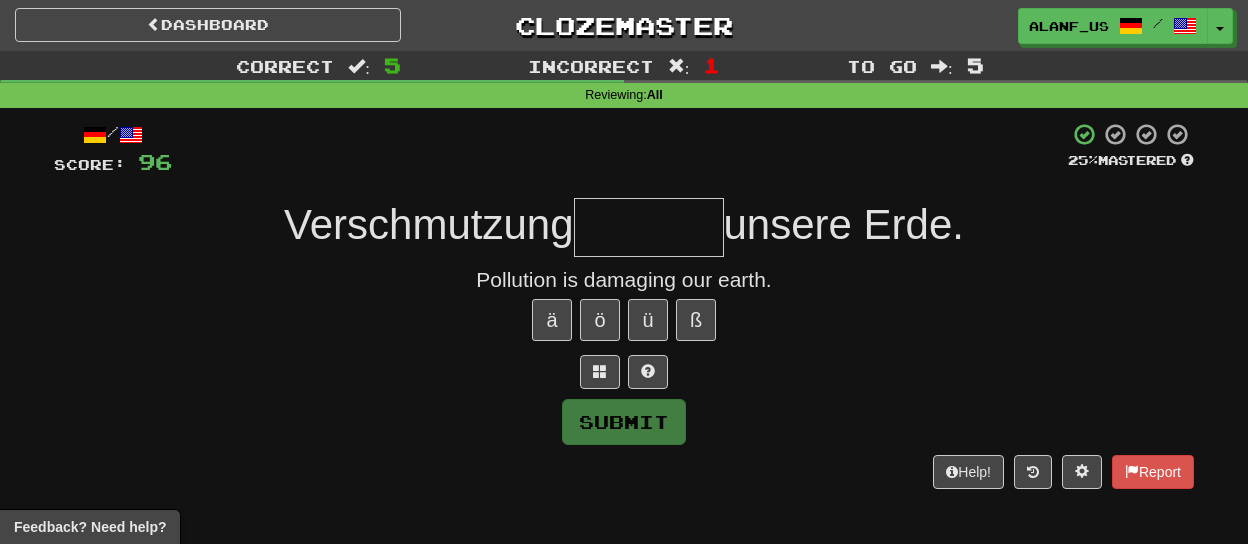 type on "*" 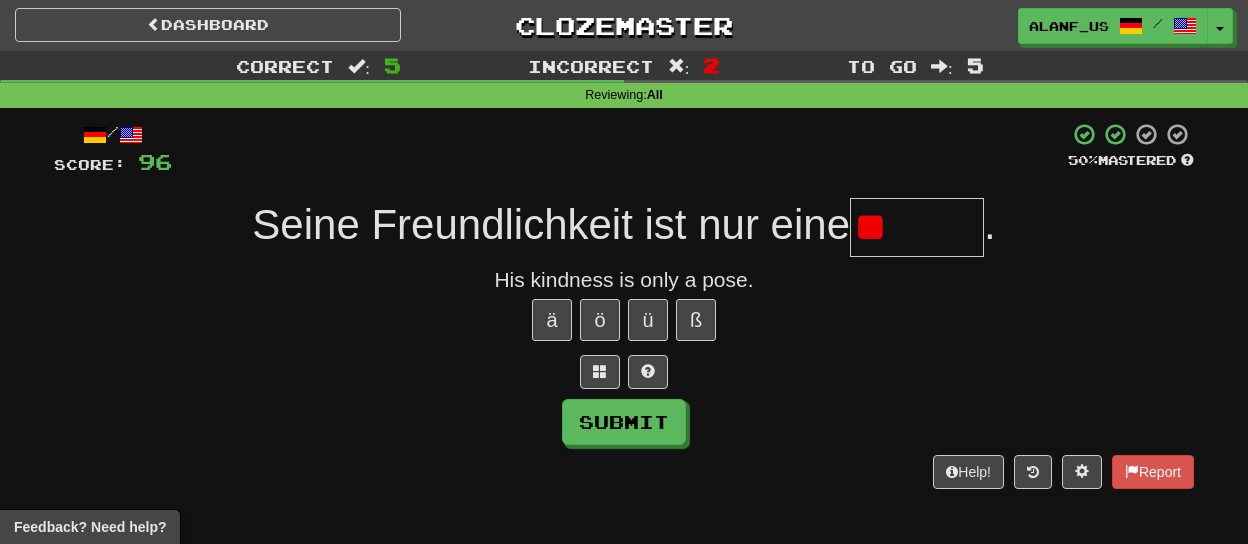 type on "*" 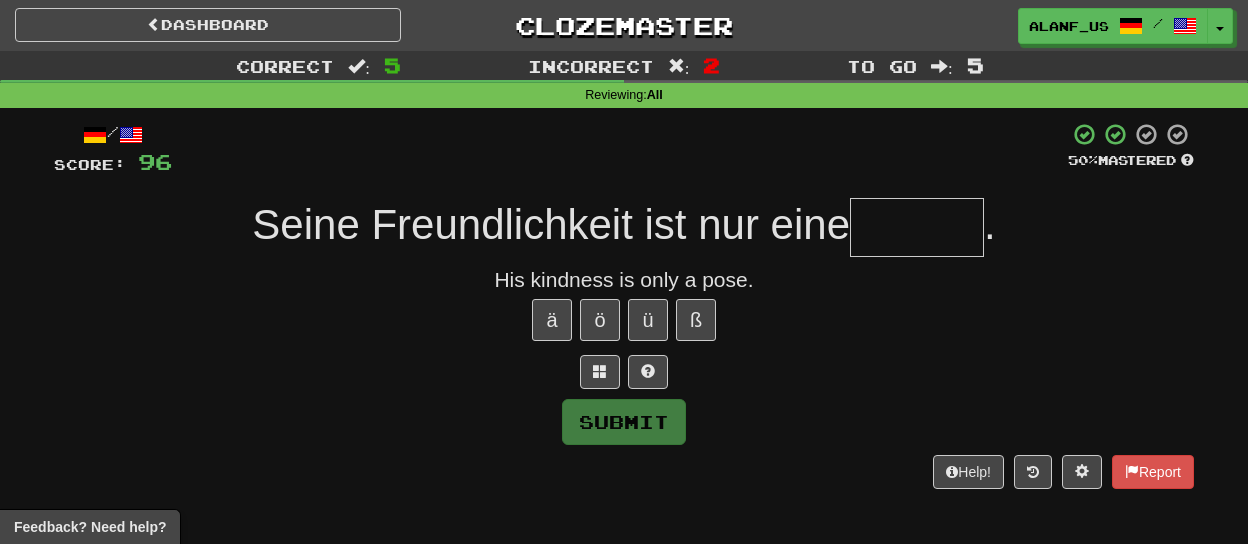 type on "*****" 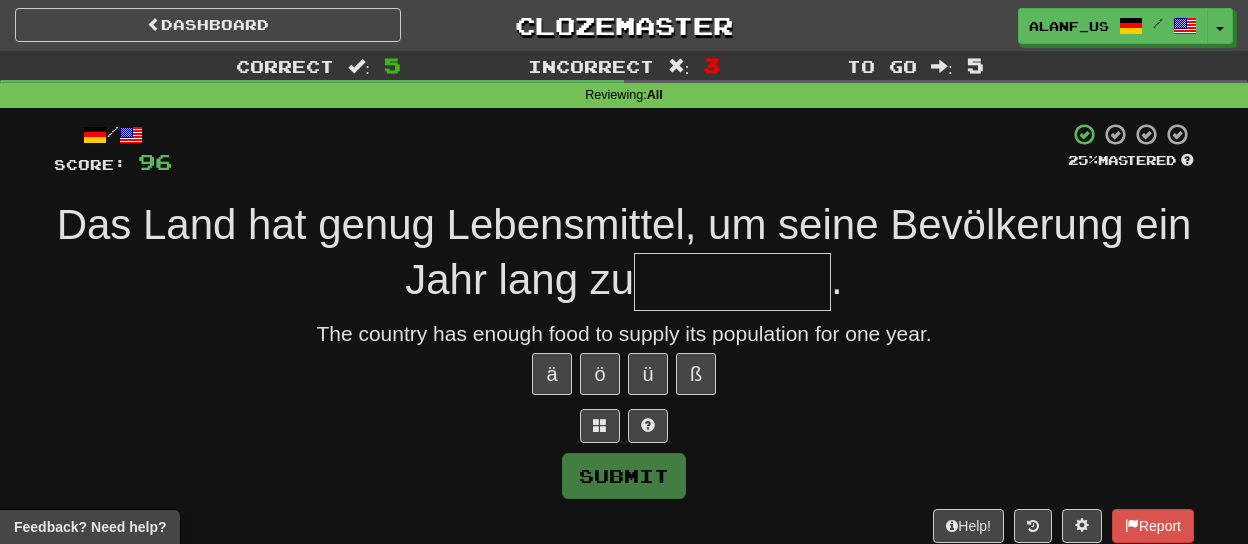type on "*" 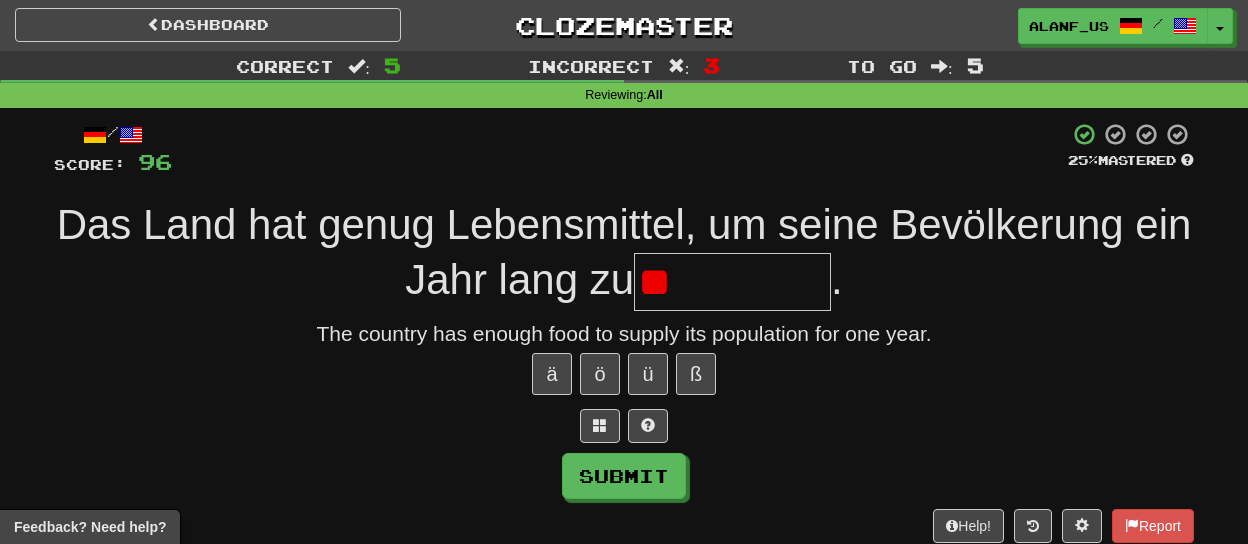 type on "*" 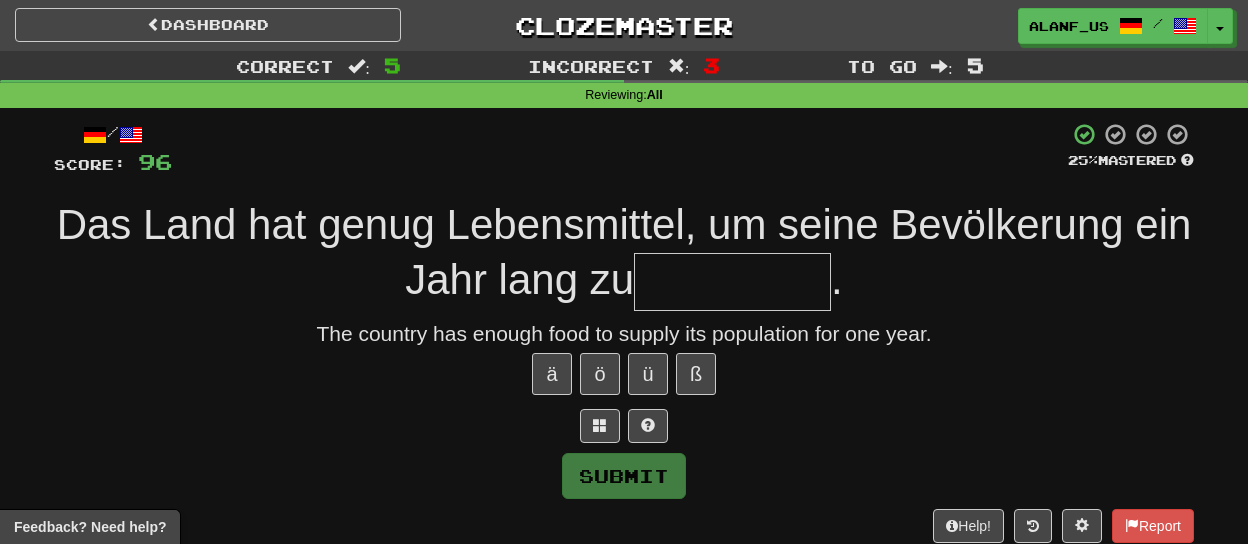 type on "*" 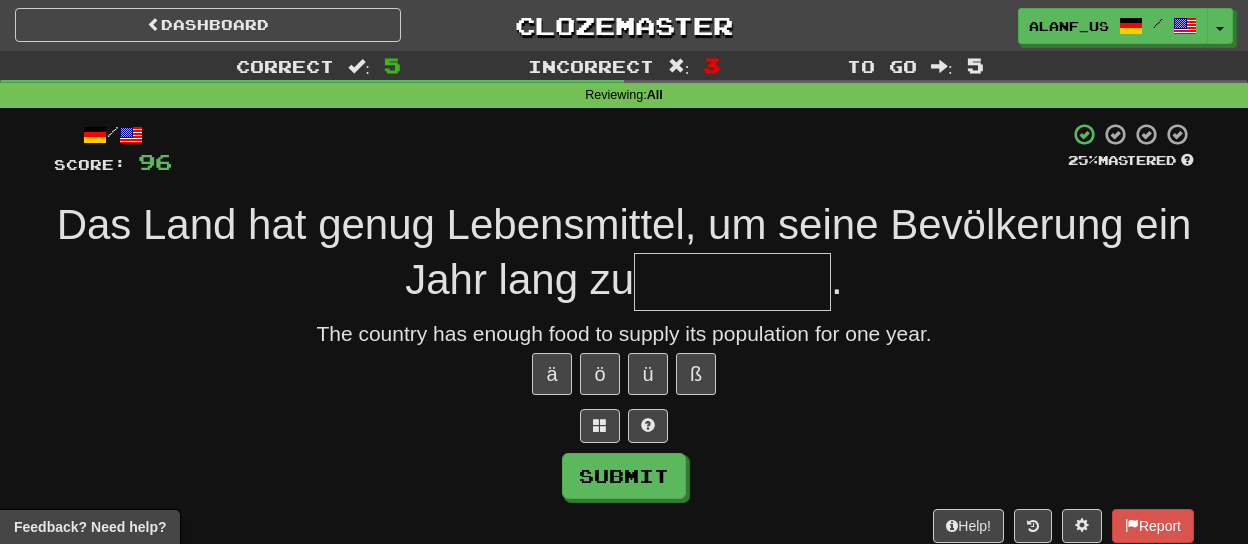 type on "*" 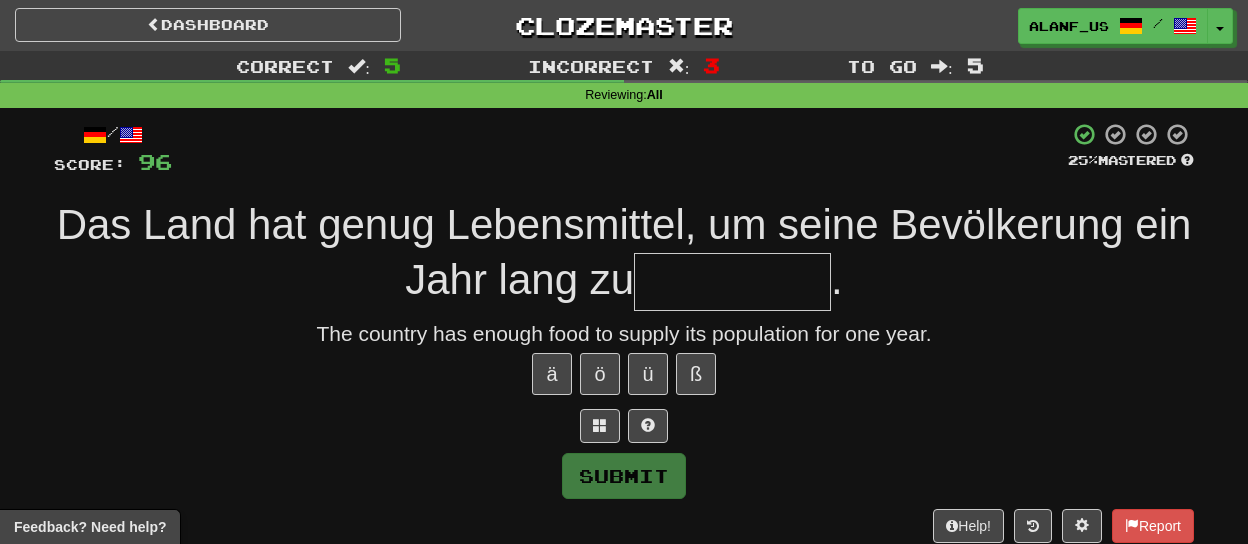 type on "*********" 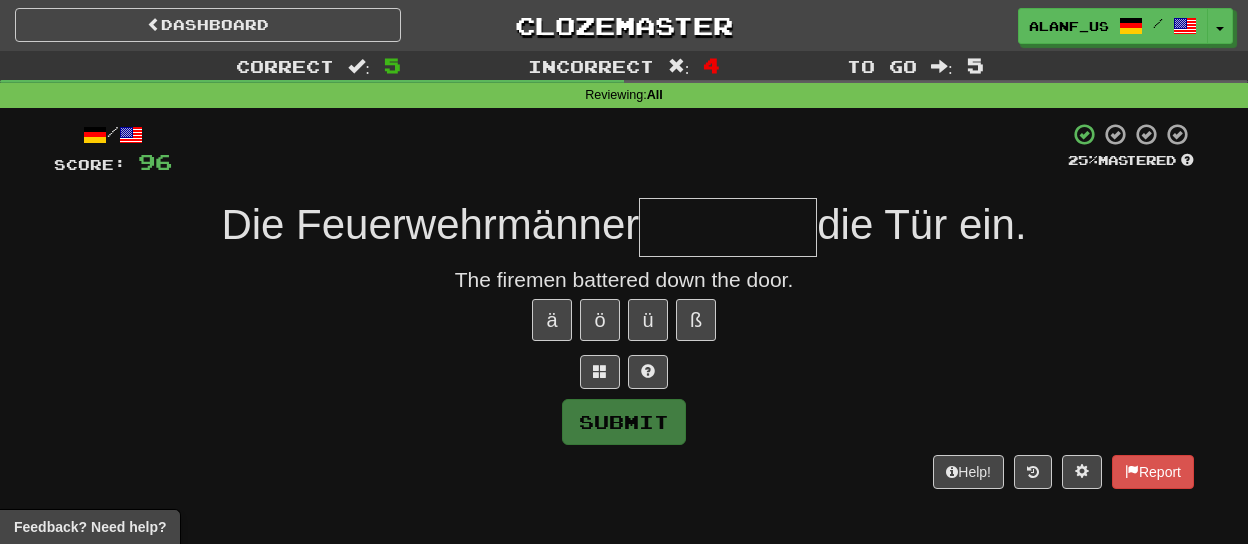 type on "********" 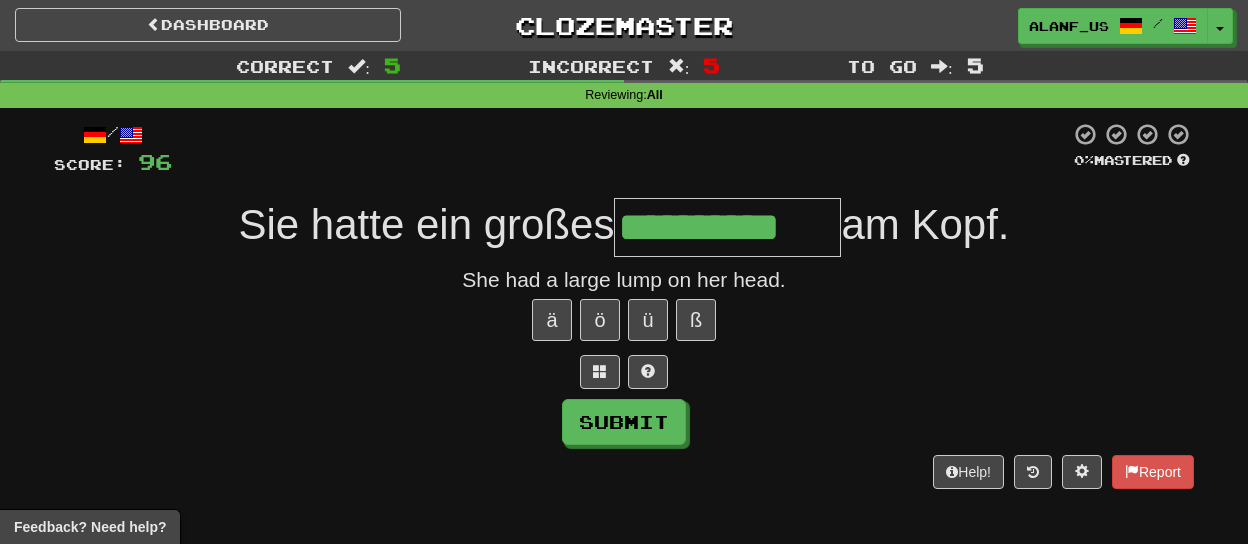 type on "**********" 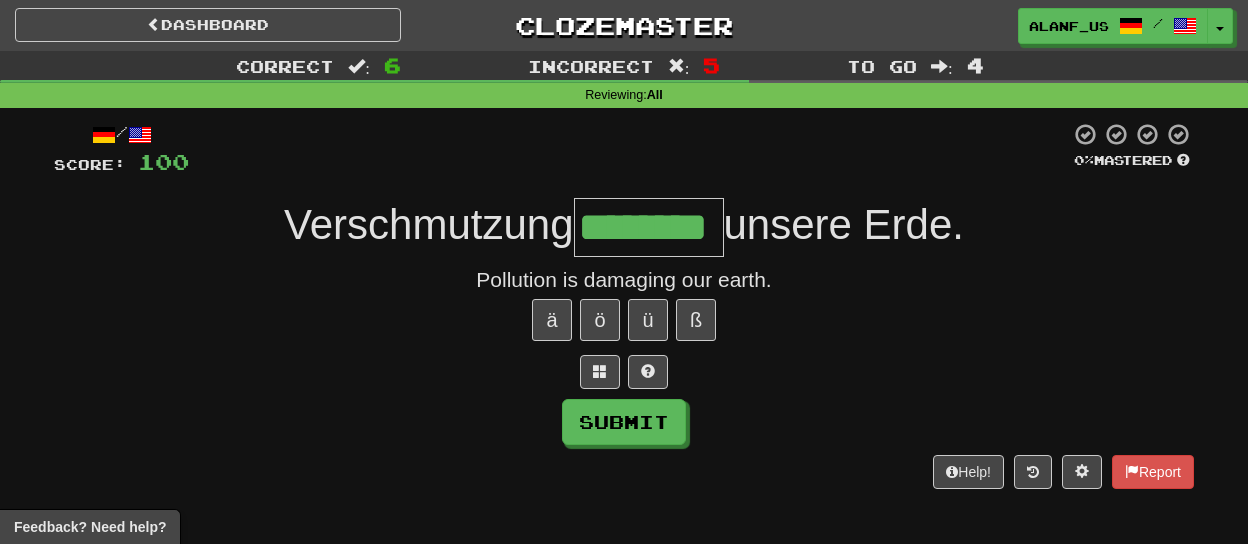 type on "********" 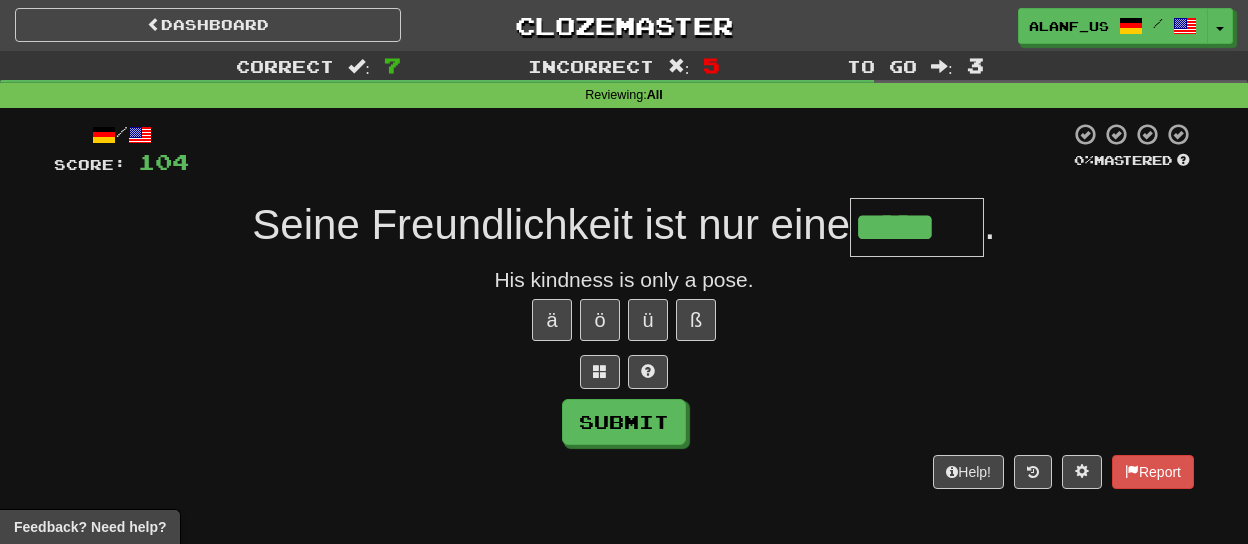 type on "*****" 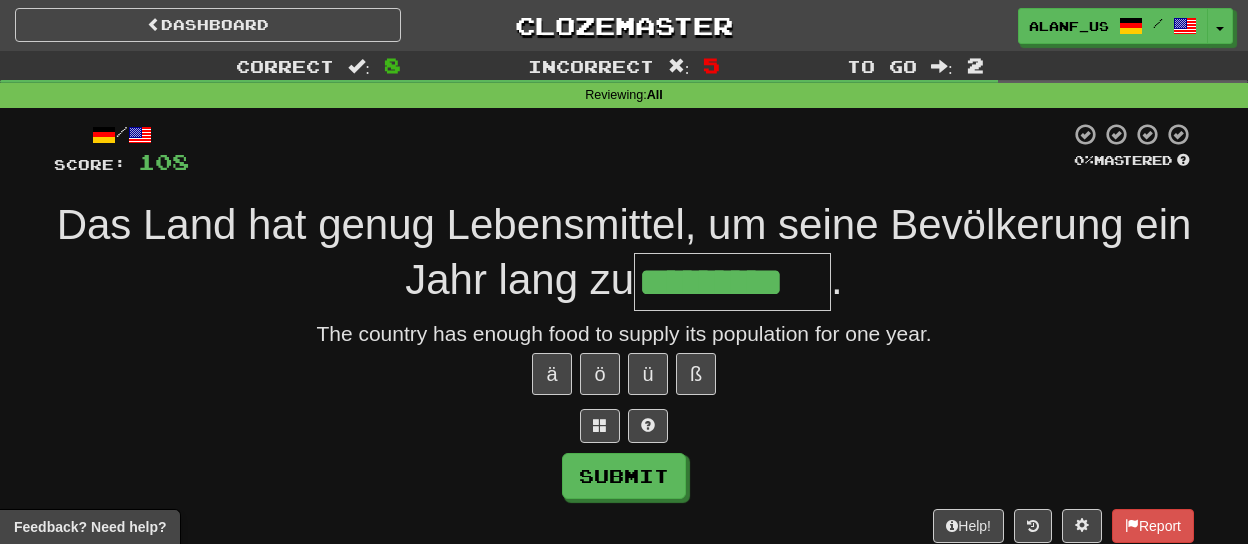type on "*********" 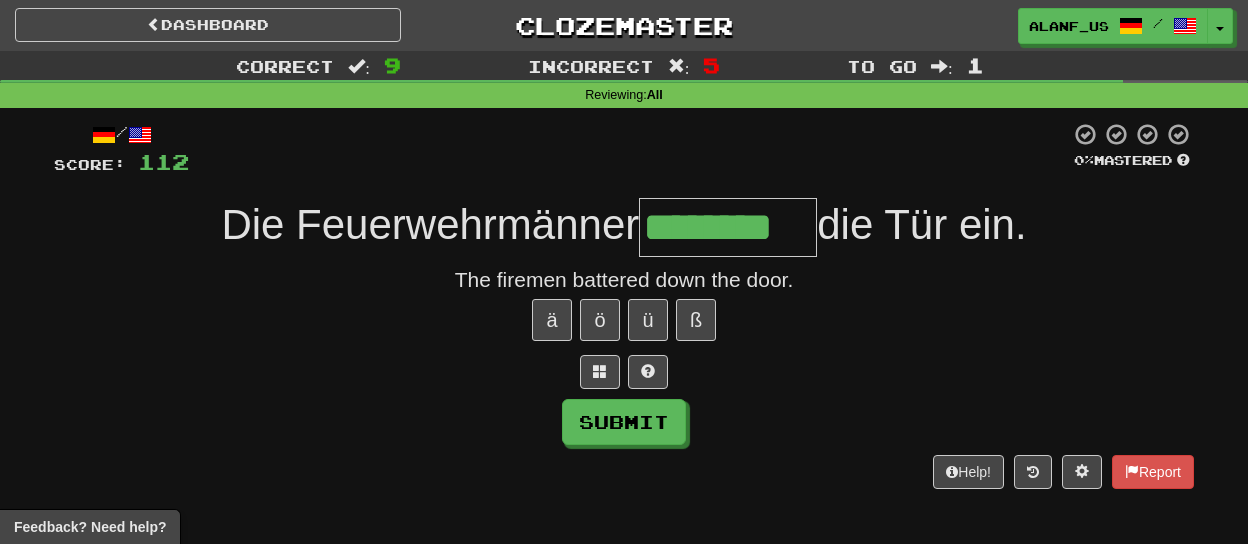 type on "********" 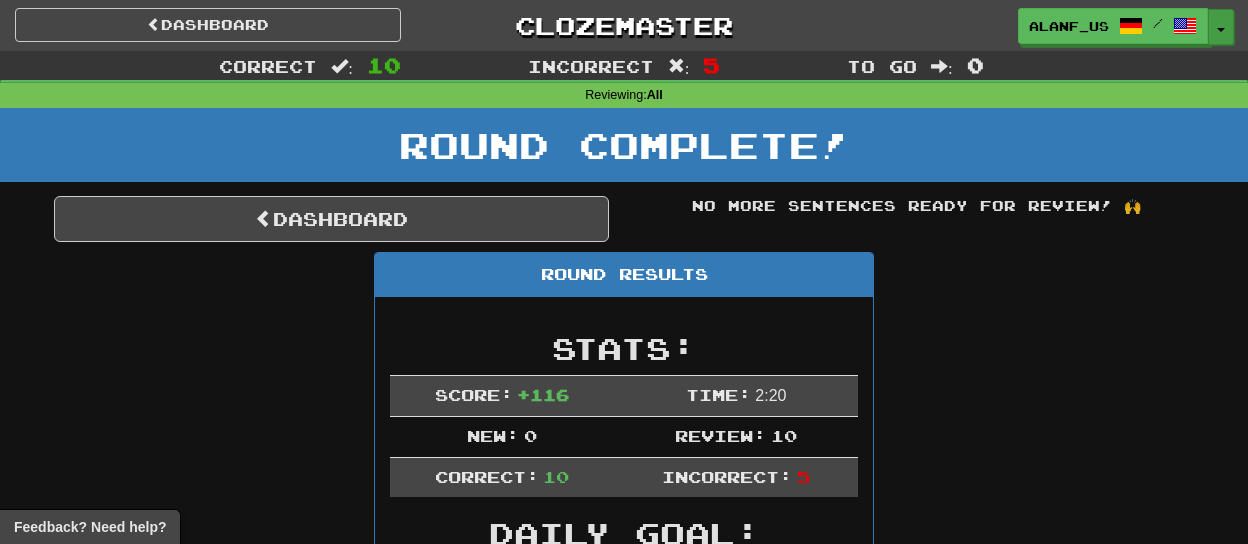 click on "Toggle Dropdown" at bounding box center (1221, 27) 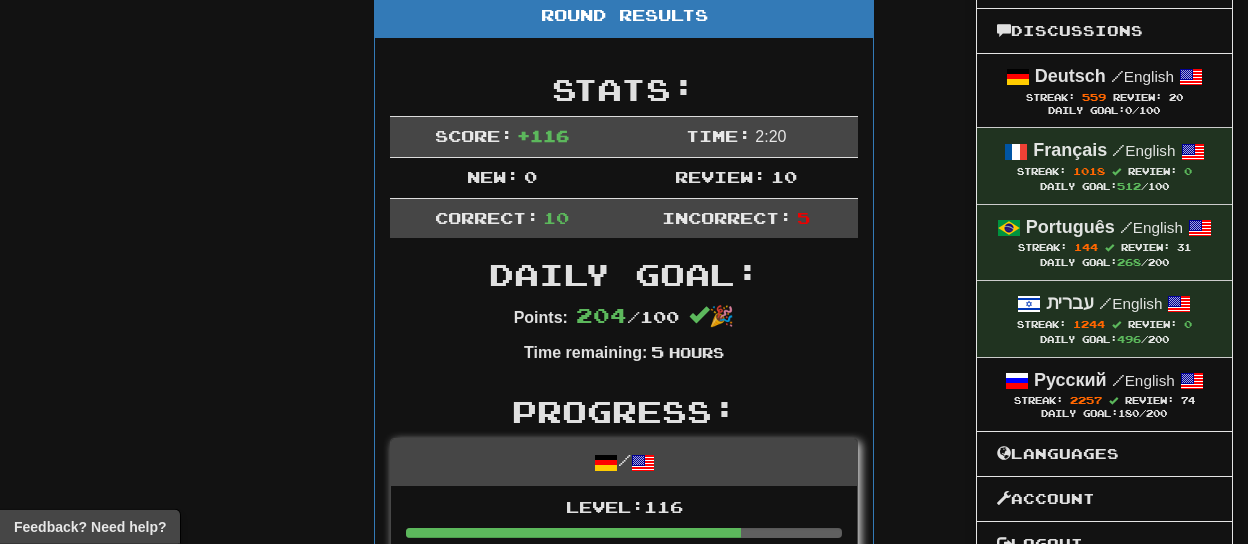 scroll, scrollTop: 270, scrollLeft: 0, axis: vertical 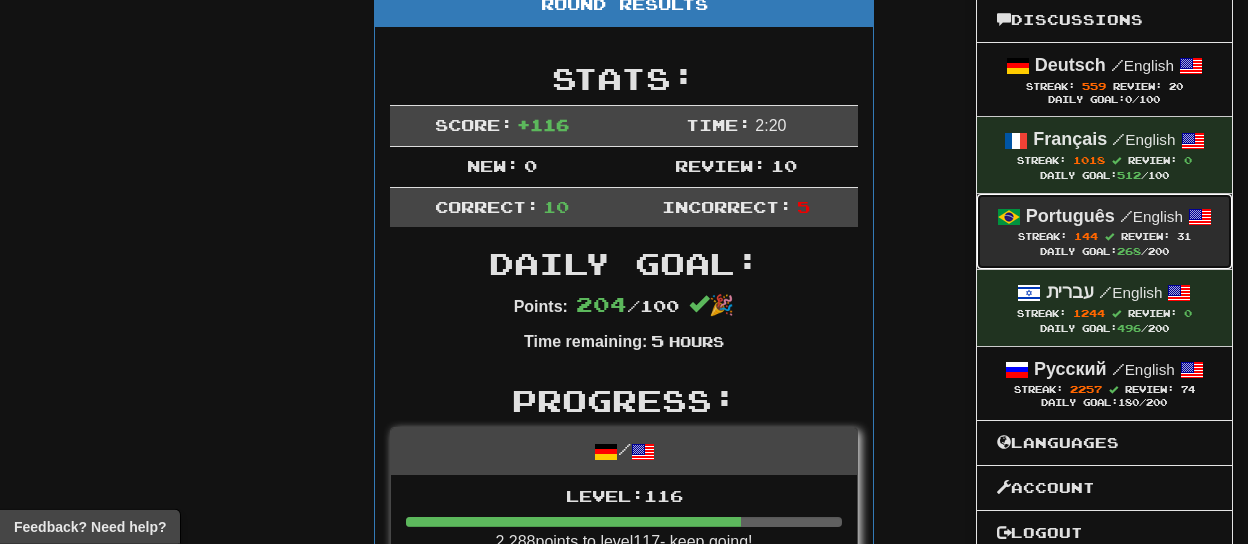 click on "Português
/
English" at bounding box center [1104, 217] 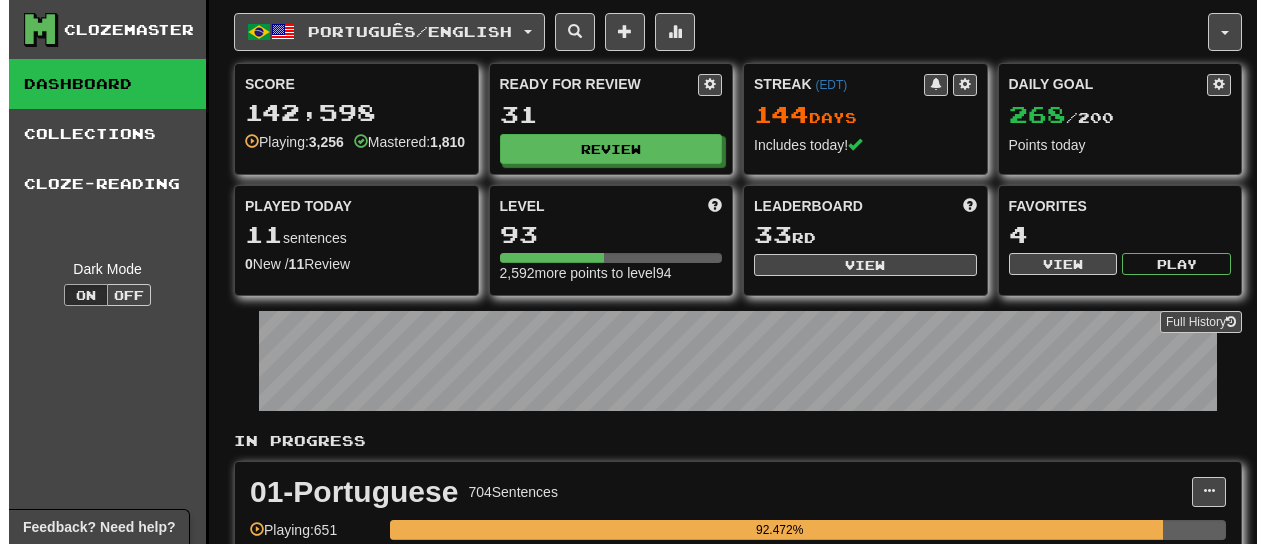 scroll, scrollTop: 0, scrollLeft: 0, axis: both 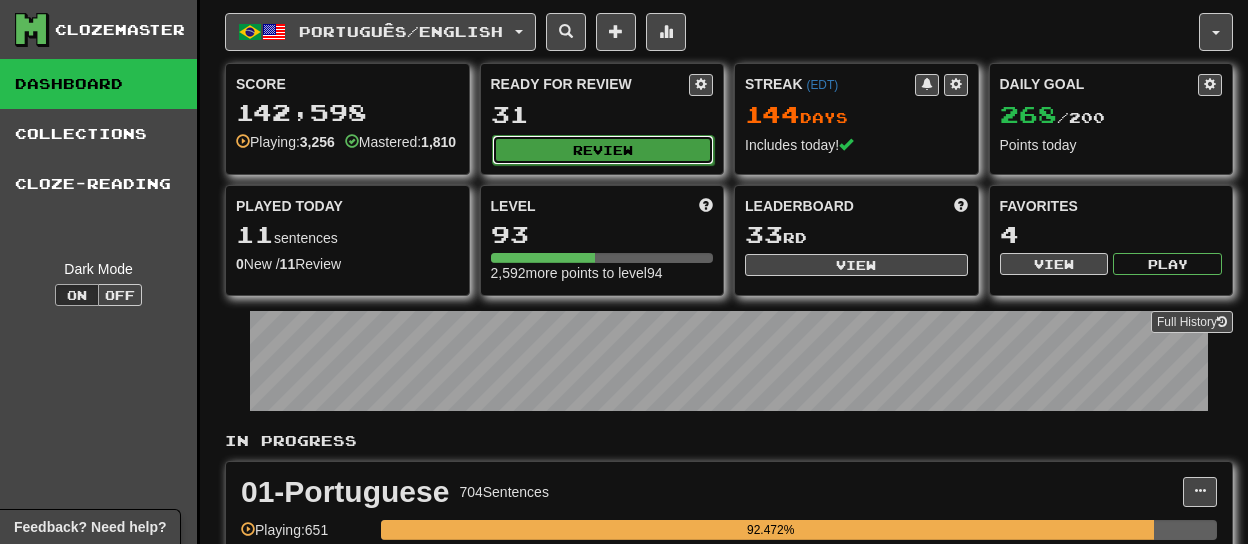 click on "Review" at bounding box center (603, 150) 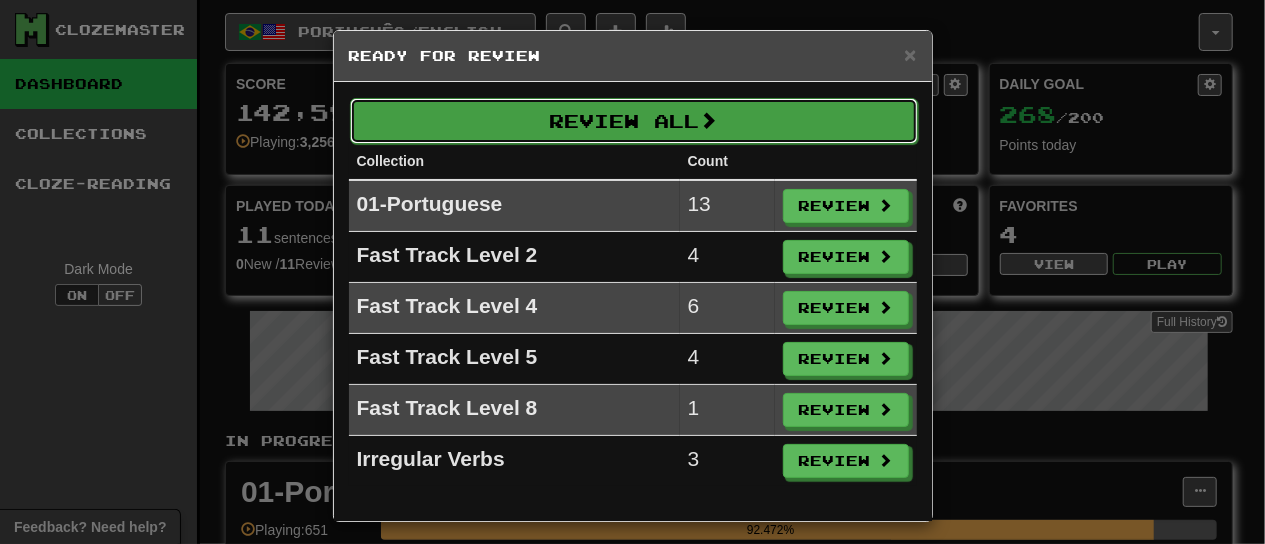 click on "Review All" at bounding box center [634, 121] 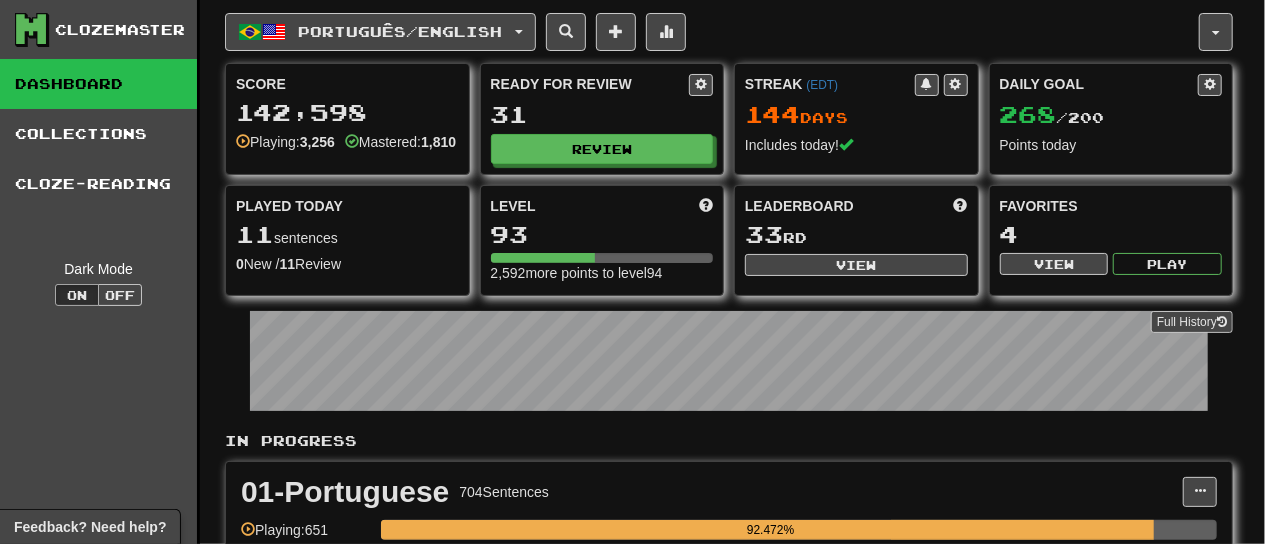 select on "**" 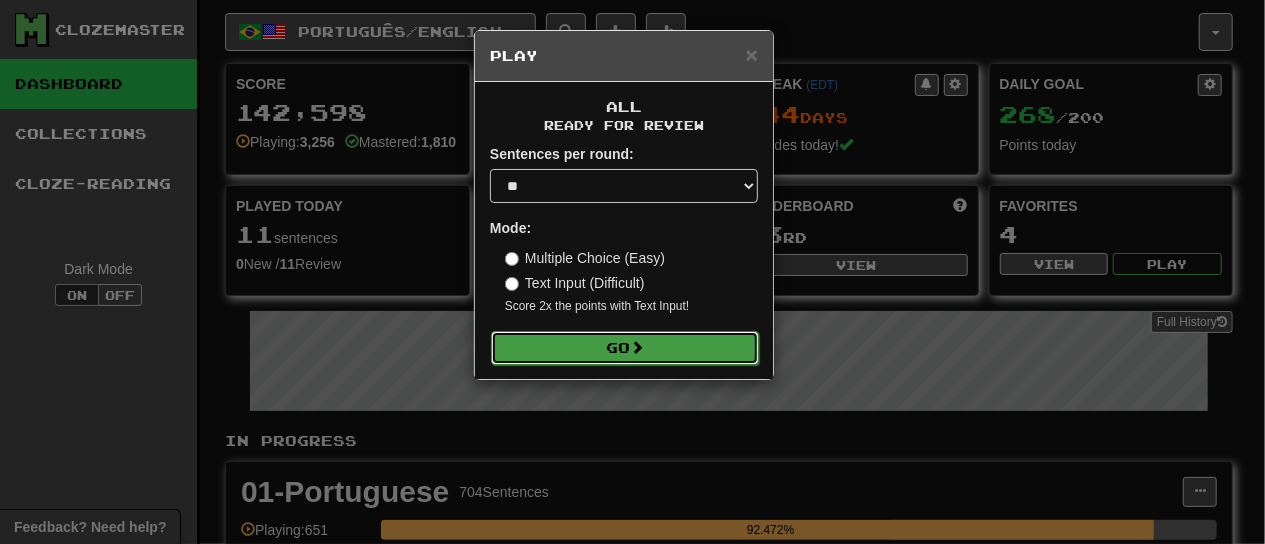 click on "Go" at bounding box center (625, 348) 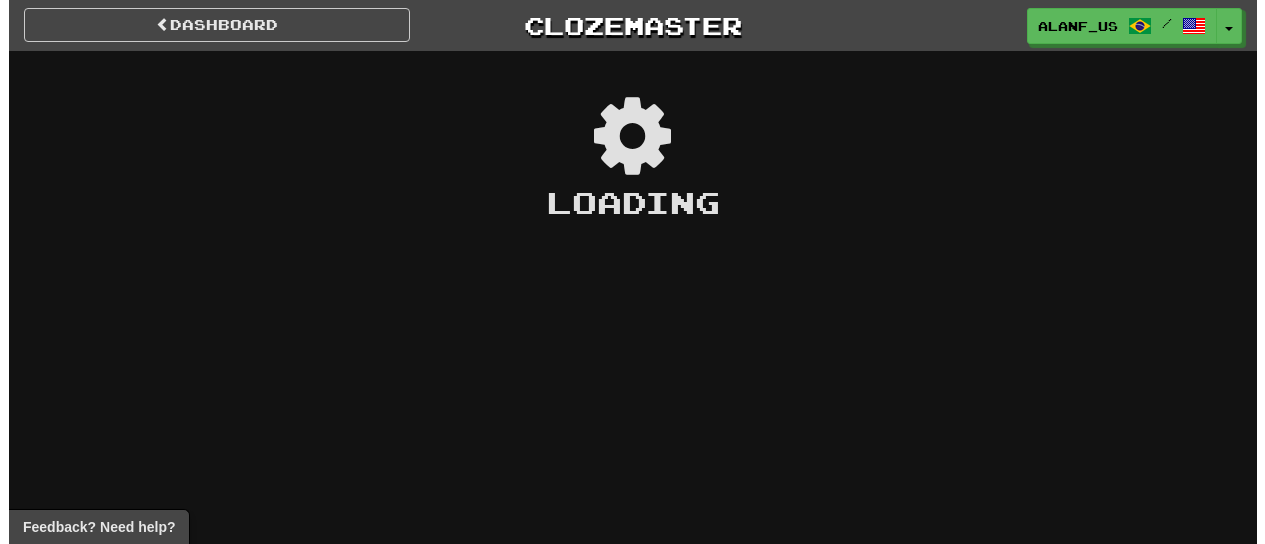 scroll, scrollTop: 0, scrollLeft: 0, axis: both 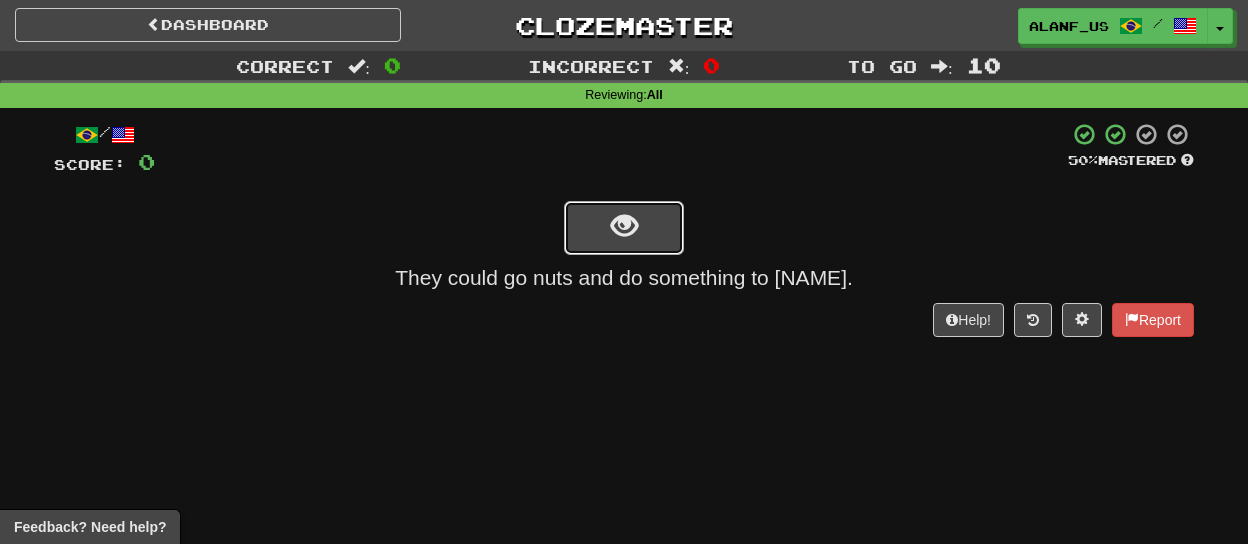 click at bounding box center [624, 226] 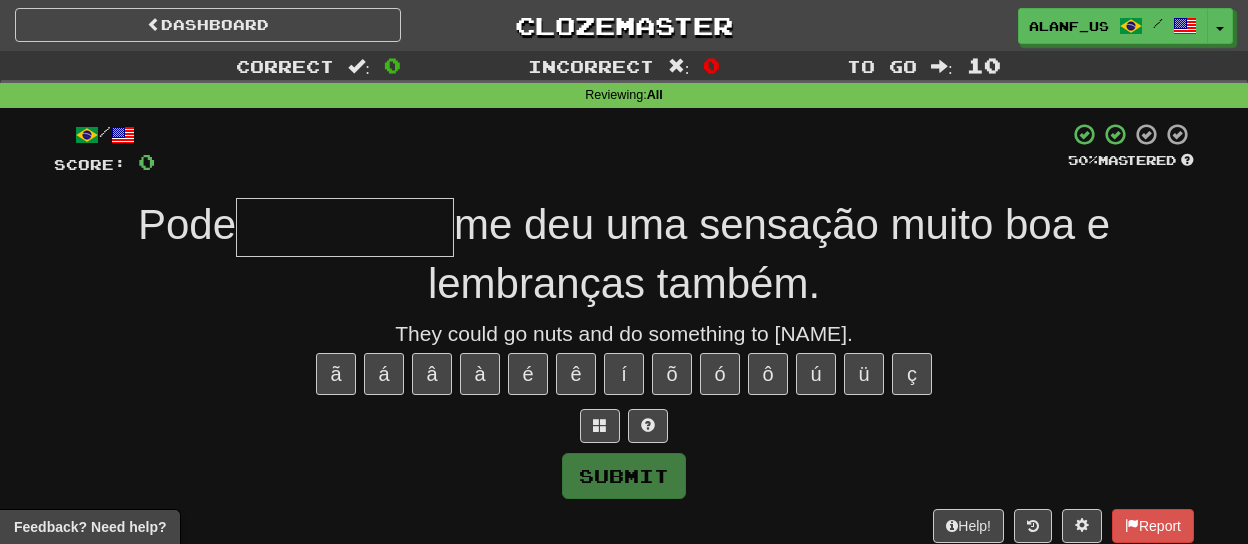 type on "*" 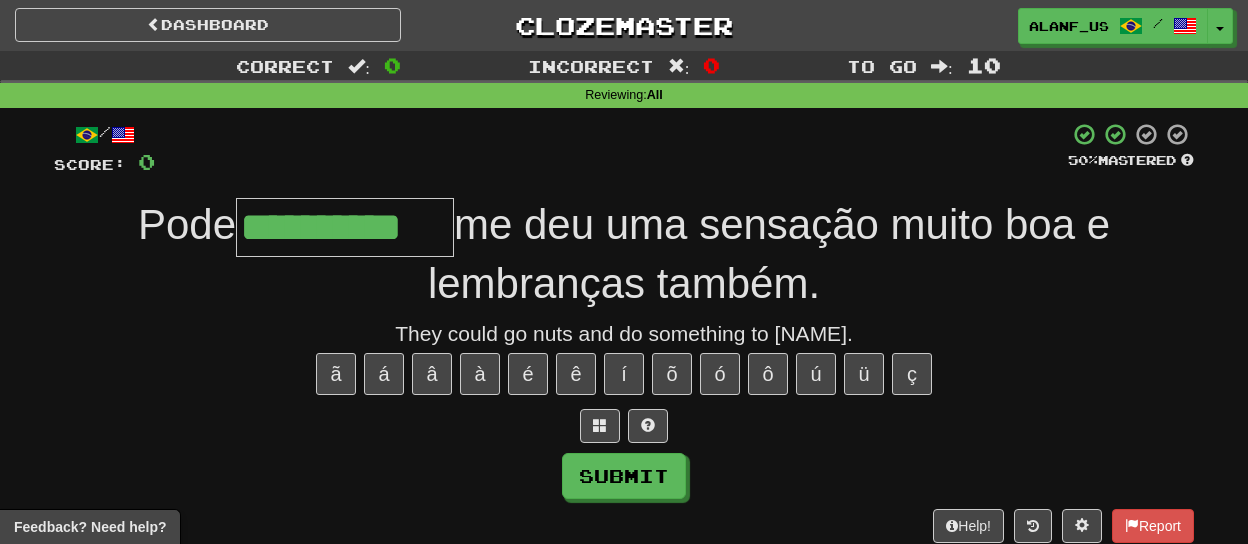 type on "**********" 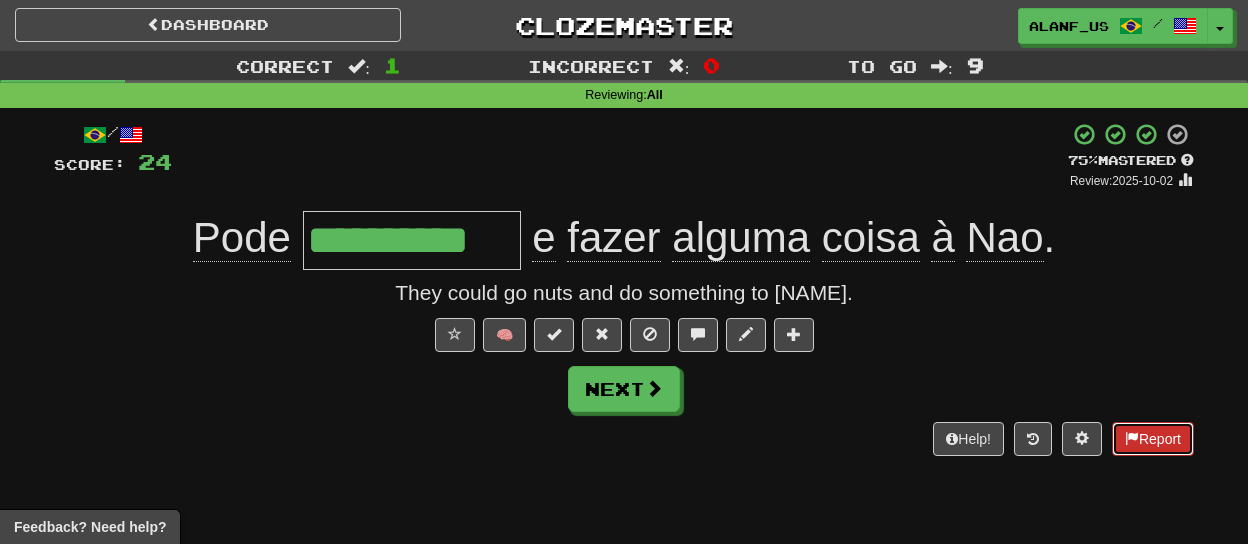 click on "Report" at bounding box center [1153, 439] 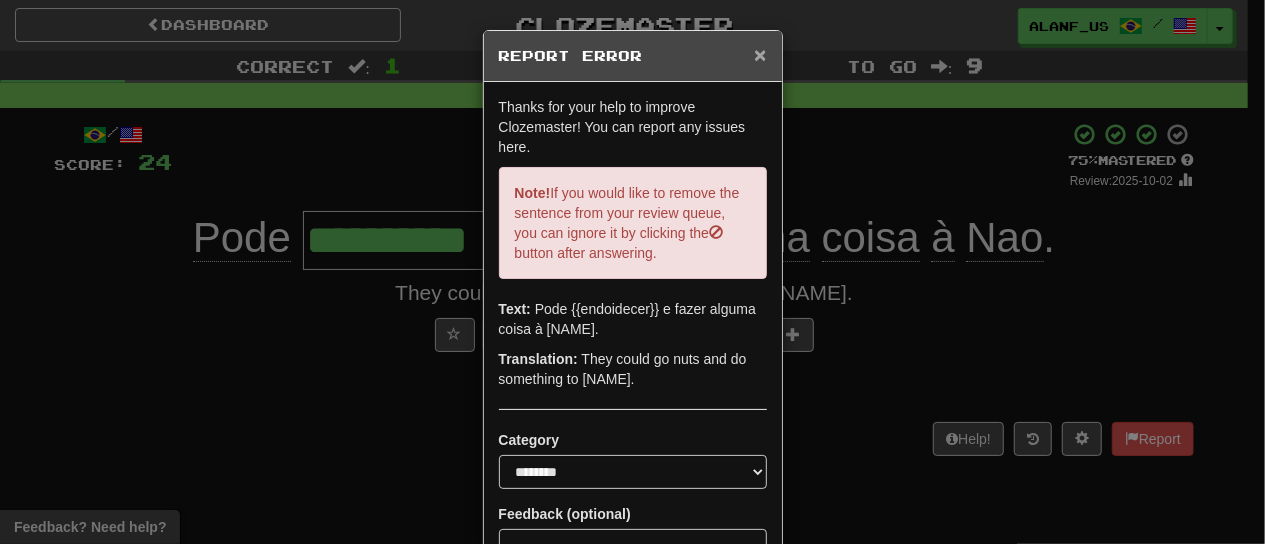 click on "×" at bounding box center (760, 54) 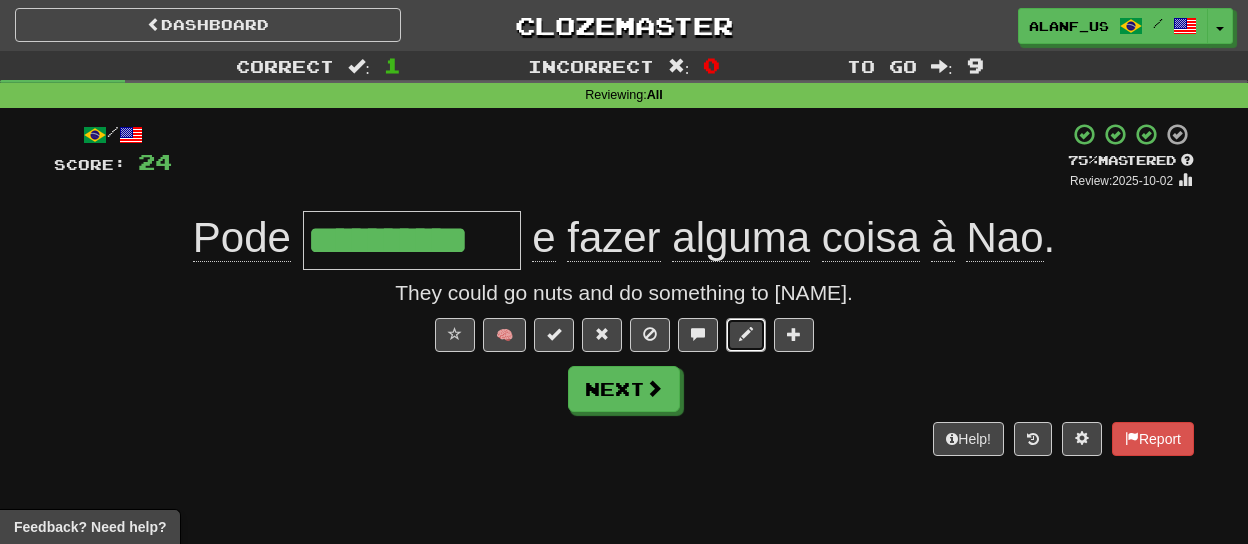 click at bounding box center (746, 334) 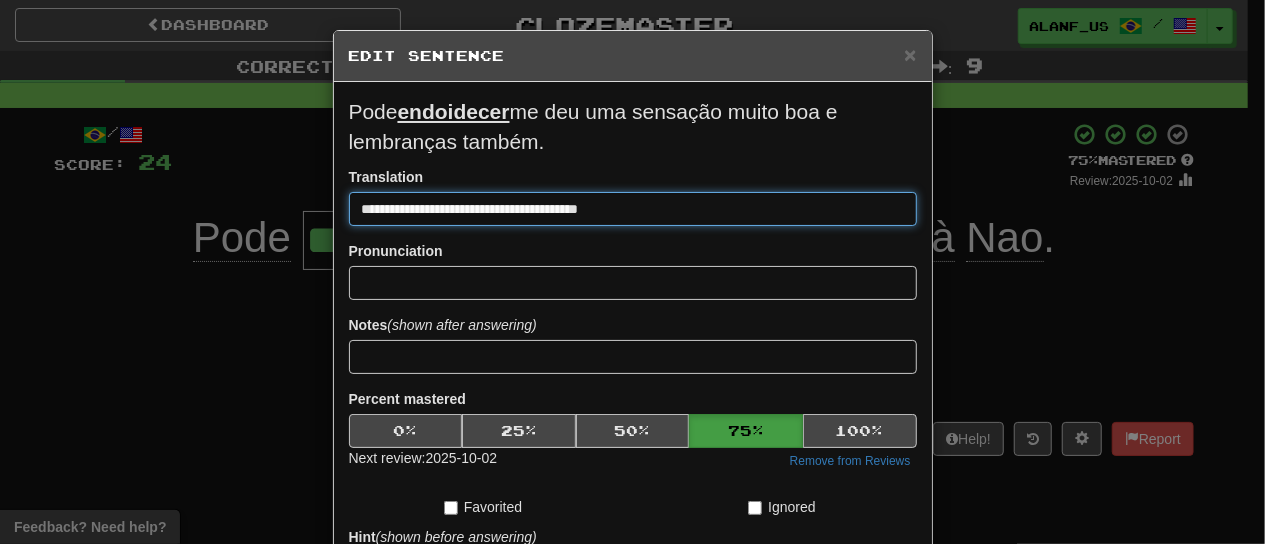 drag, startPoint x: 382, startPoint y: 175, endPoint x: 333, endPoint y: 171, distance: 49.162994 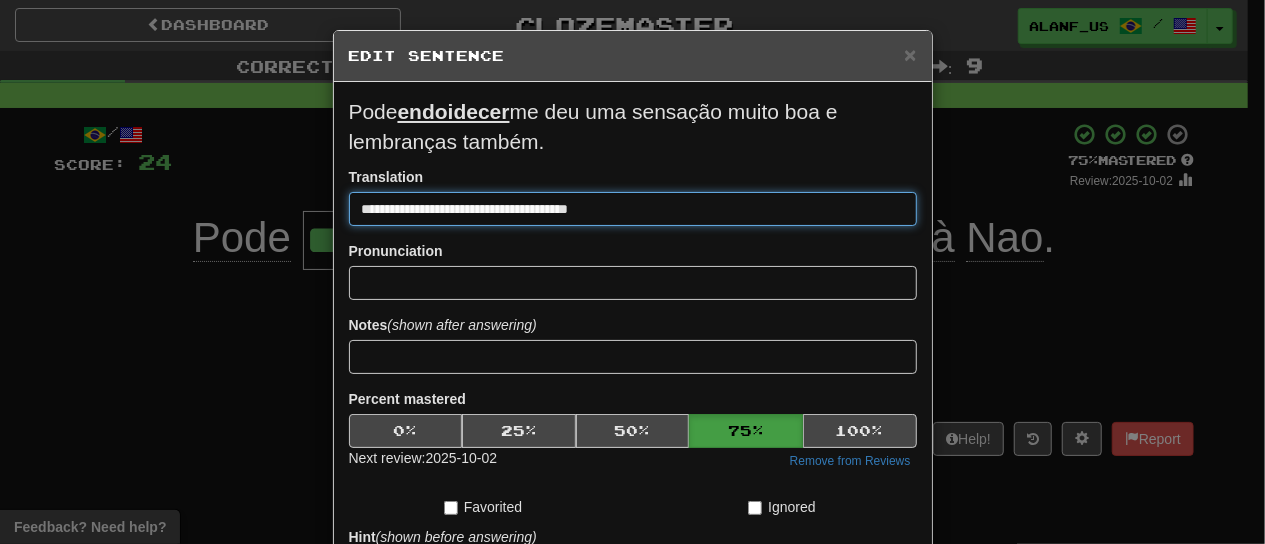 type on "**********" 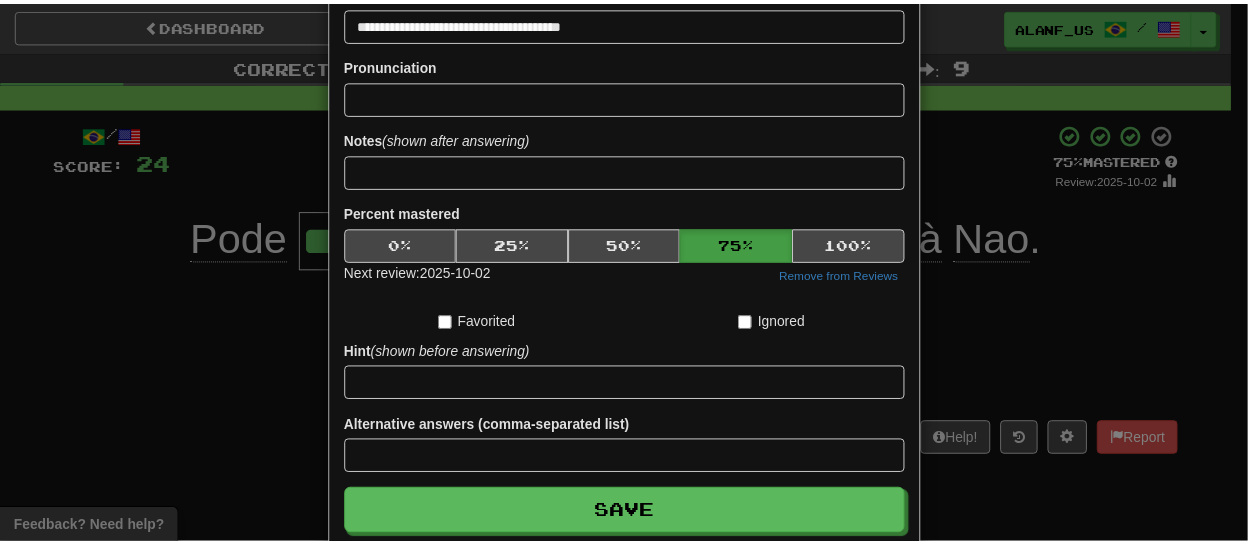 scroll, scrollTop: 254, scrollLeft: 0, axis: vertical 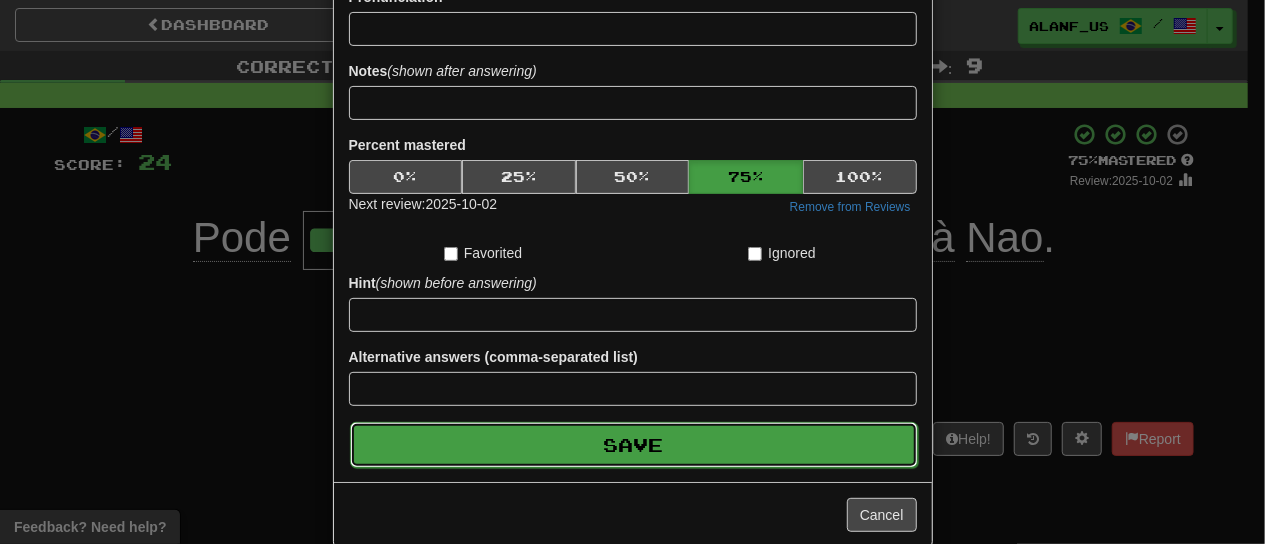 click on "Save" at bounding box center (634, 445) 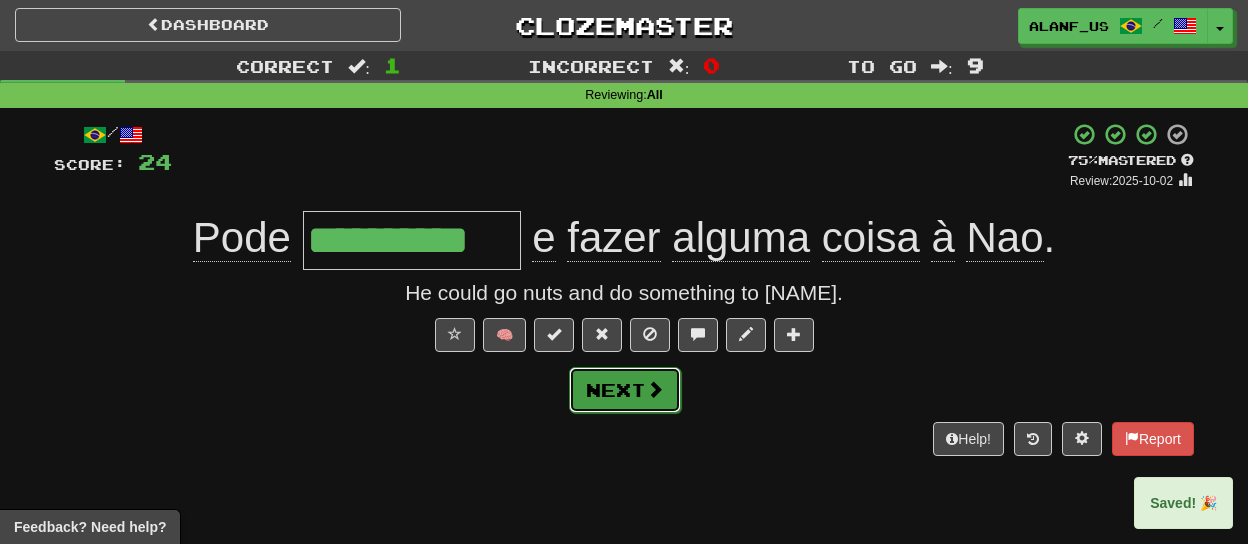 click on "Next" at bounding box center (625, 390) 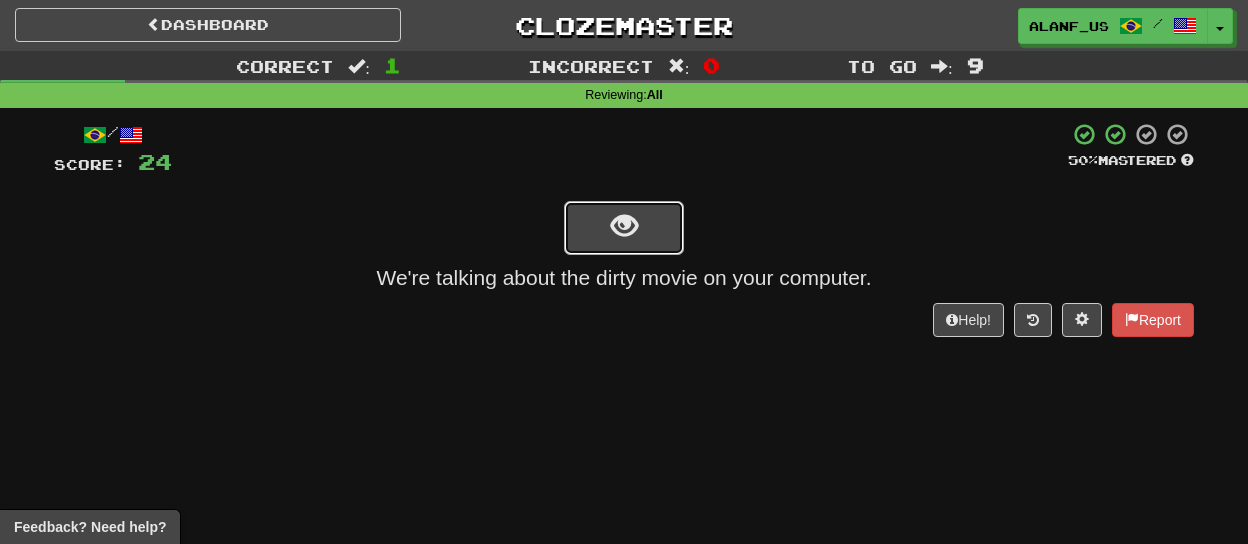 click at bounding box center (624, 228) 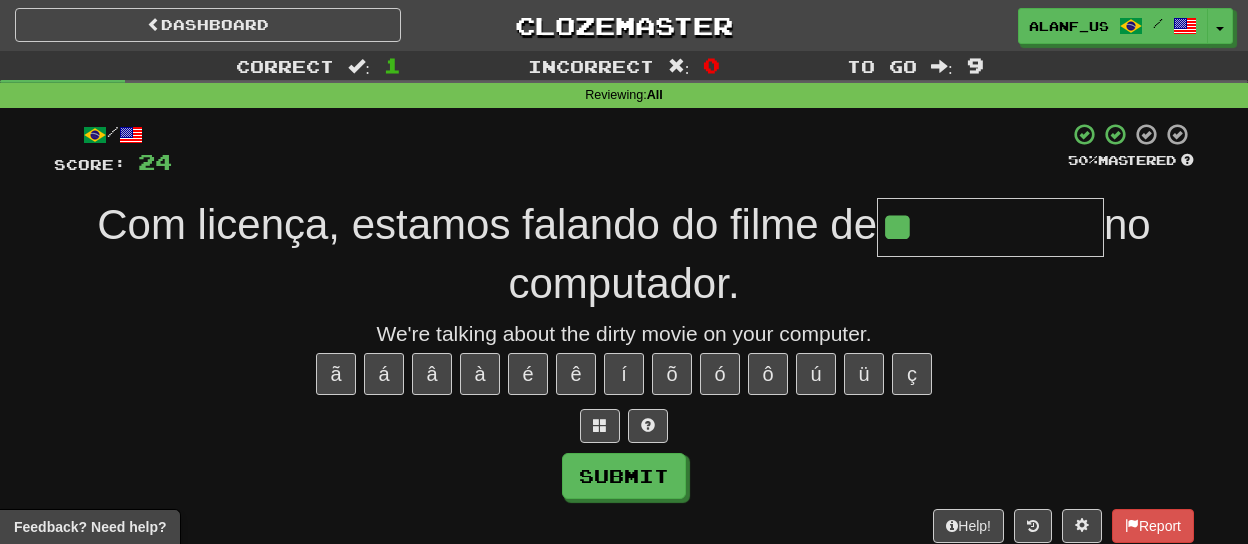 type on "*********" 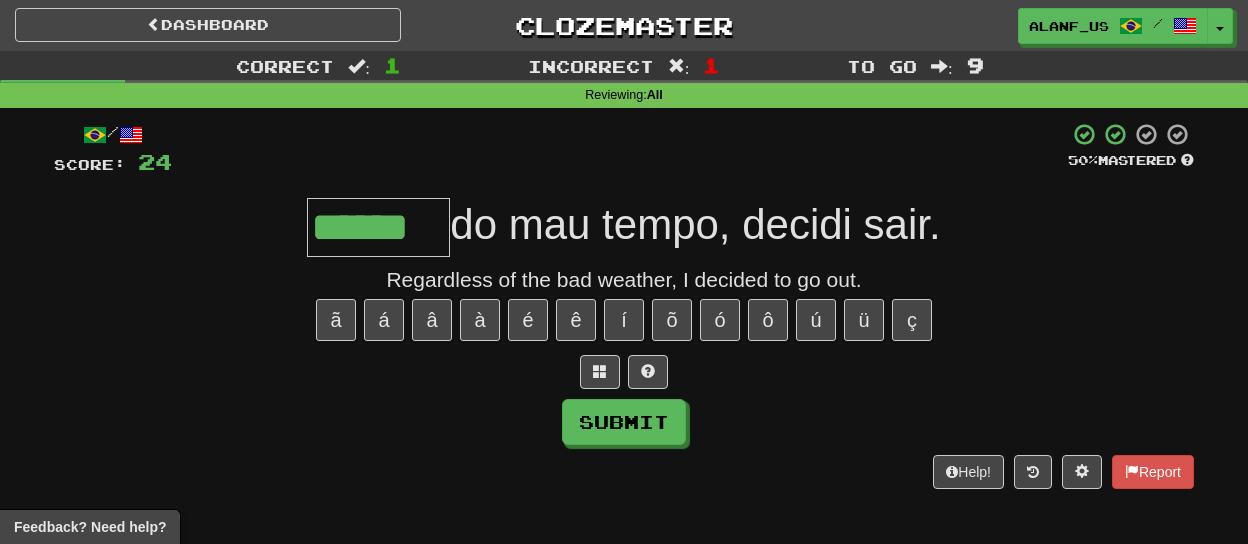 type on "******" 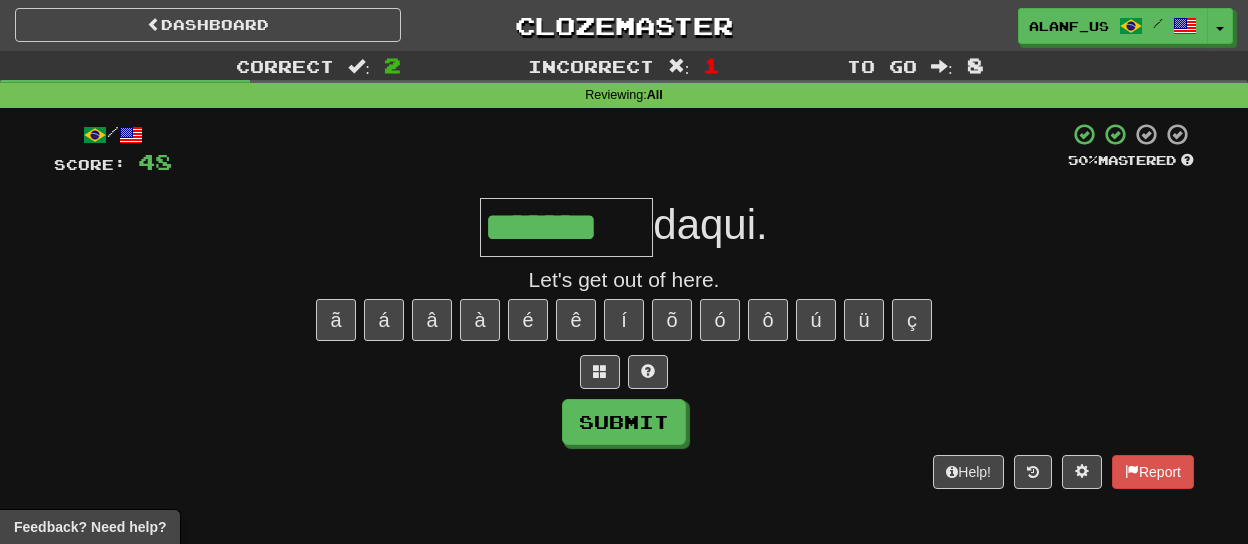 type on "*******" 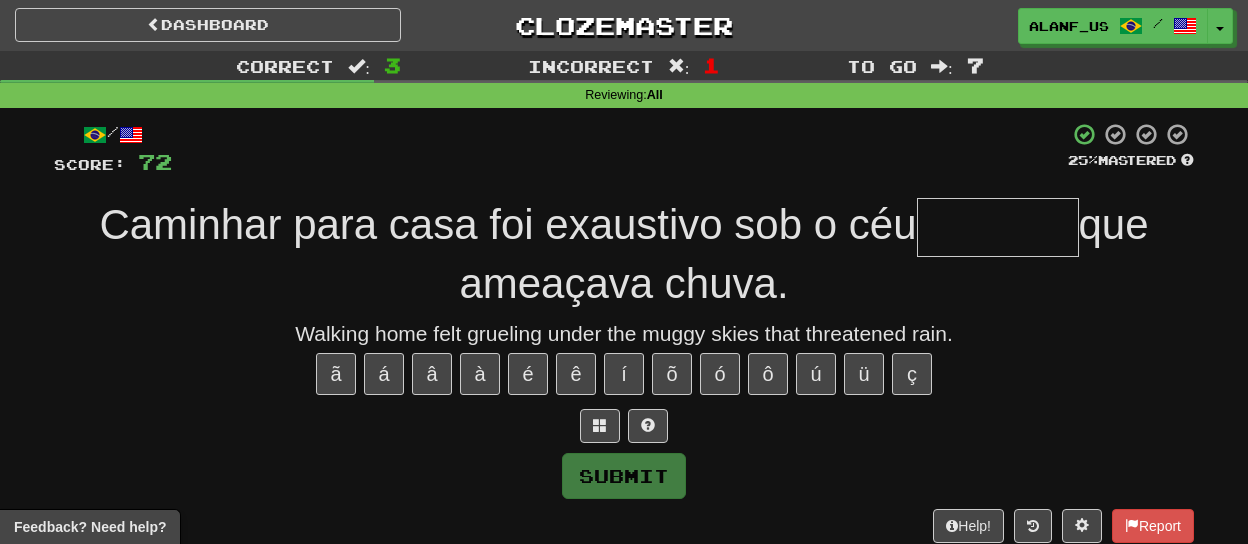type on "*" 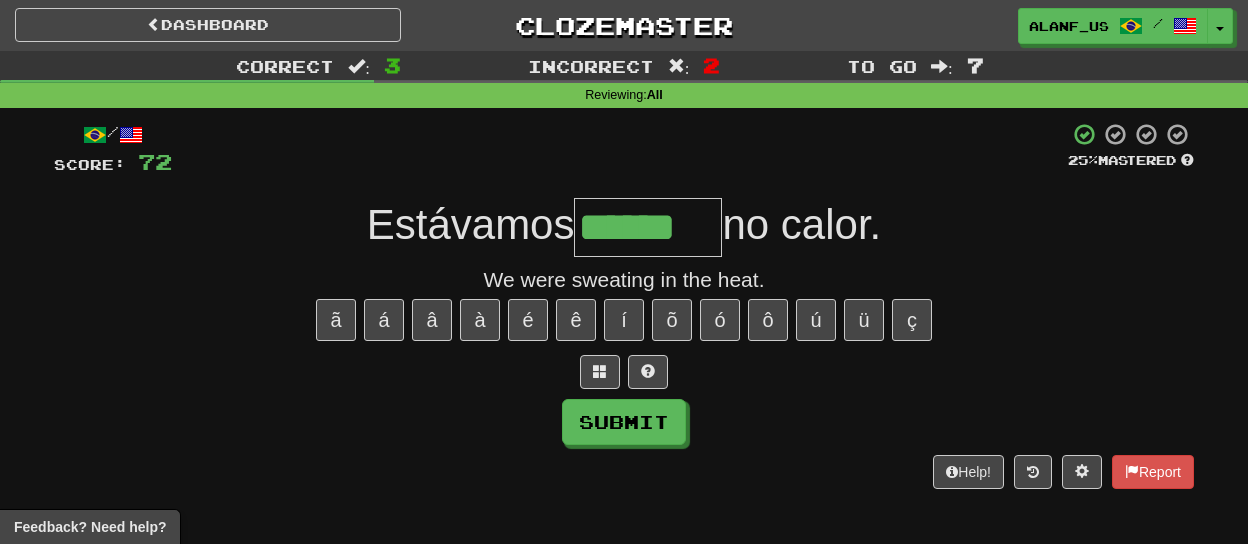type on "******" 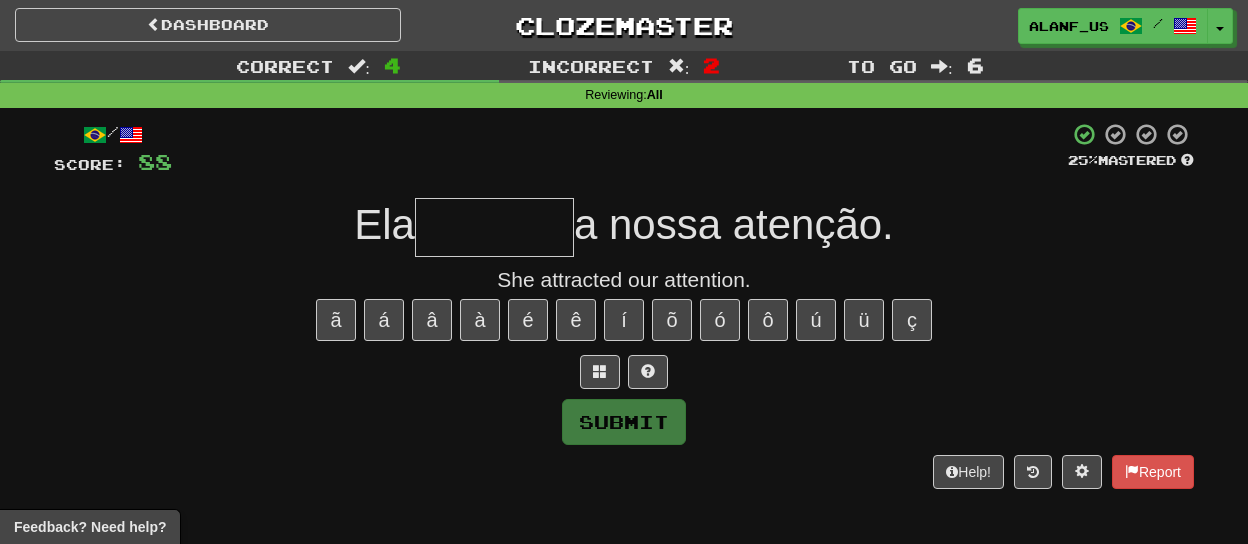type on "*" 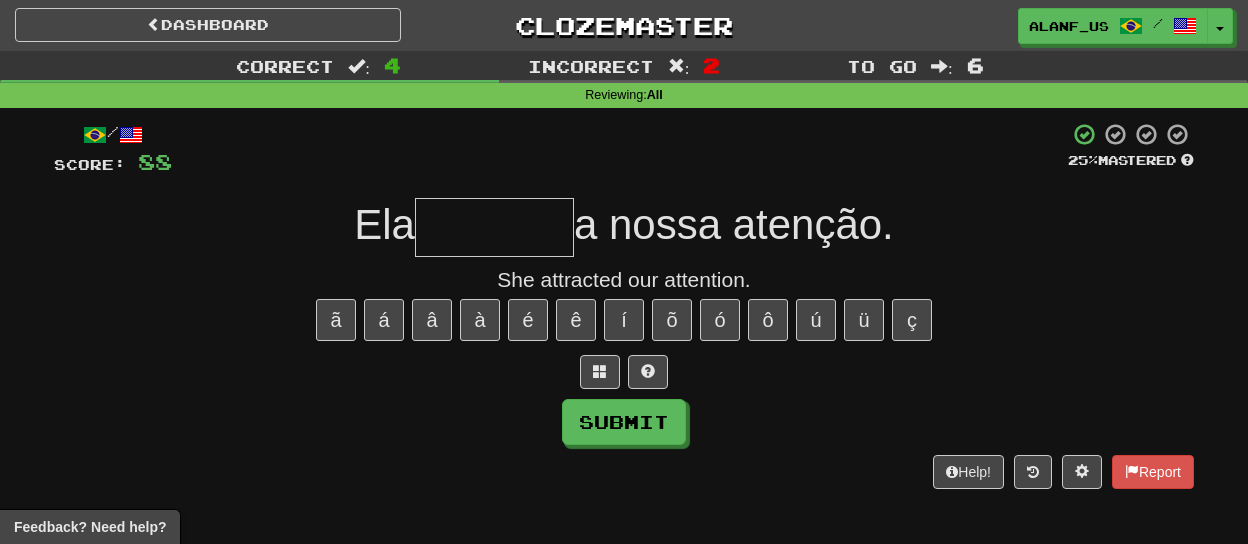 type on "*" 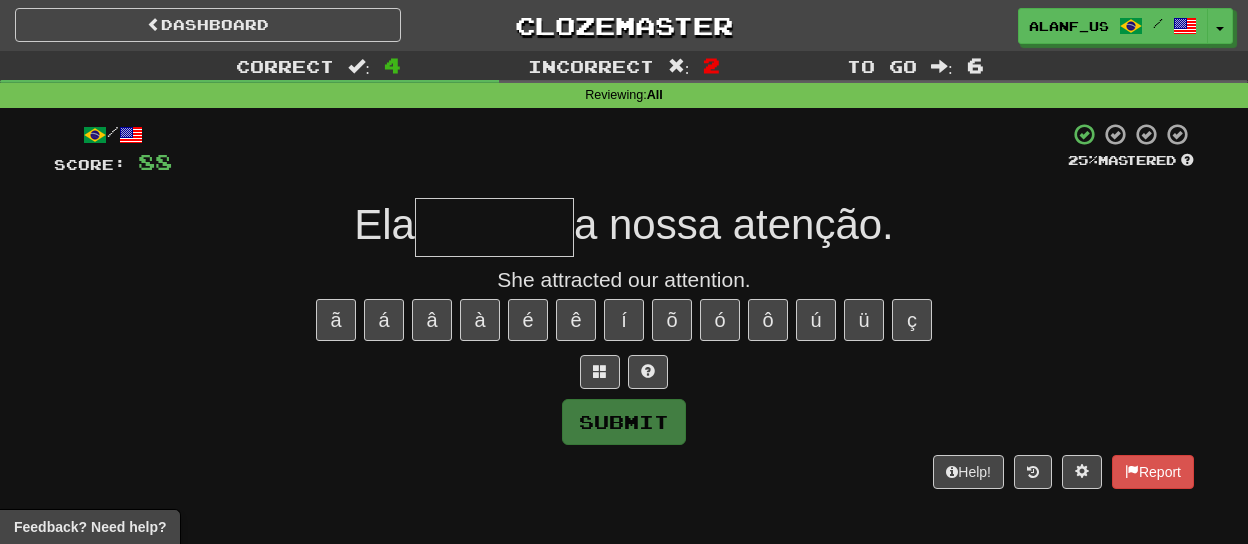 type on "******" 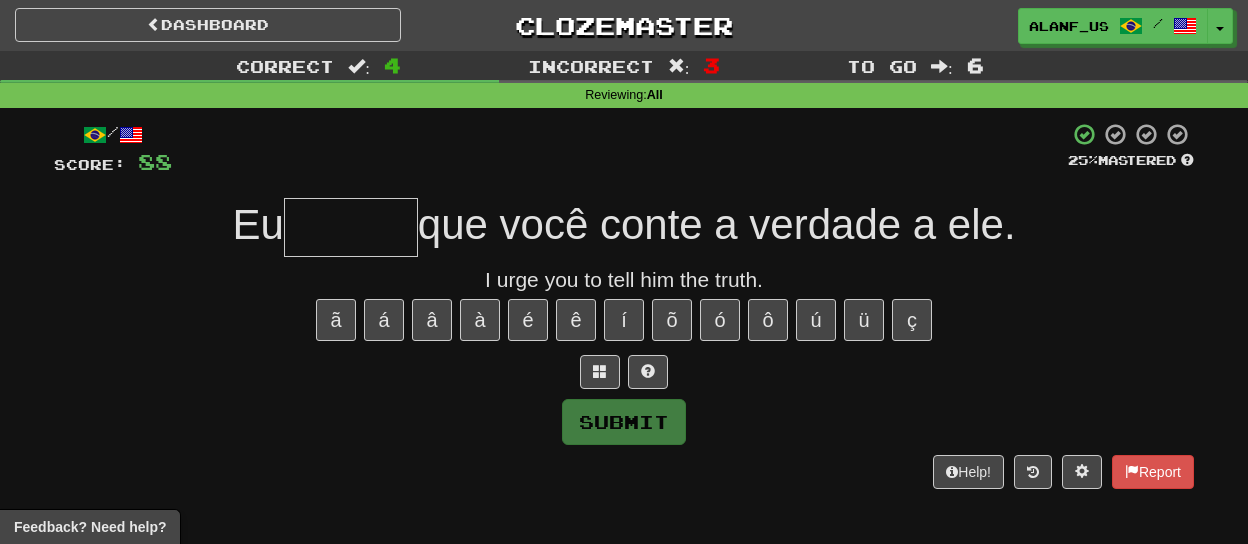 type on "*" 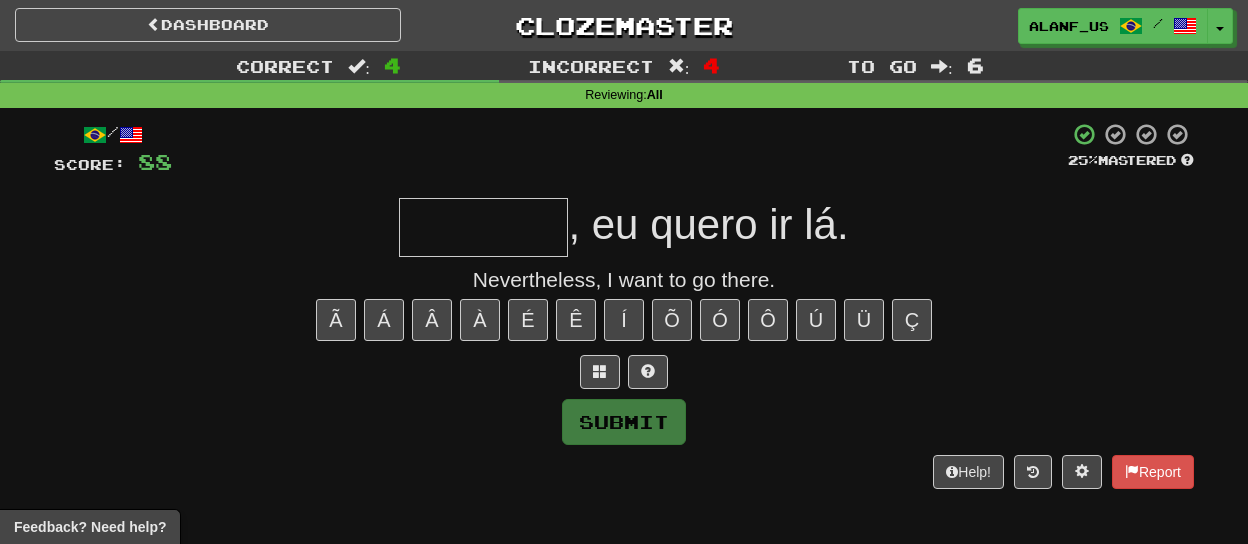 type on "*" 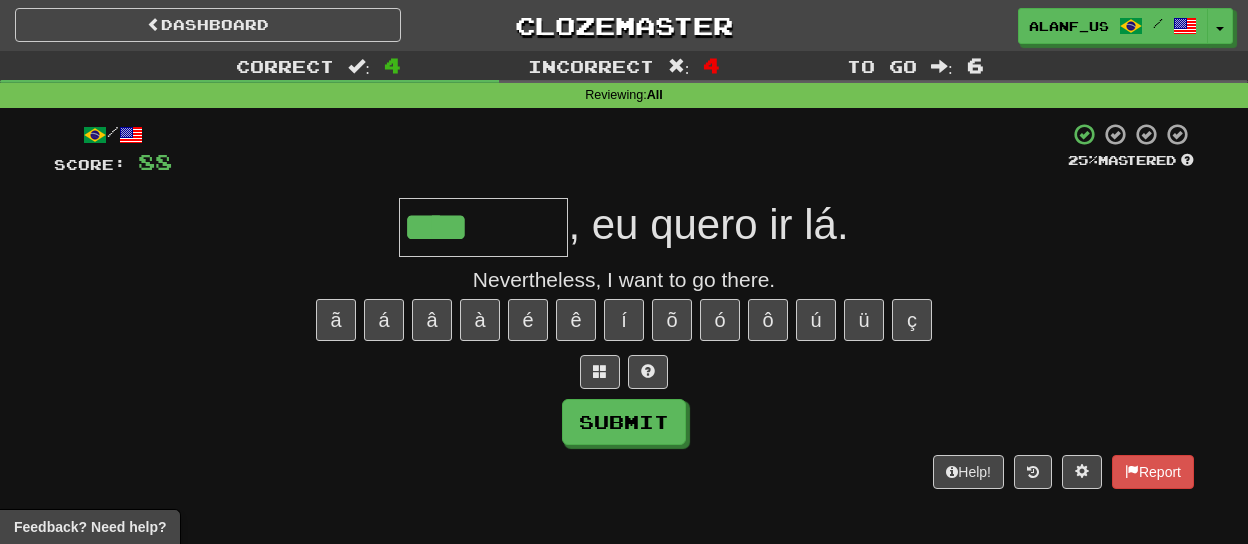 type on "*******" 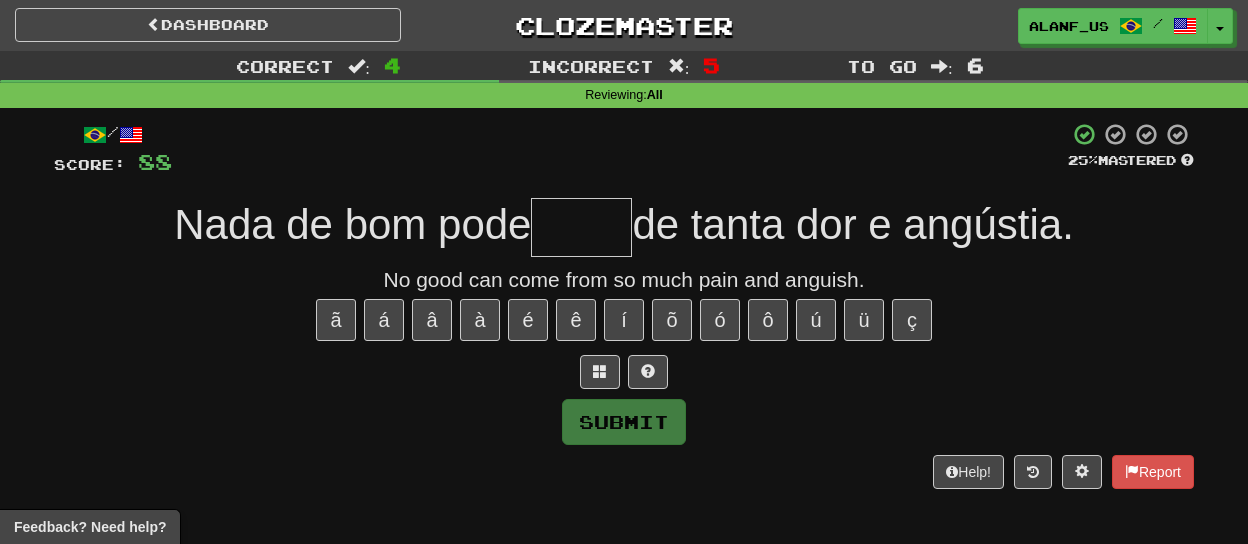 type on "*" 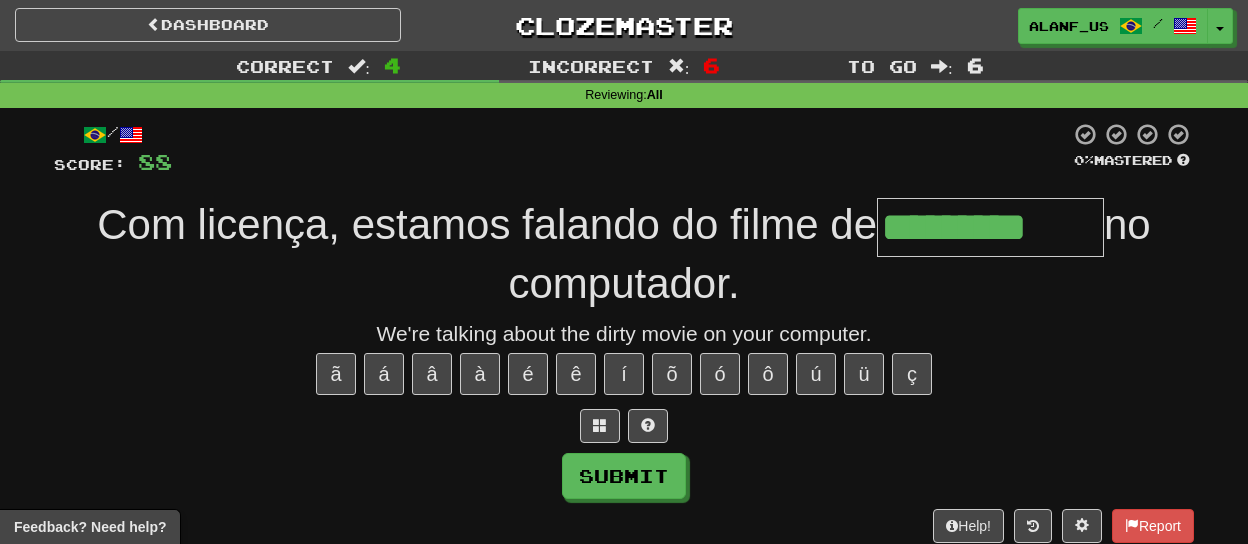 type on "*********" 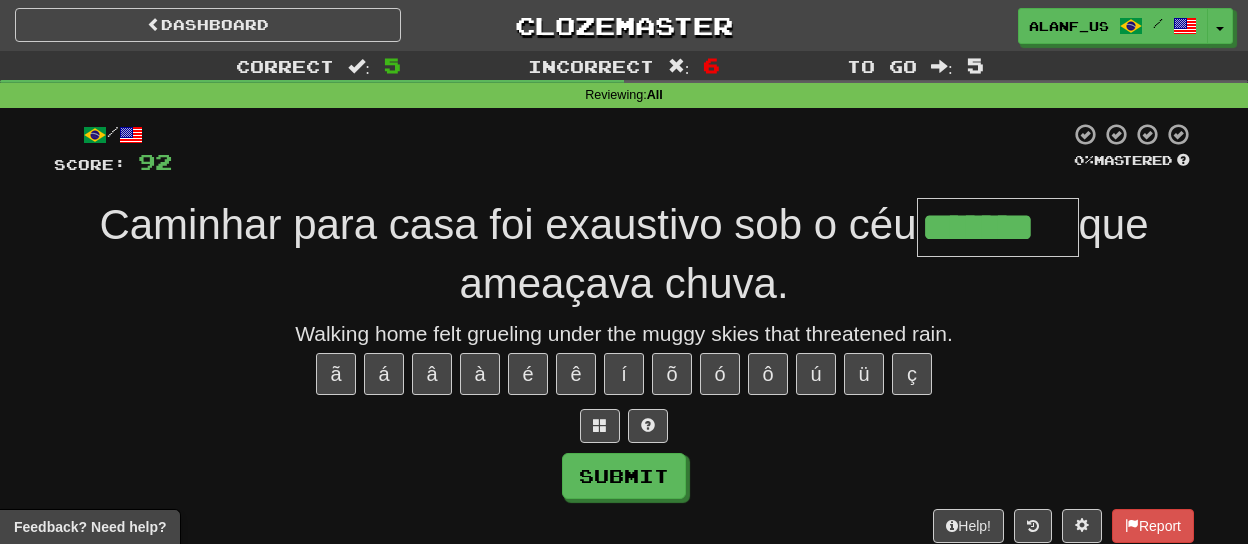type on "*******" 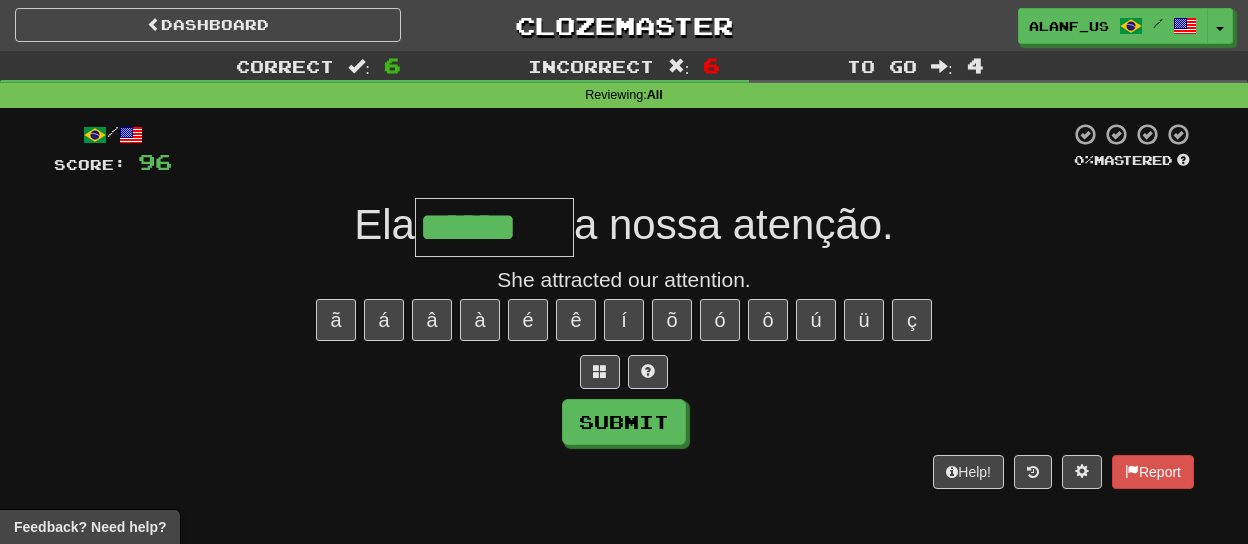 type on "******" 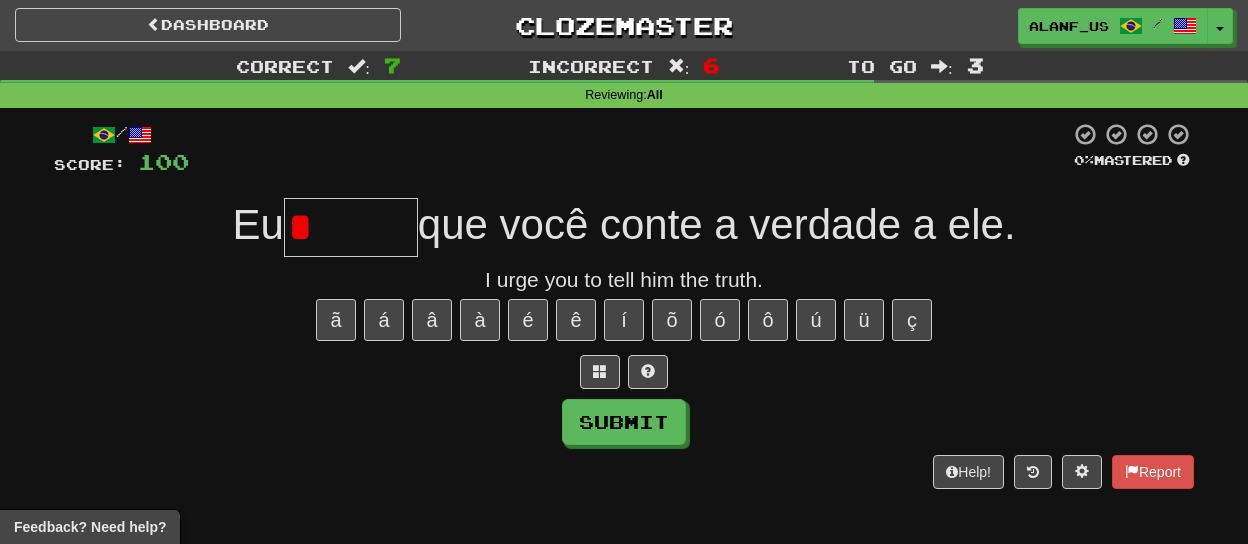 type on "******" 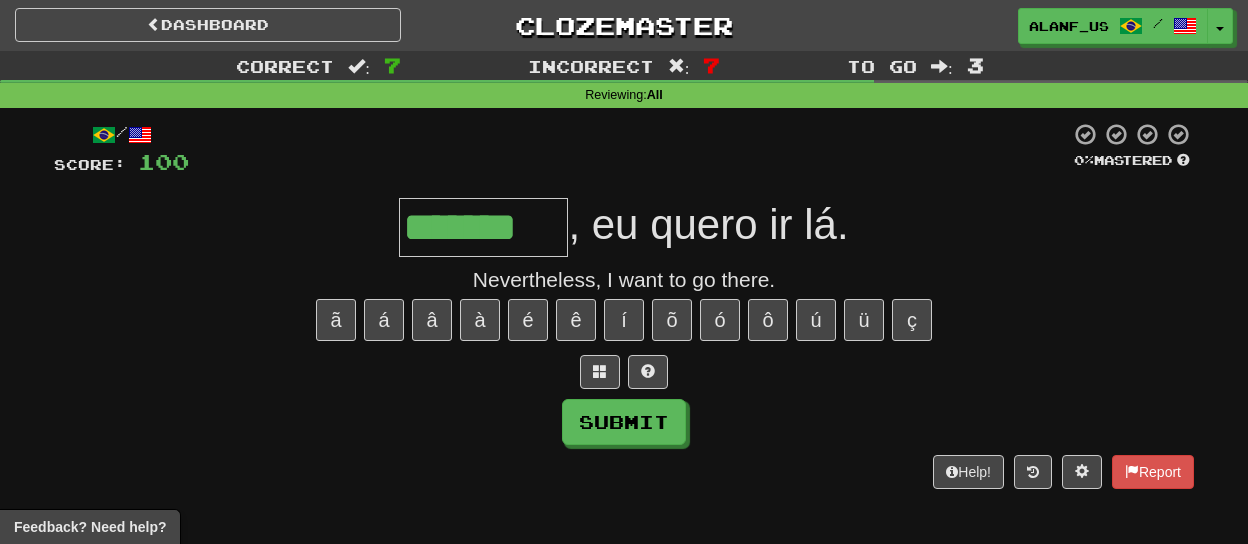 type on "*******" 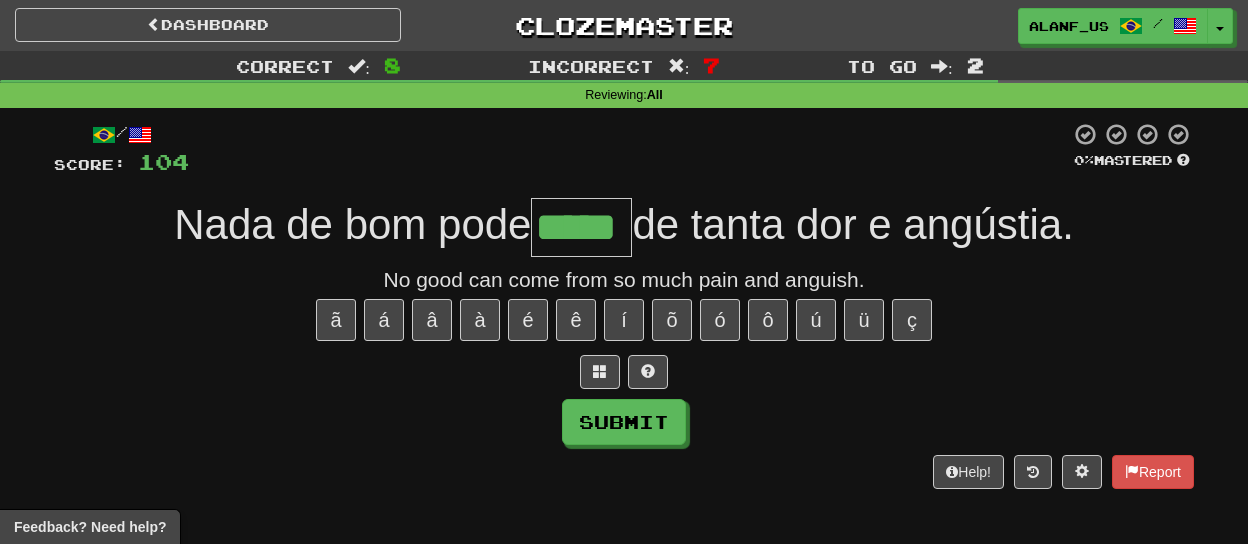 type on "*****" 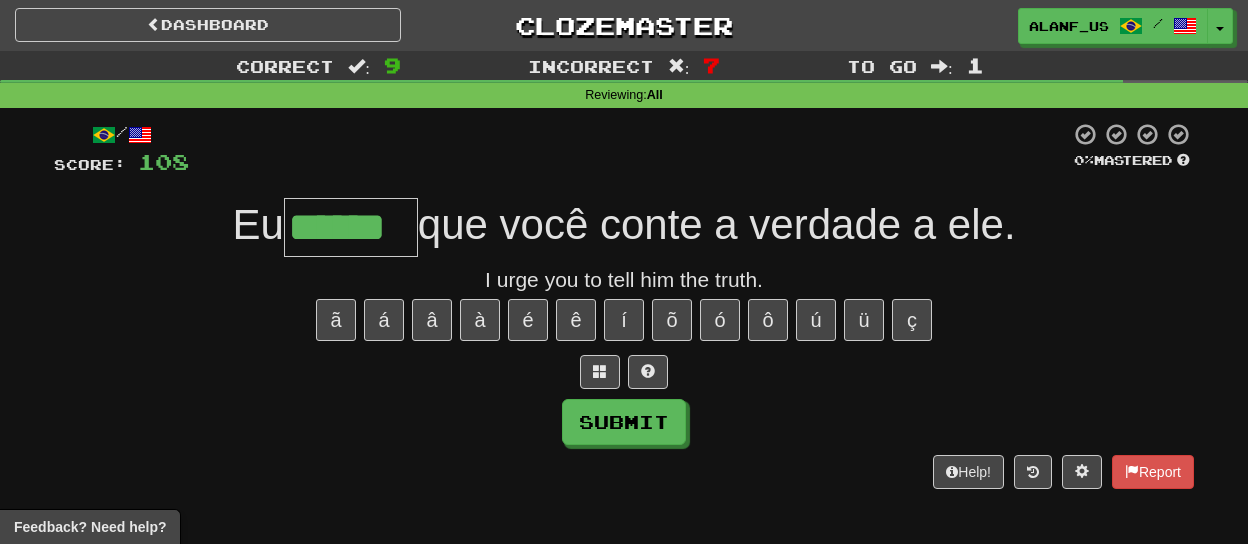 type on "******" 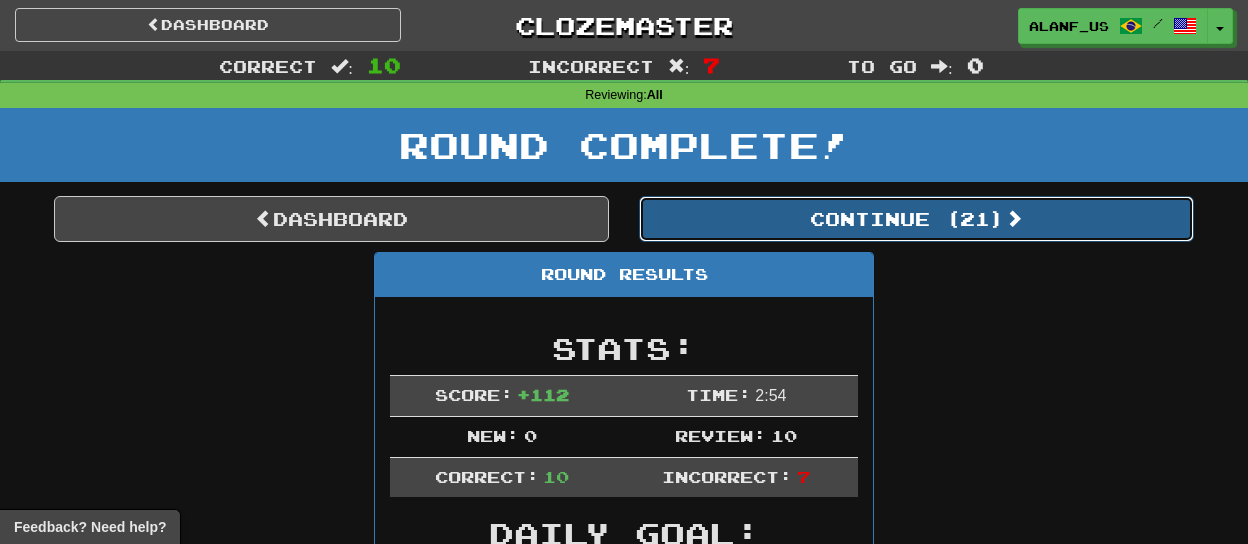 click on "Continue ( 21 )" at bounding box center [916, 219] 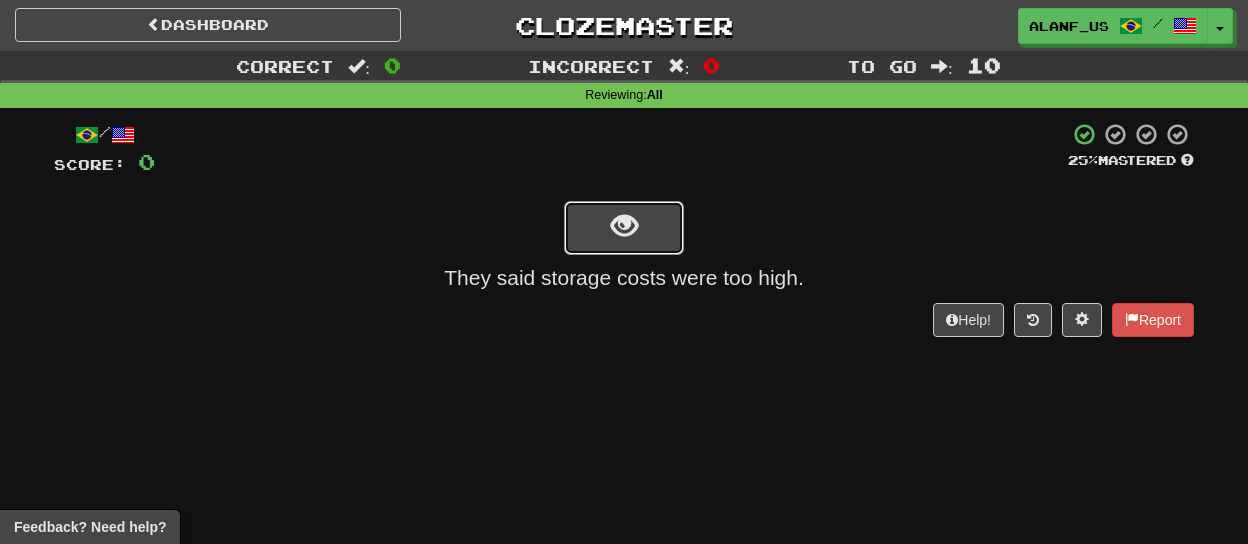 click at bounding box center (624, 228) 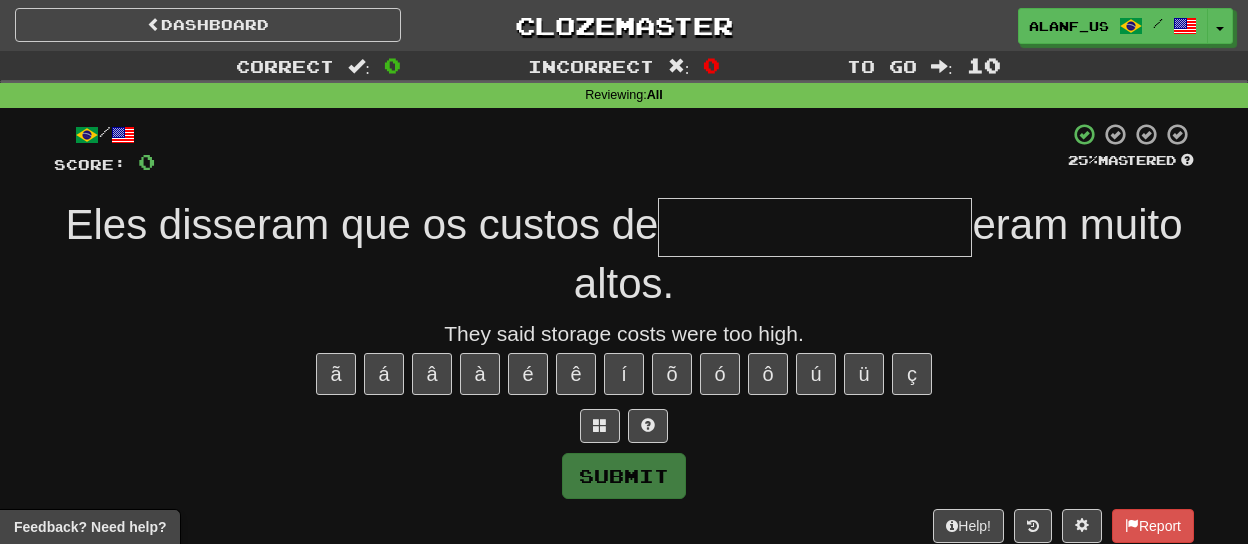 type on "**********" 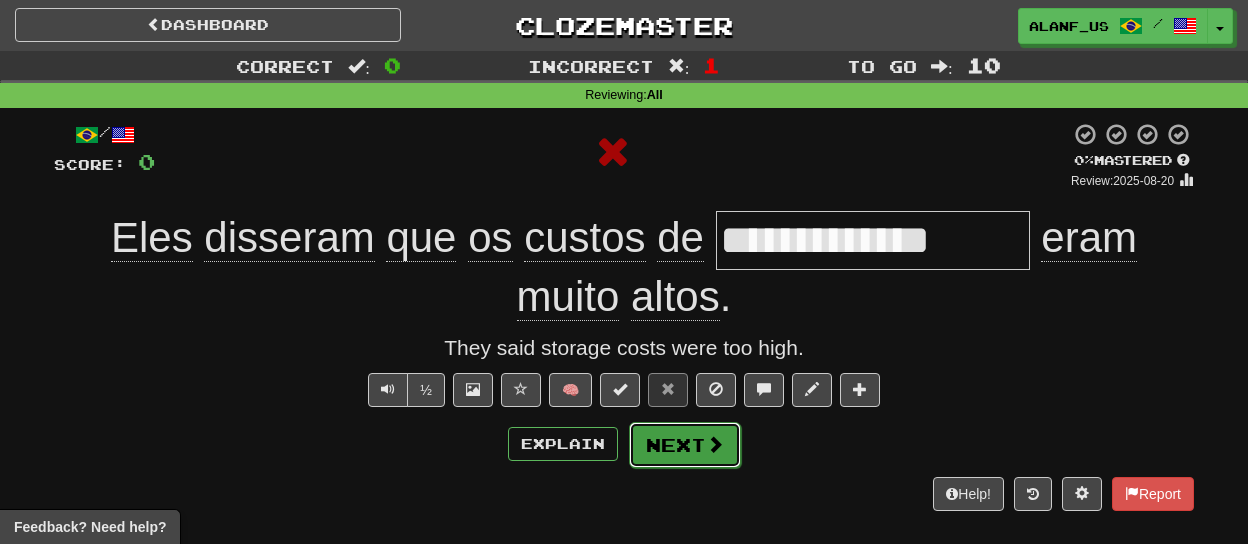 click on "Next" at bounding box center [685, 445] 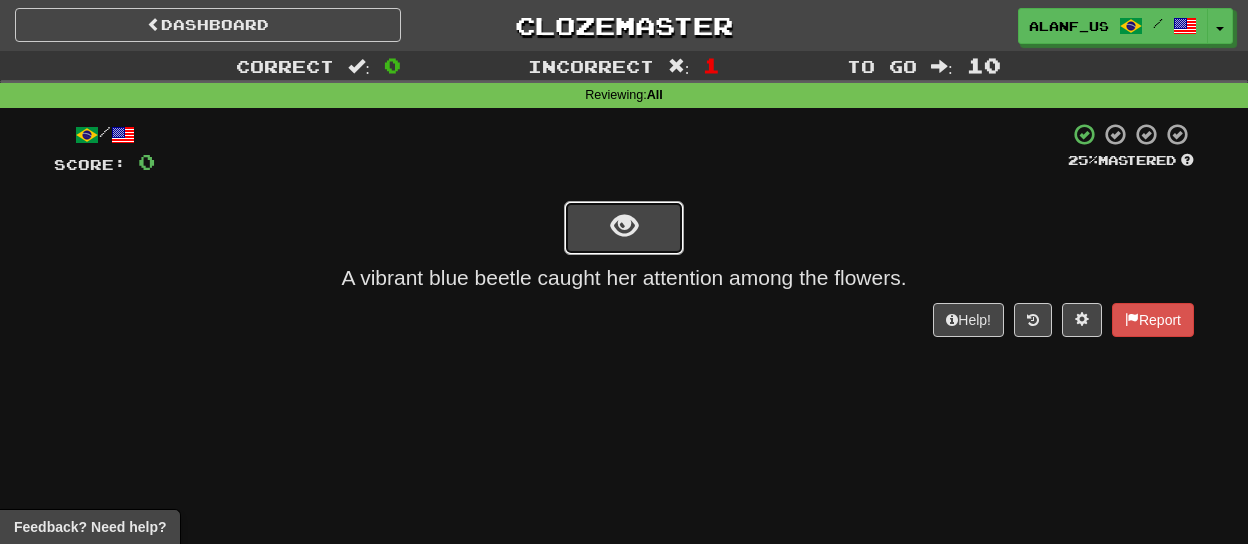 click at bounding box center (624, 228) 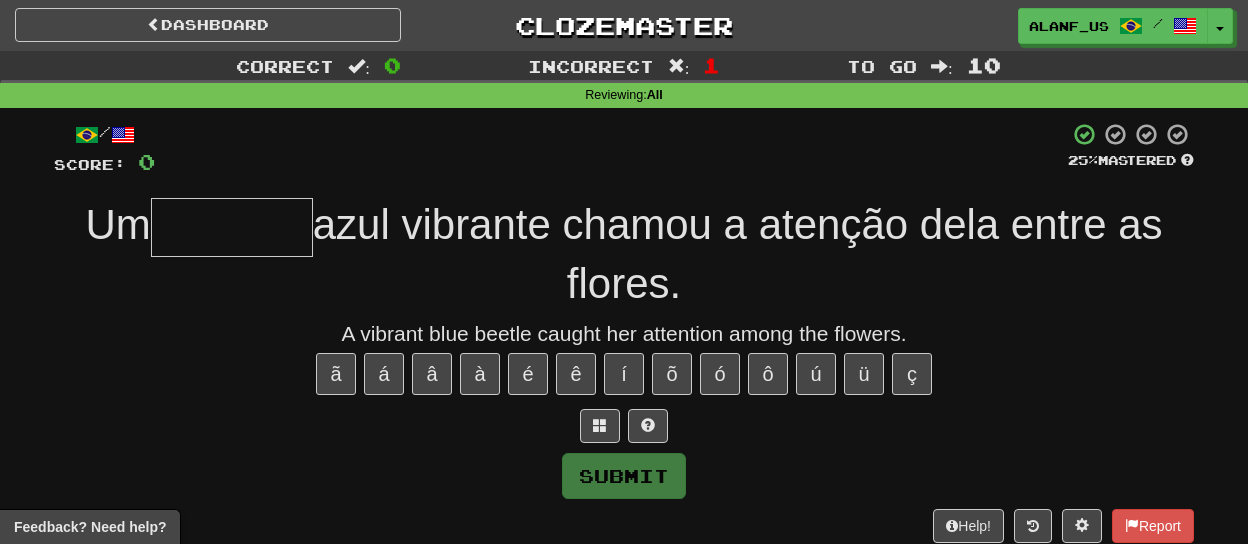 type on "*******" 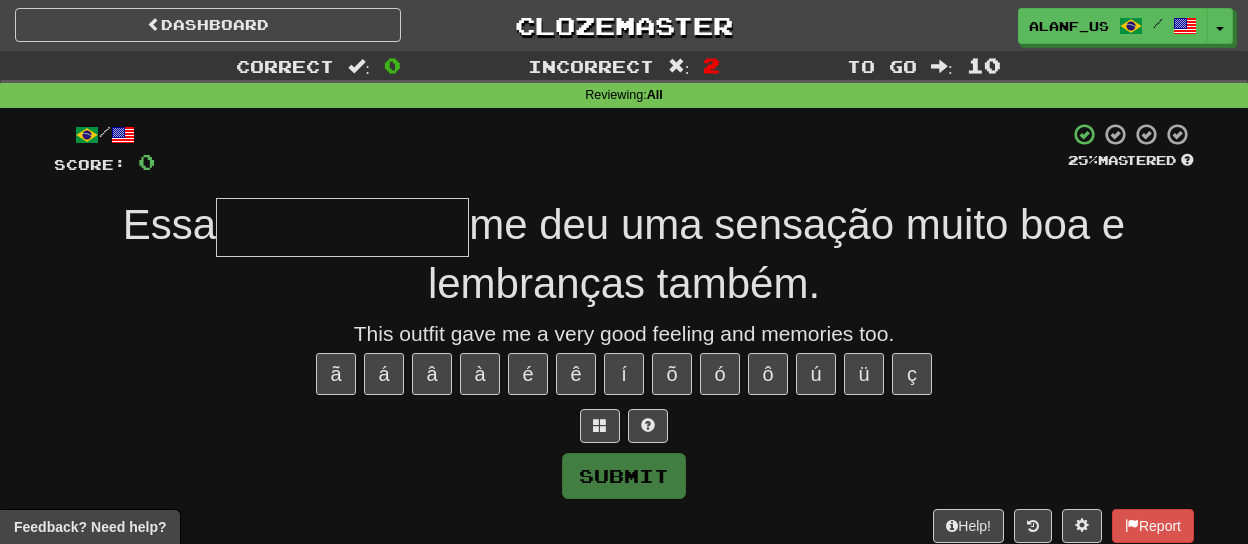type on "**********" 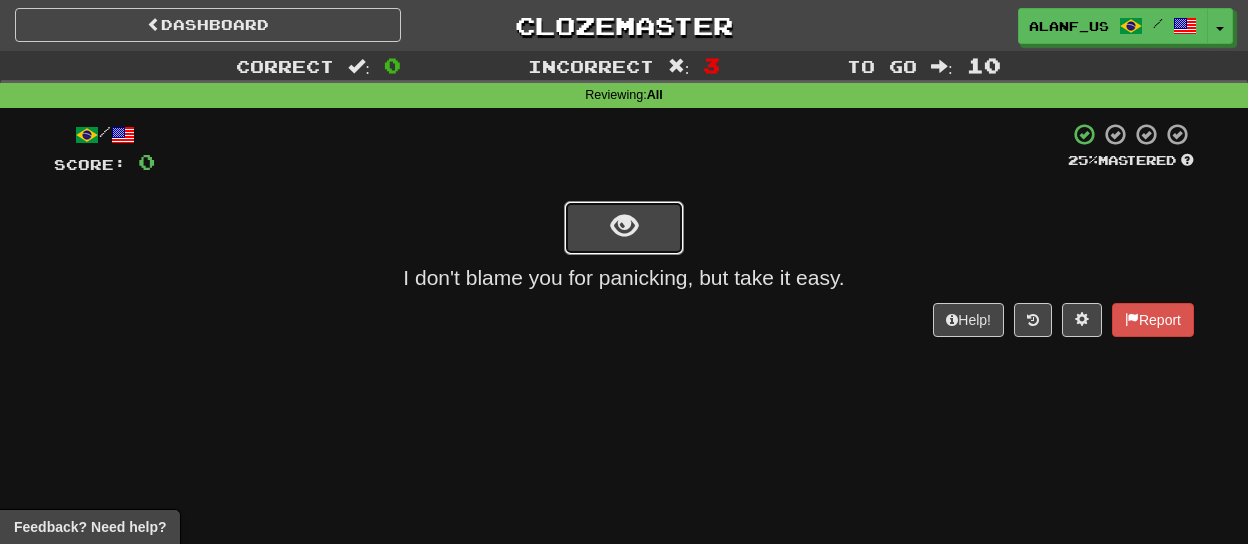 click at bounding box center (624, 228) 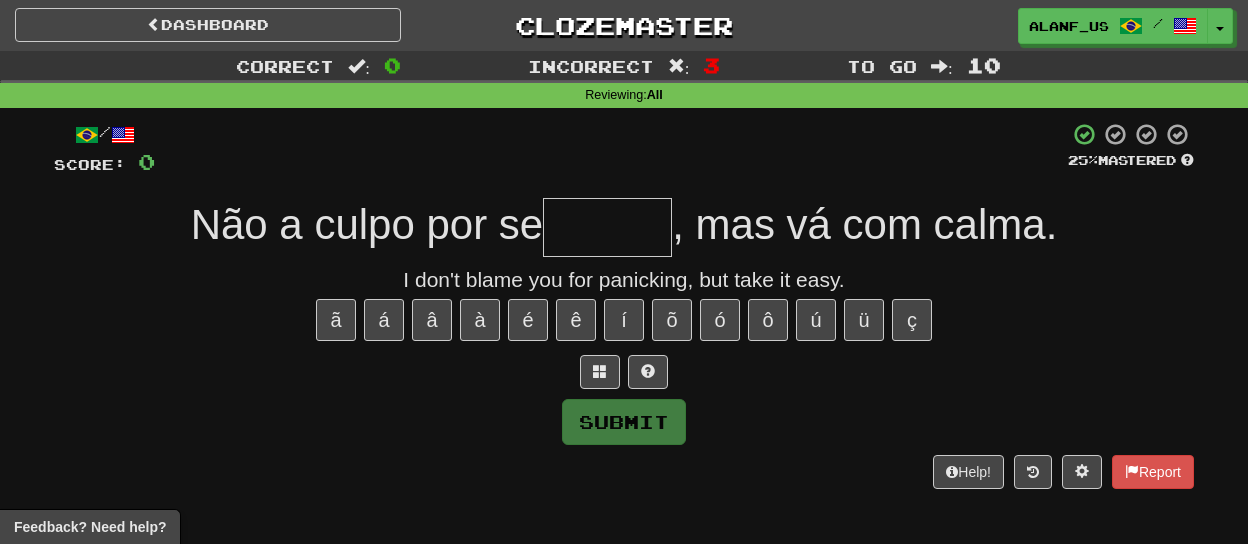 type on "*" 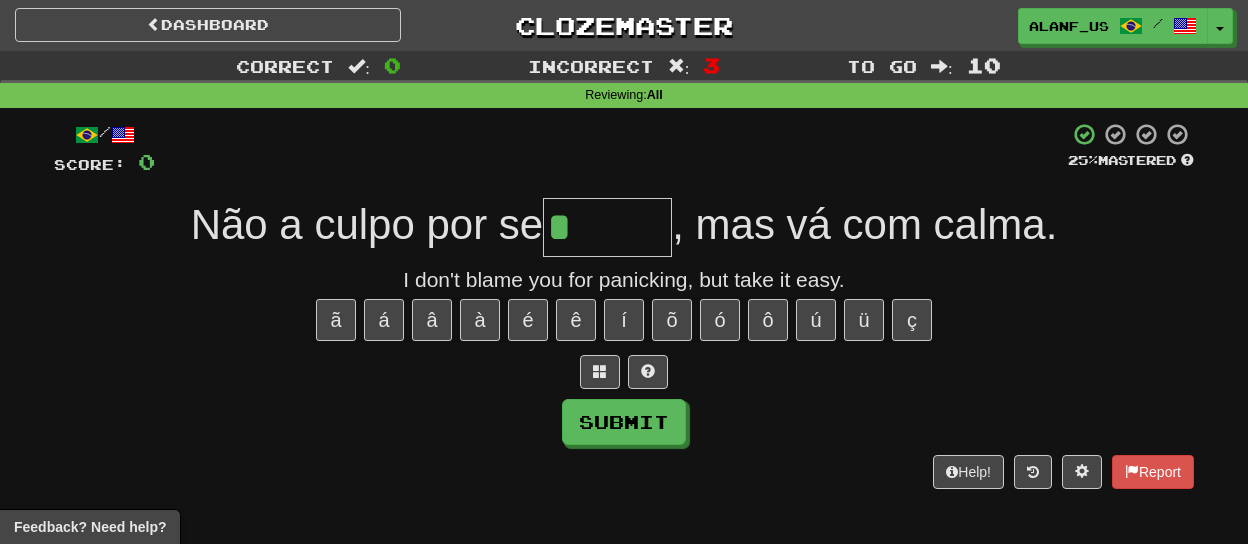 type on "******" 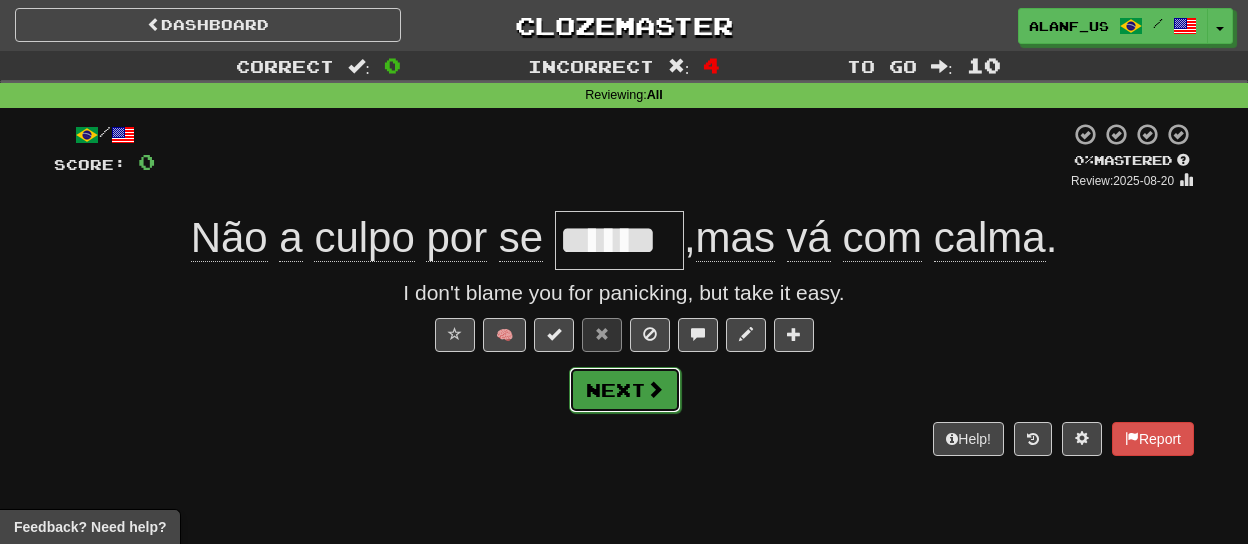 click on "Next" at bounding box center [625, 390] 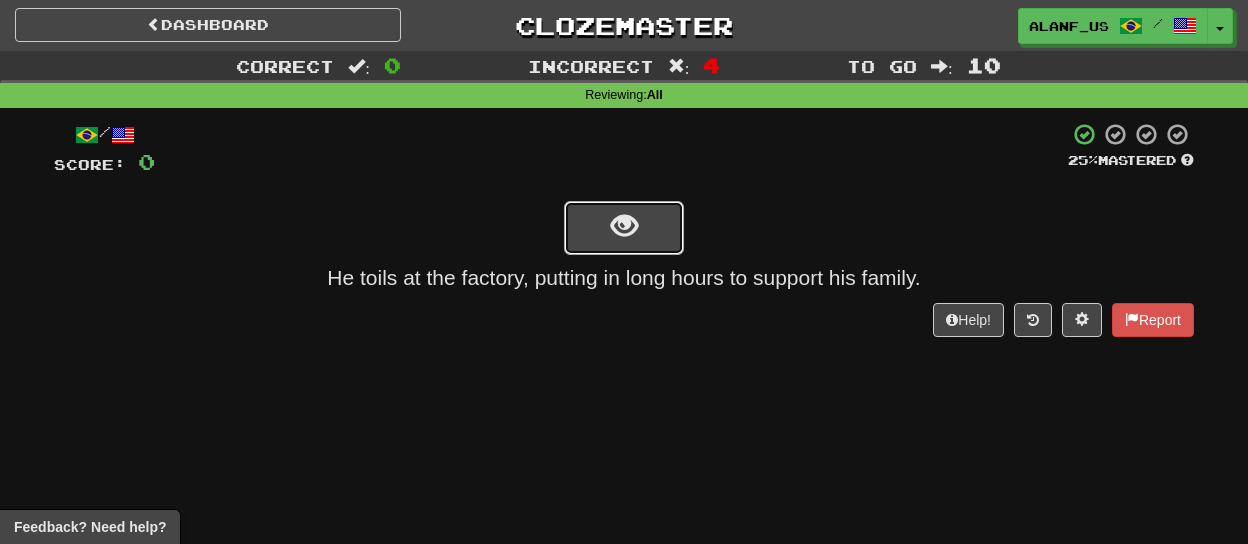 click at bounding box center (624, 228) 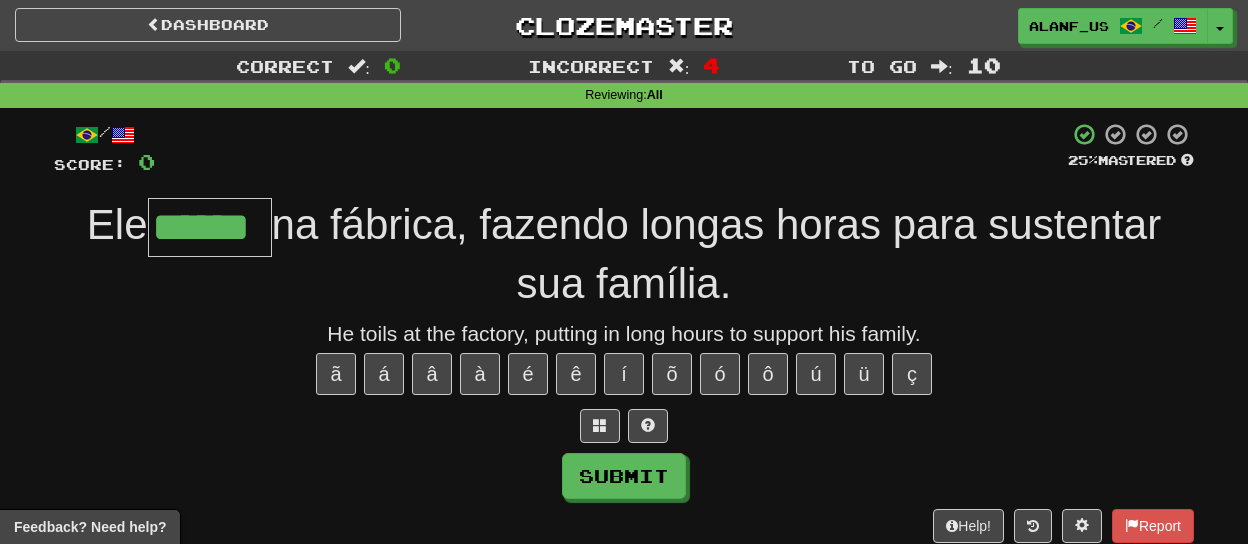 type on "******" 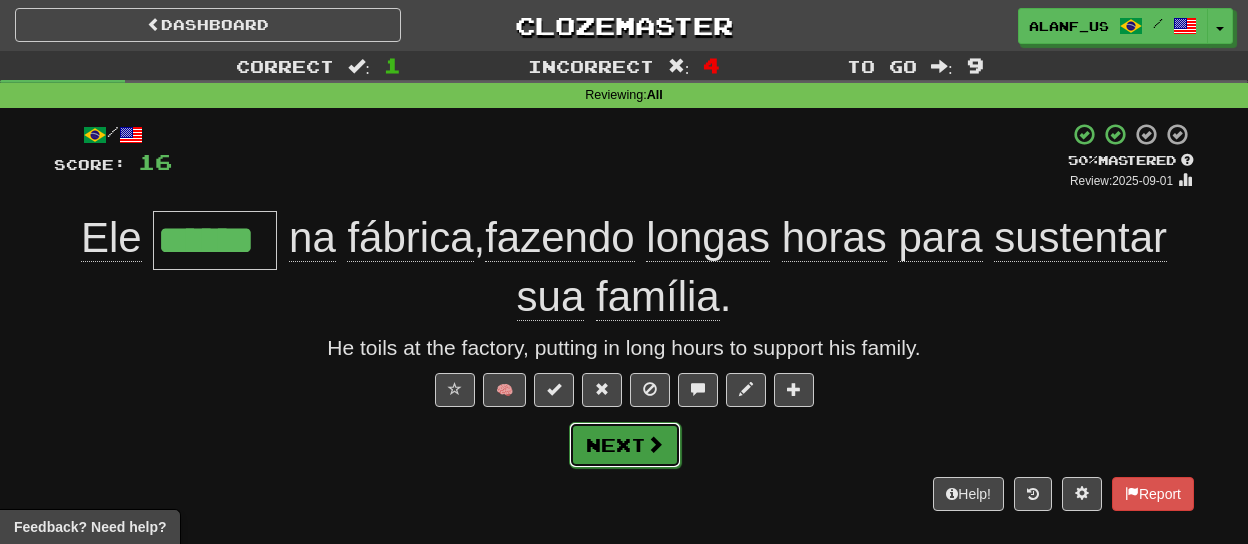 click on "Next" at bounding box center (625, 445) 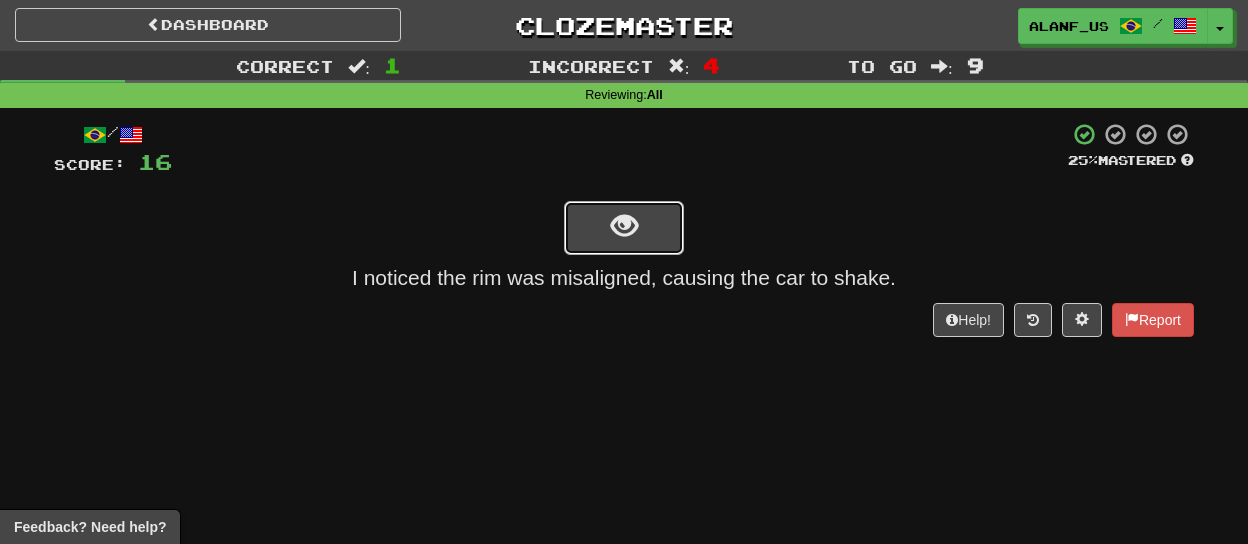 click at bounding box center (624, 228) 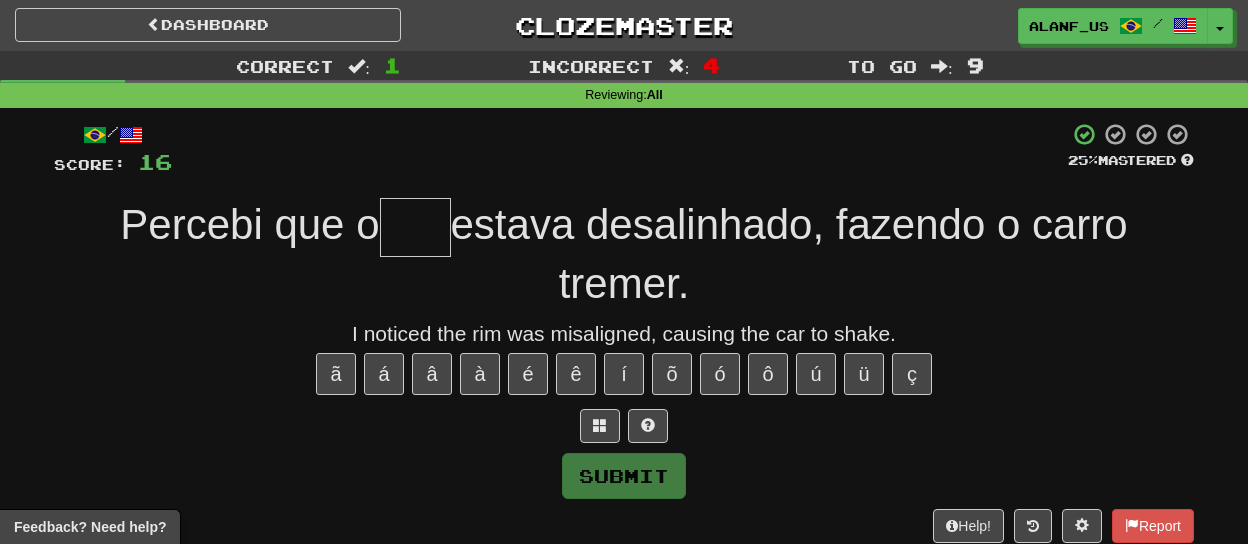 type on "***" 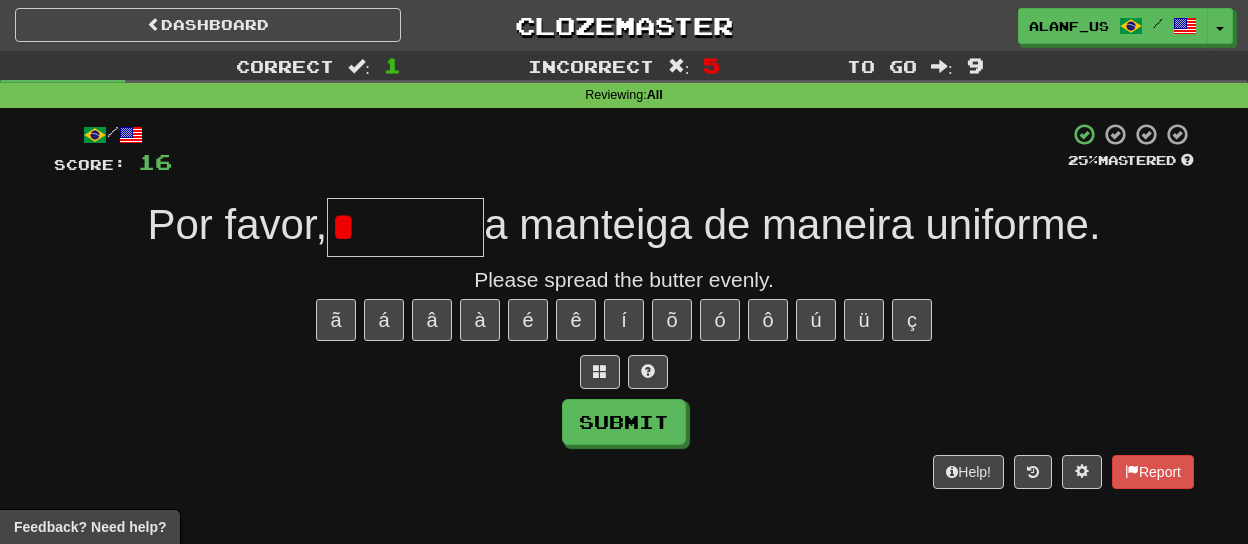 type on "*******" 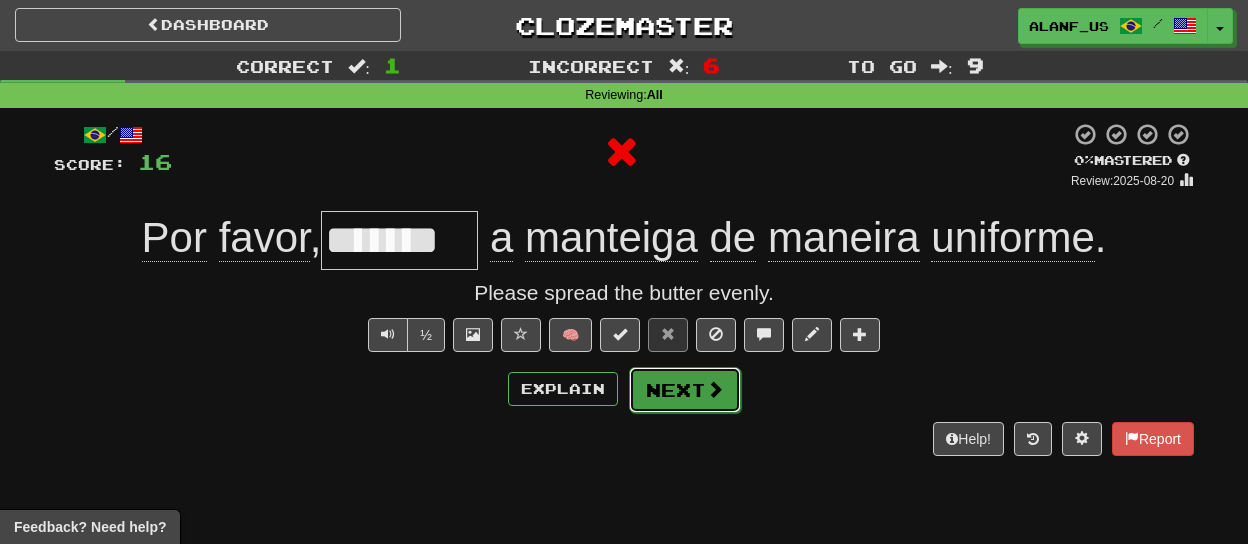 click on "Next" at bounding box center [685, 390] 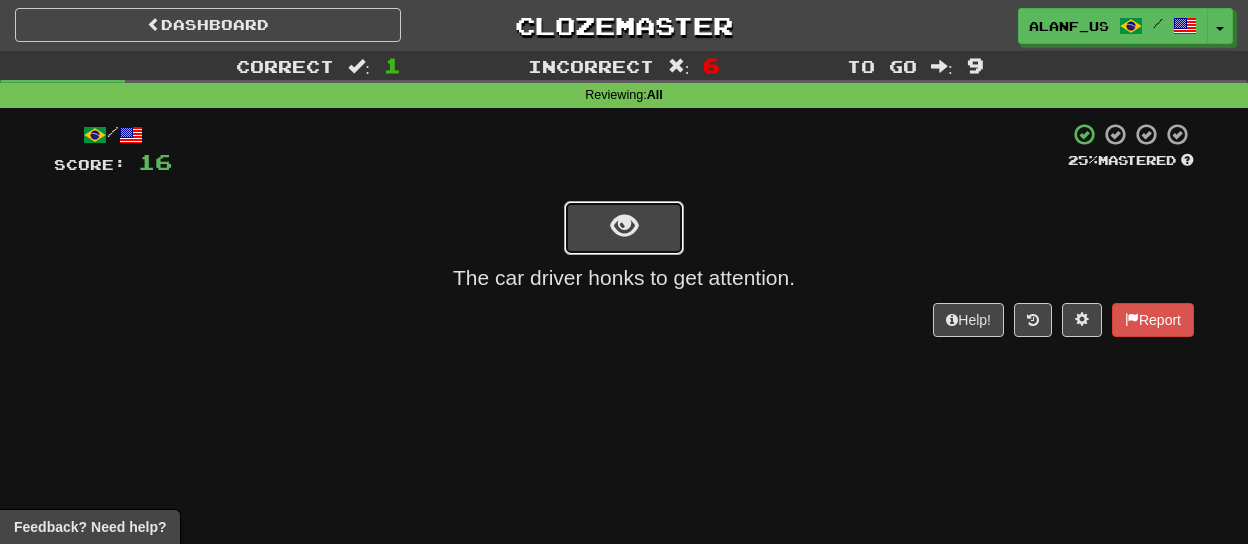 click at bounding box center (624, 226) 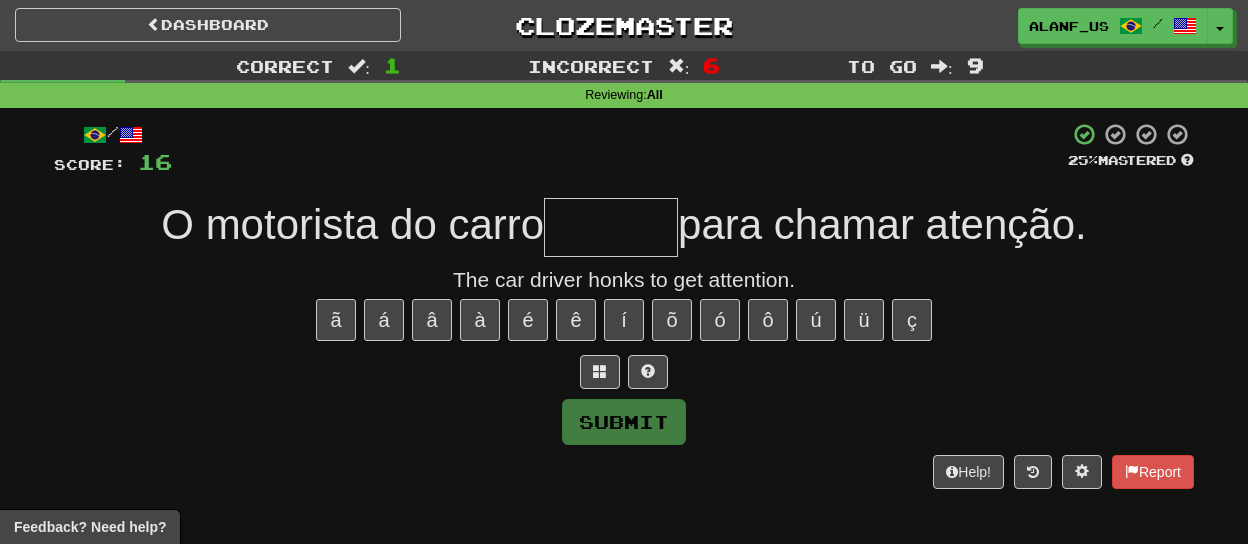 type on "******" 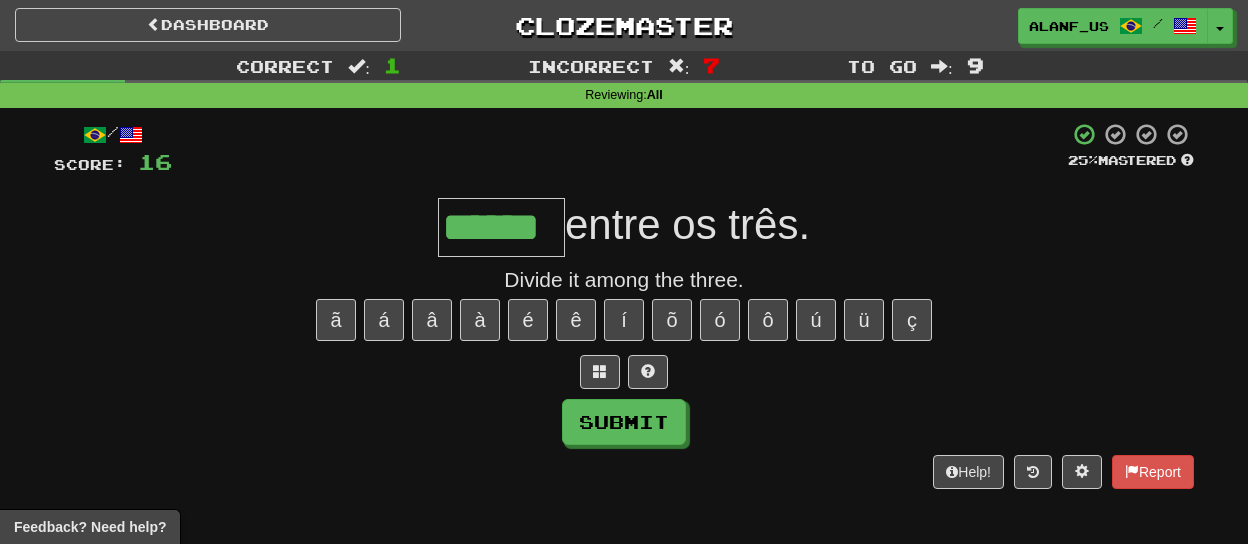 type on "******" 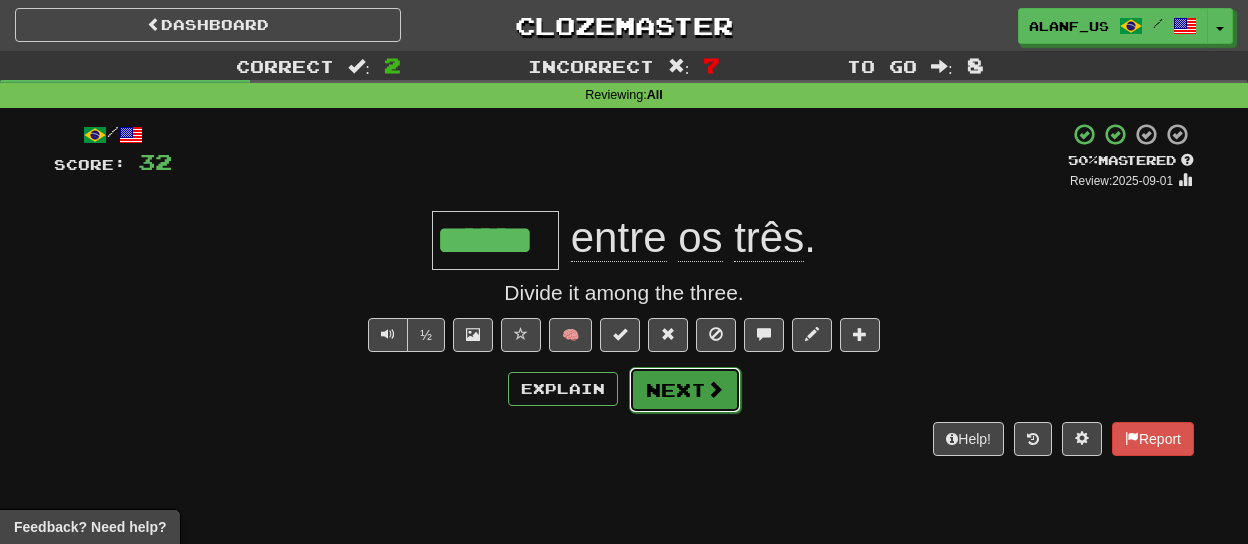 click on "Next" at bounding box center (685, 390) 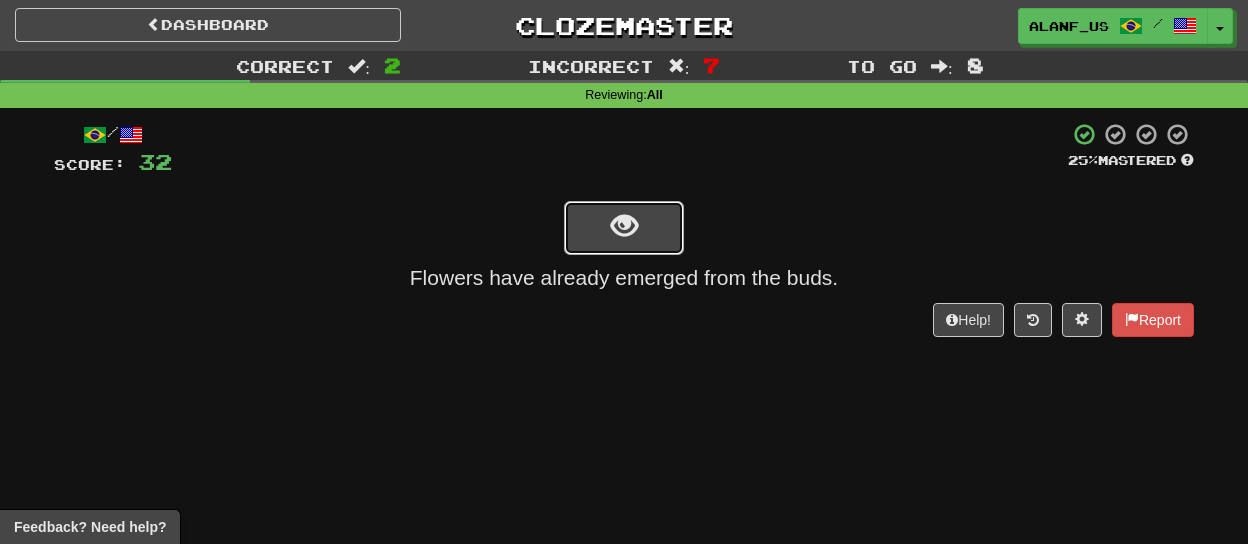 click at bounding box center [624, 226] 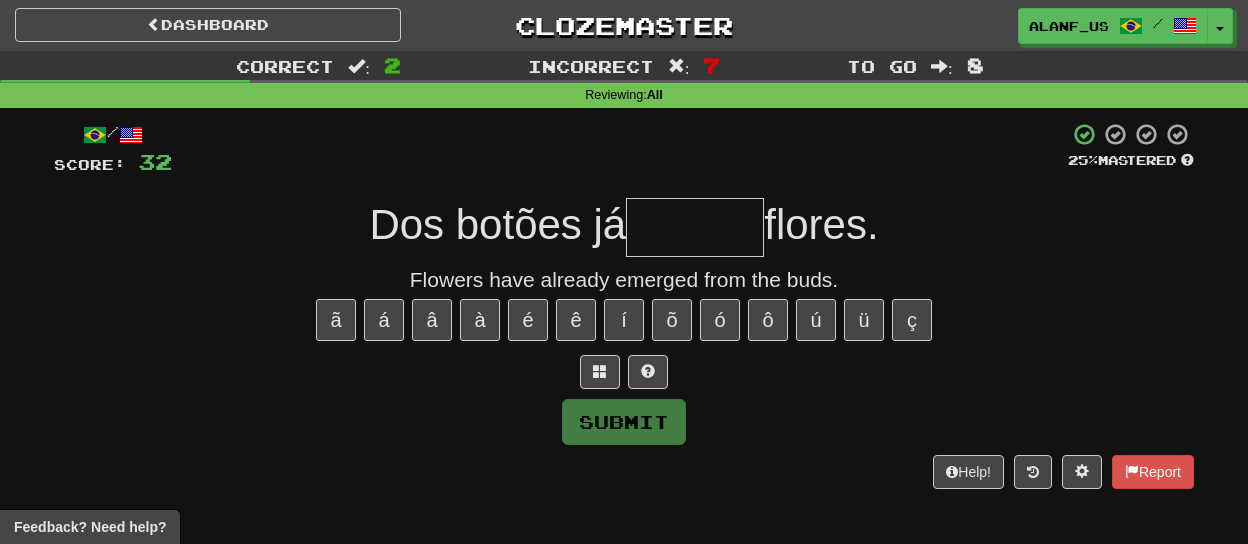 type on "*" 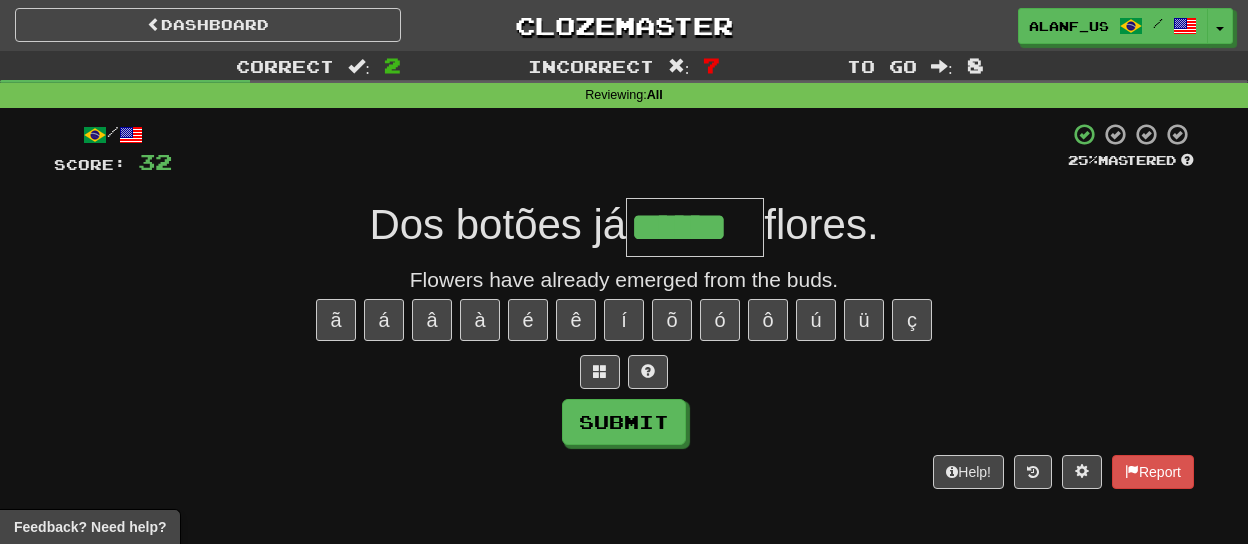type on "******" 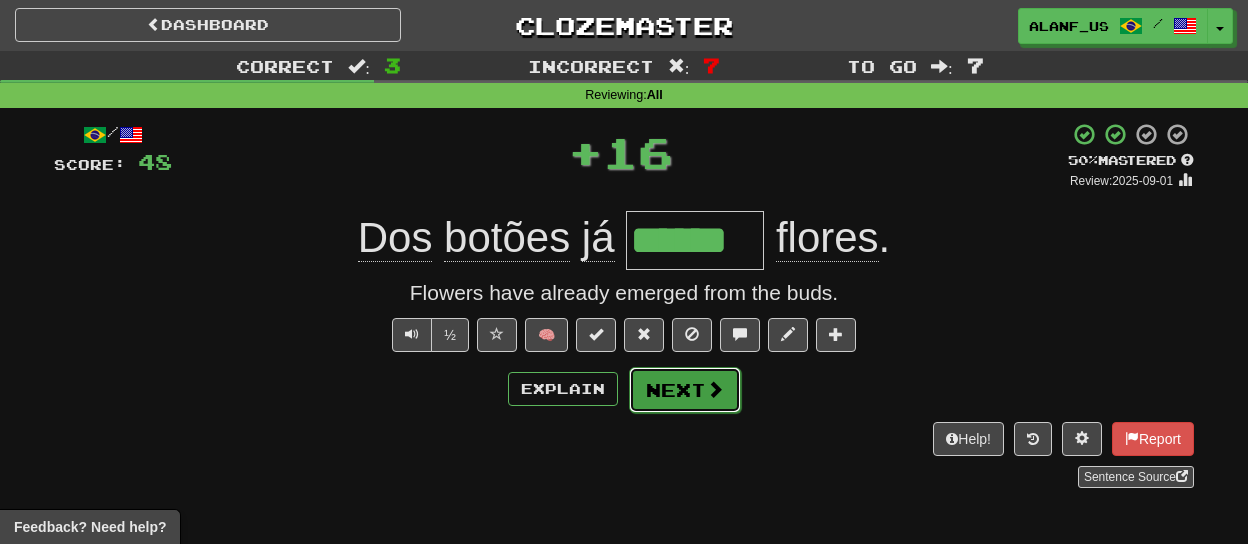 click on "Next" at bounding box center [685, 390] 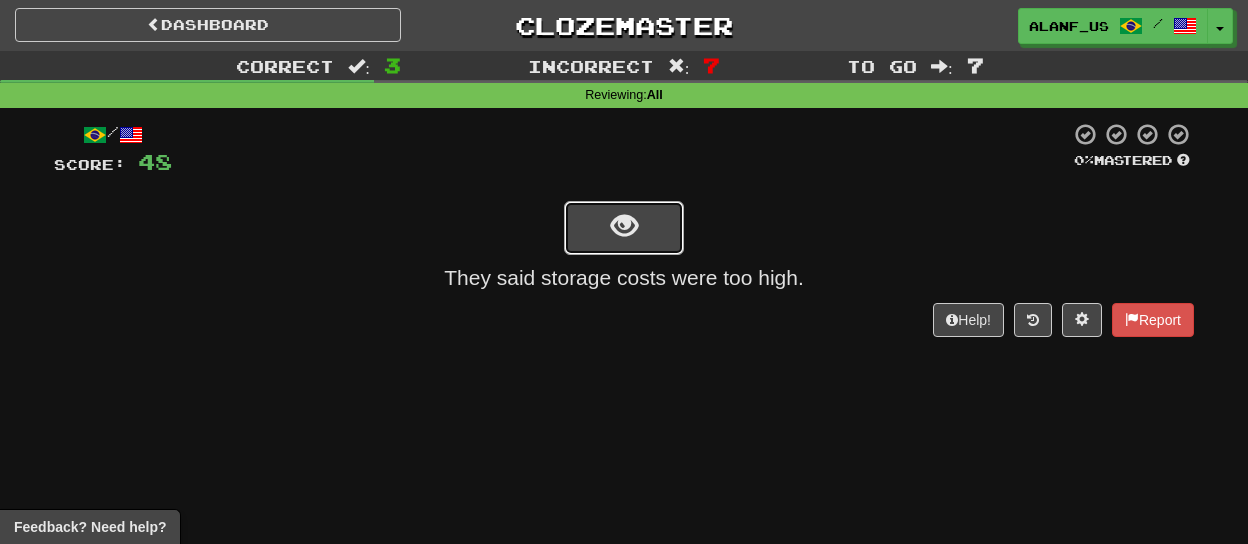 click at bounding box center [624, 228] 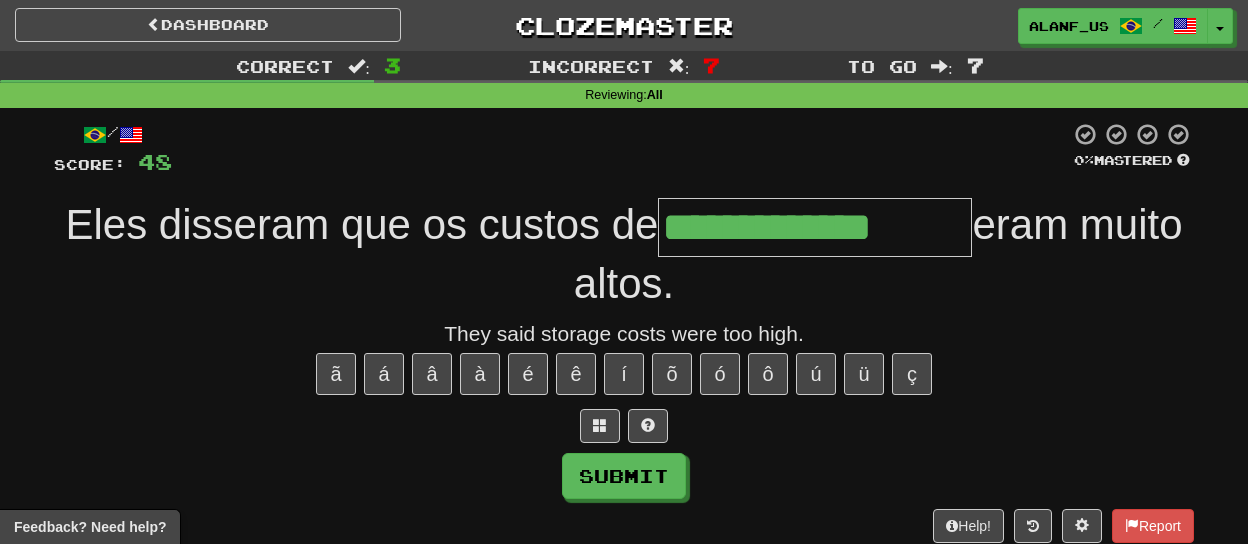type on "**********" 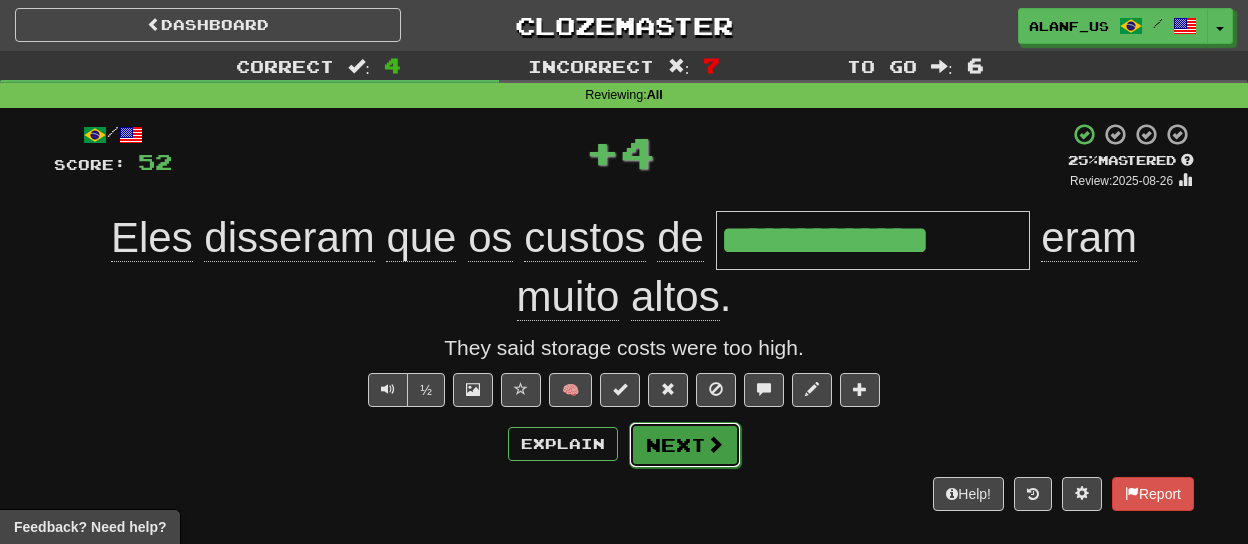 click on "Next" at bounding box center (685, 445) 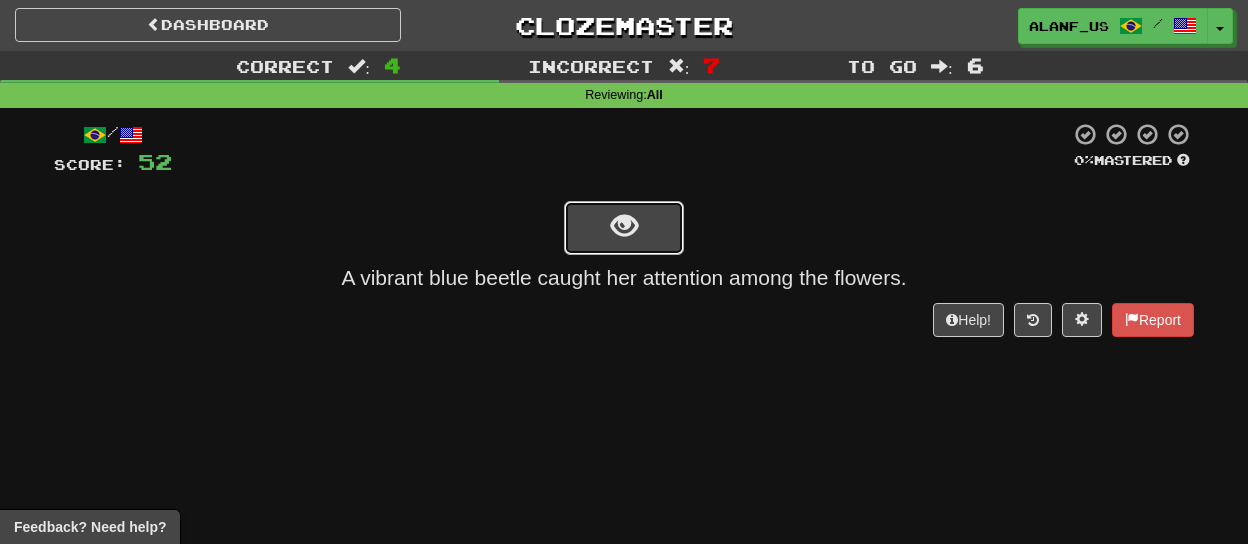click at bounding box center (624, 226) 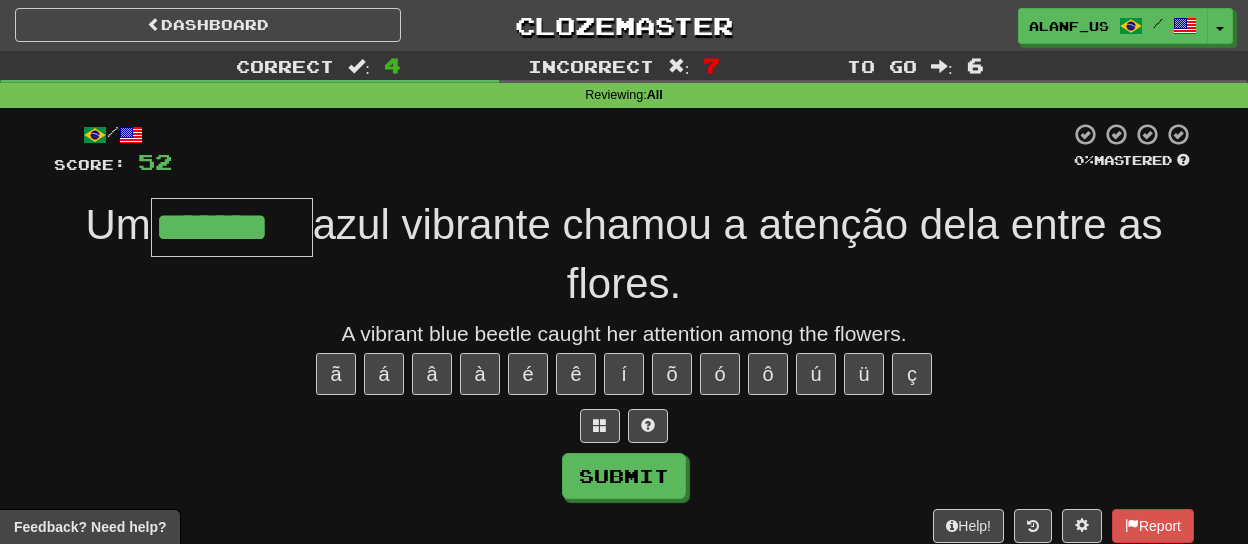 type on "*******" 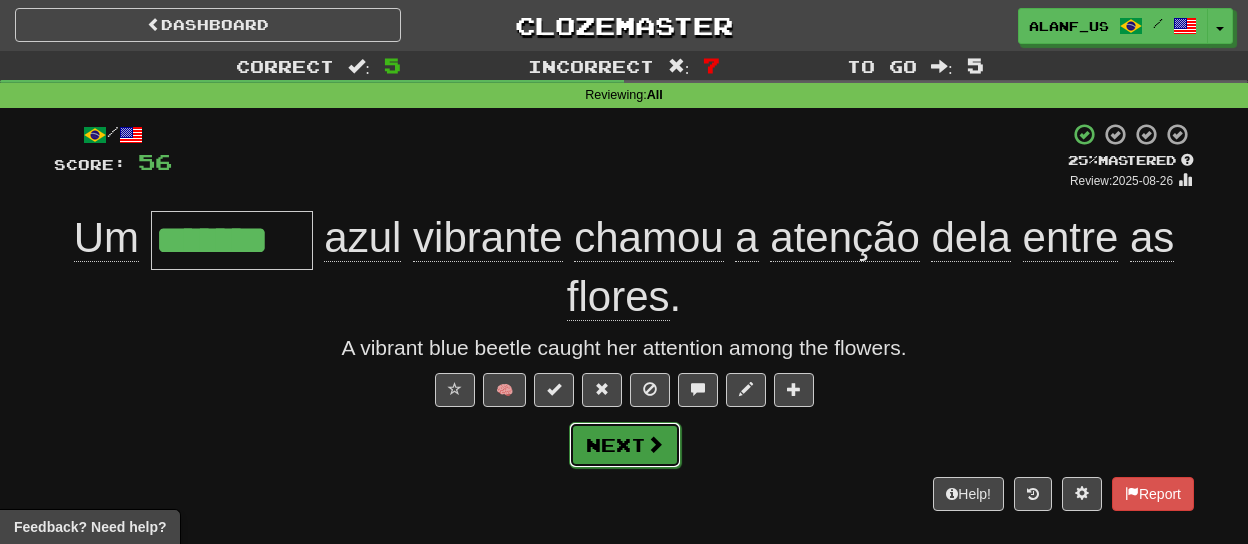 click on "Next" at bounding box center (625, 445) 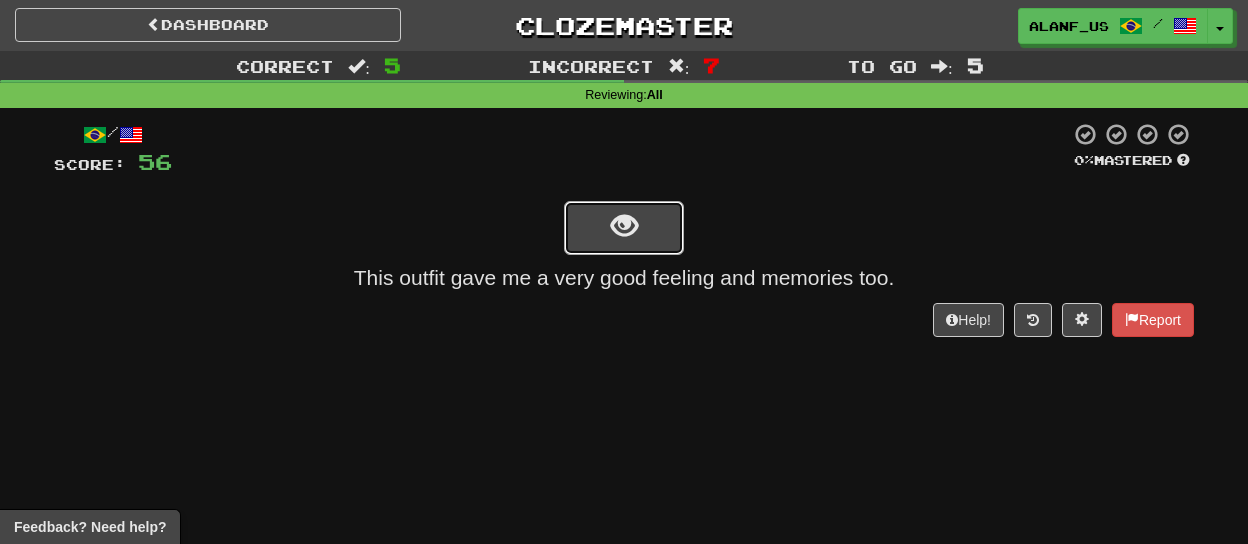 click at bounding box center [624, 228] 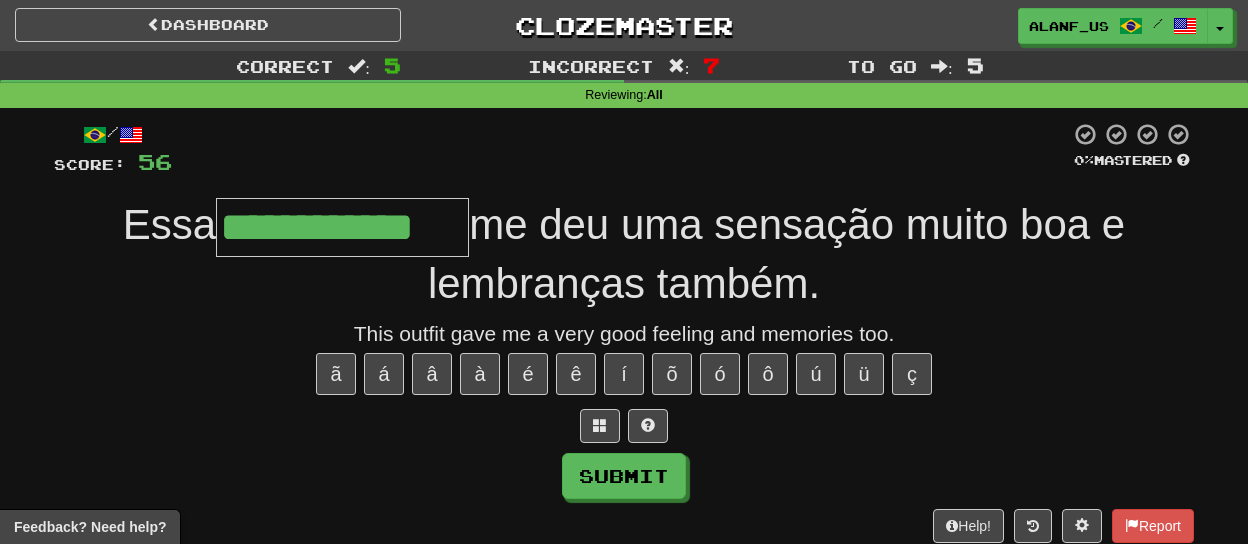 type on "**********" 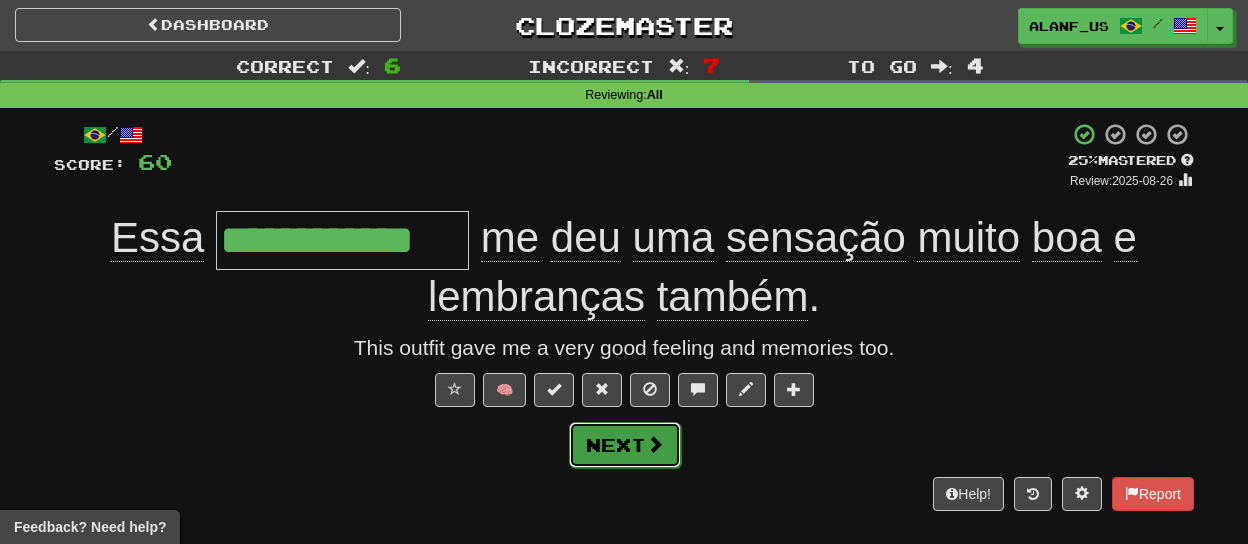 click on "Next" at bounding box center (625, 445) 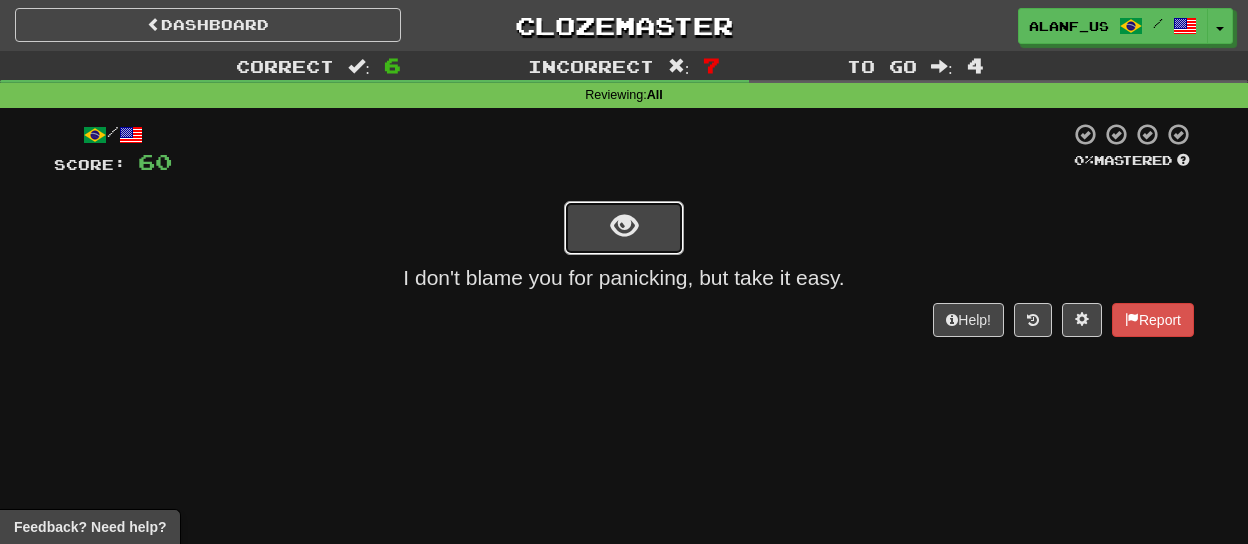 click at bounding box center (624, 228) 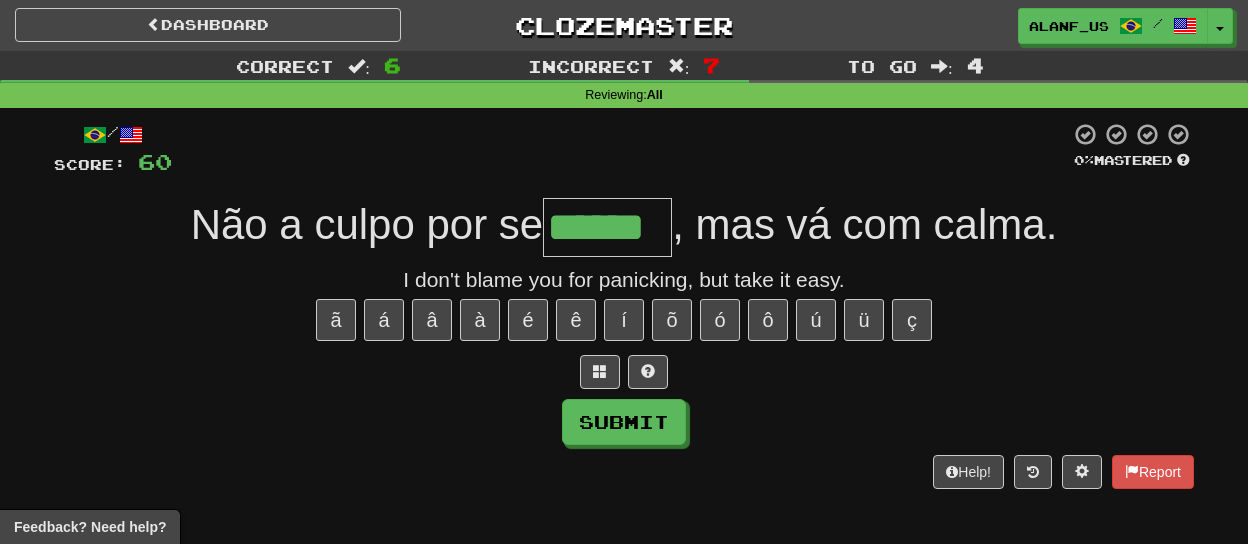 type on "******" 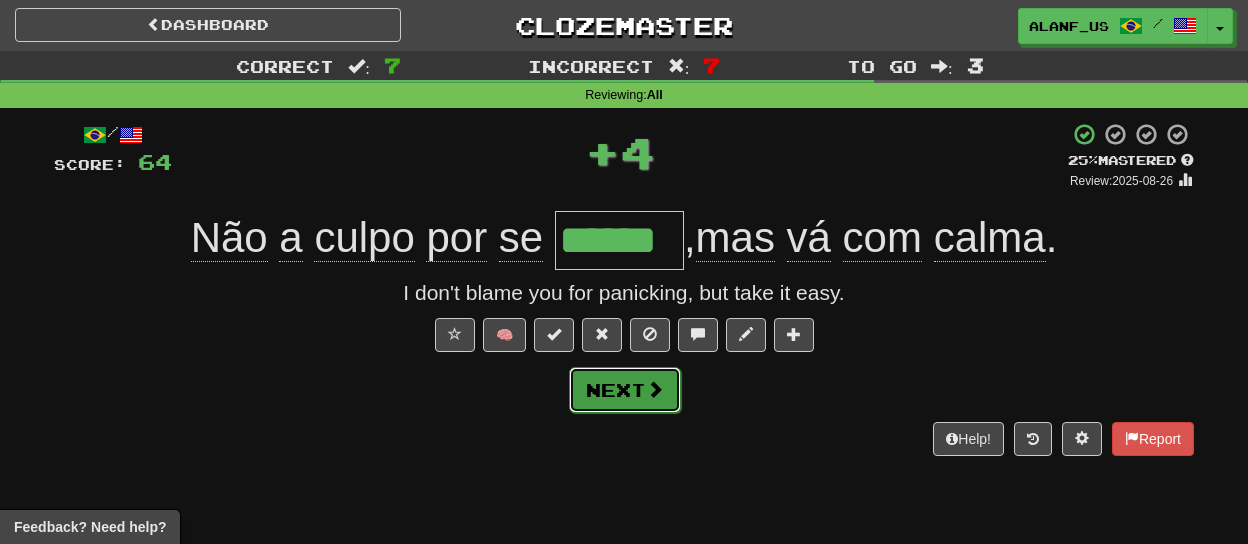 click on "Next" at bounding box center [625, 390] 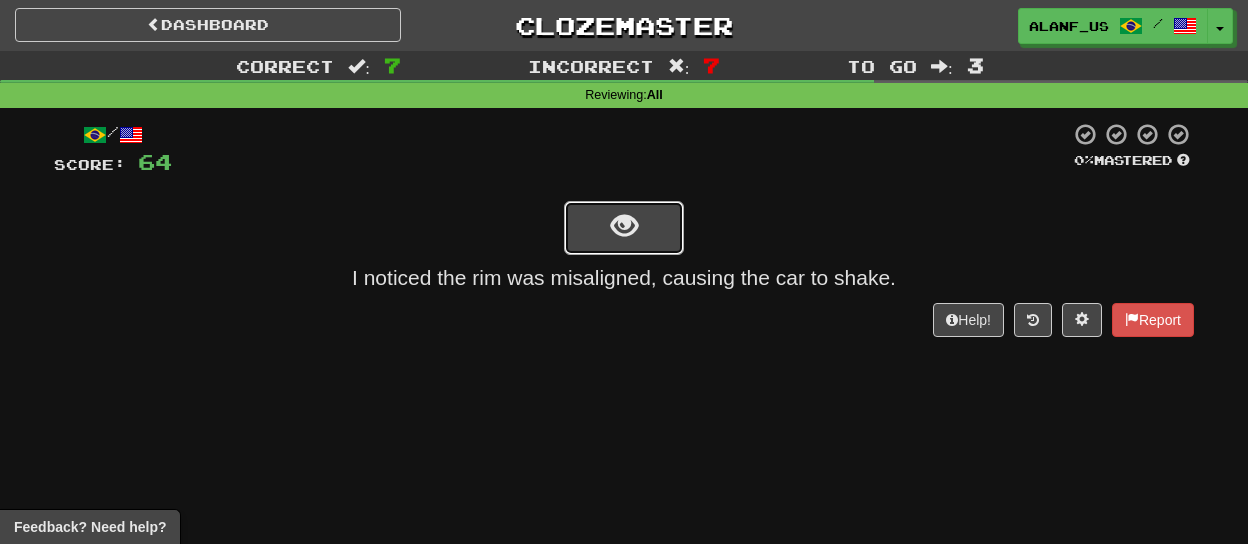 click at bounding box center [624, 228] 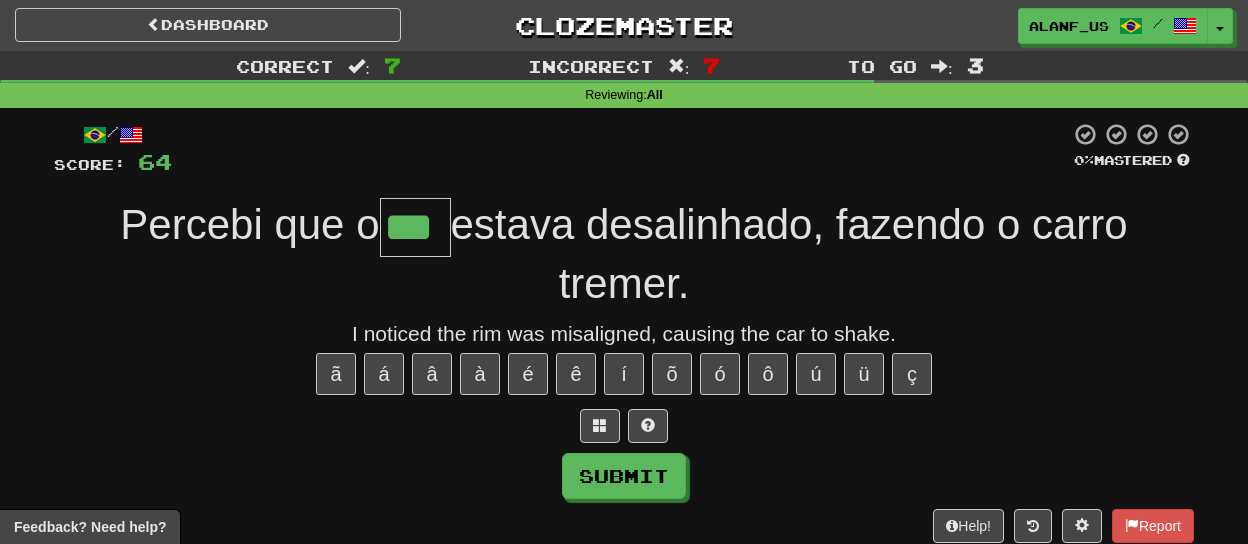 type on "***" 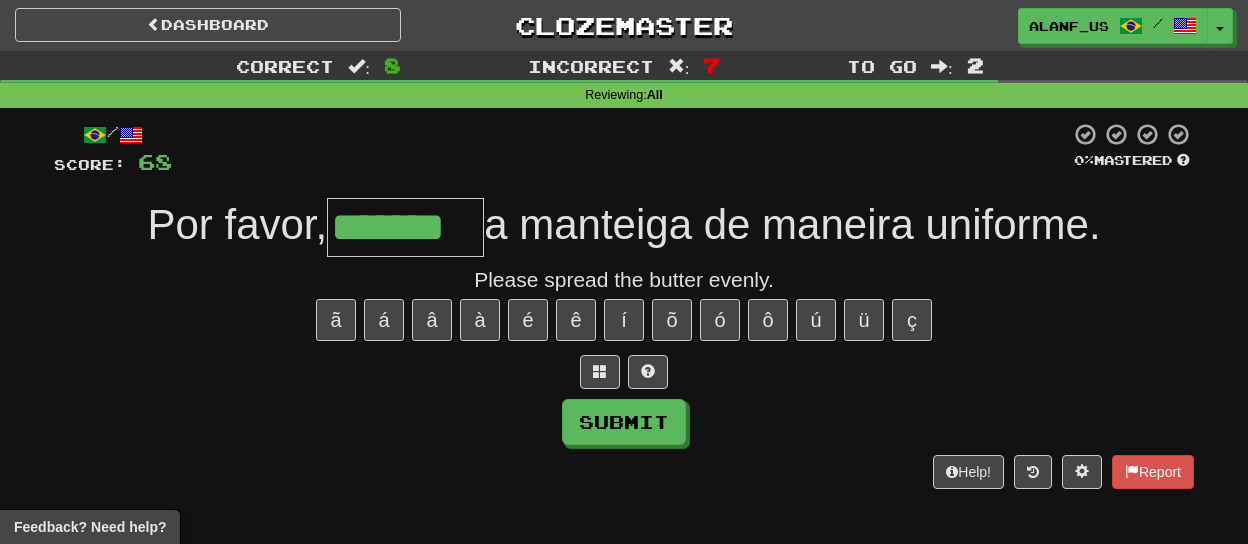 type on "*******" 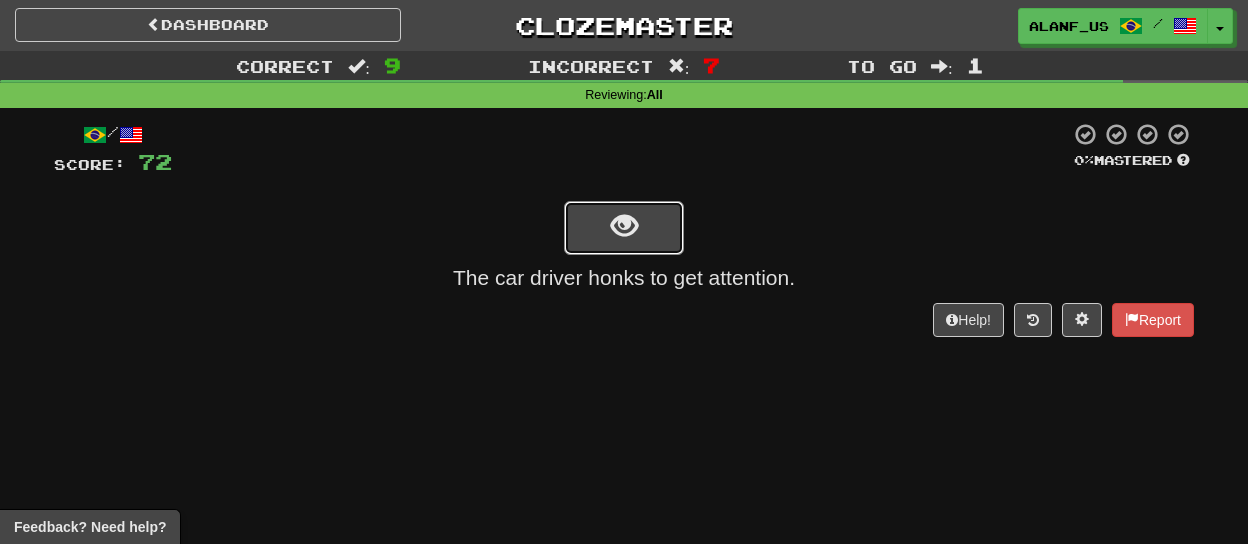 click at bounding box center [624, 228] 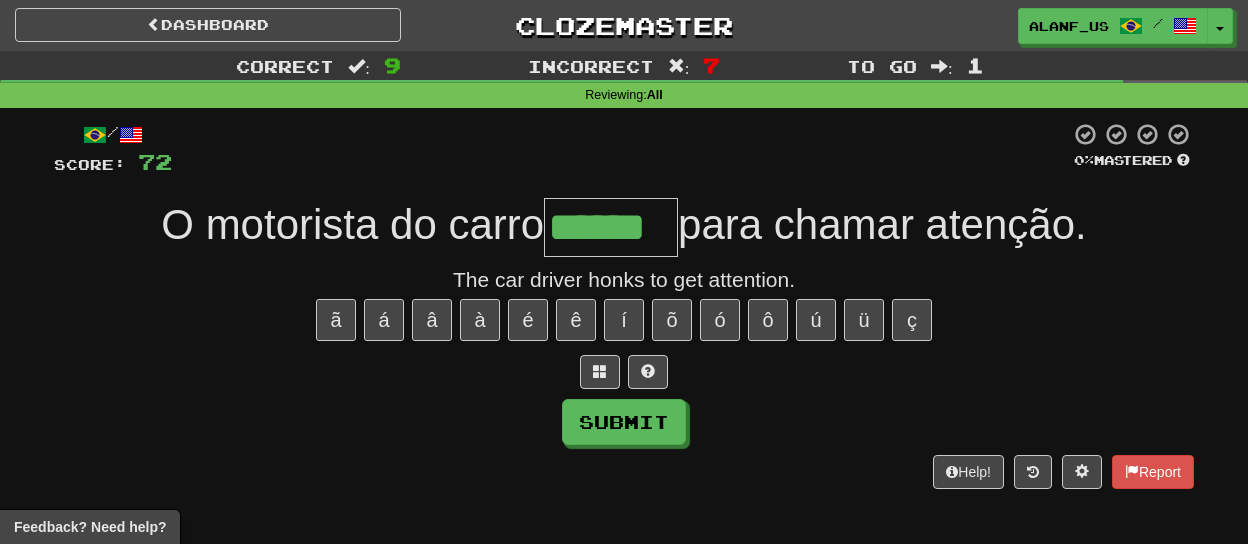 type on "******" 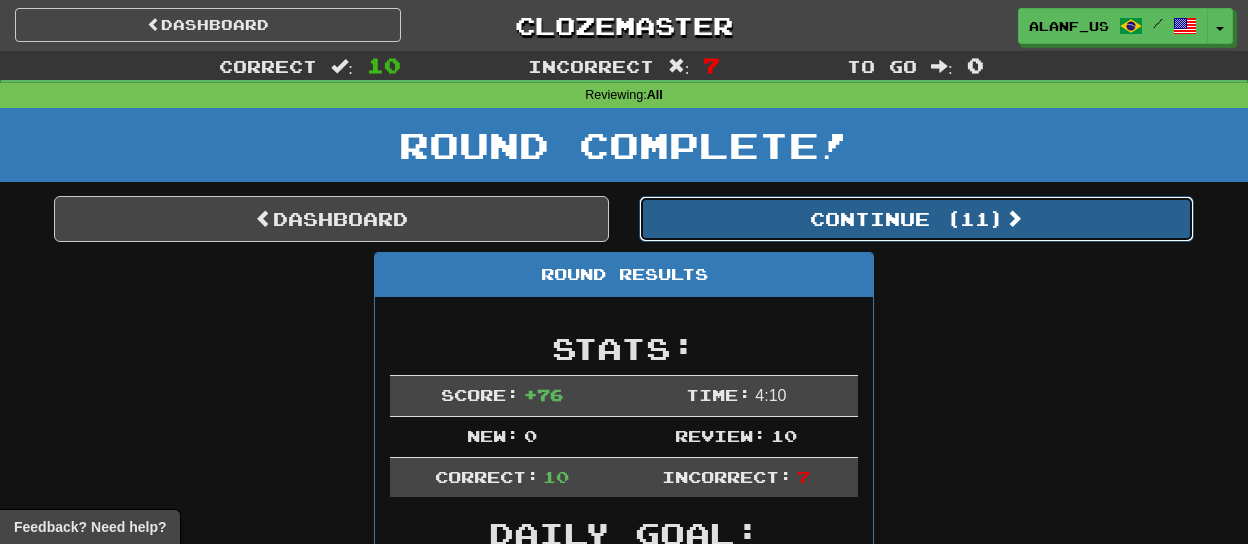 click on "Continue ( 11 )" at bounding box center [916, 219] 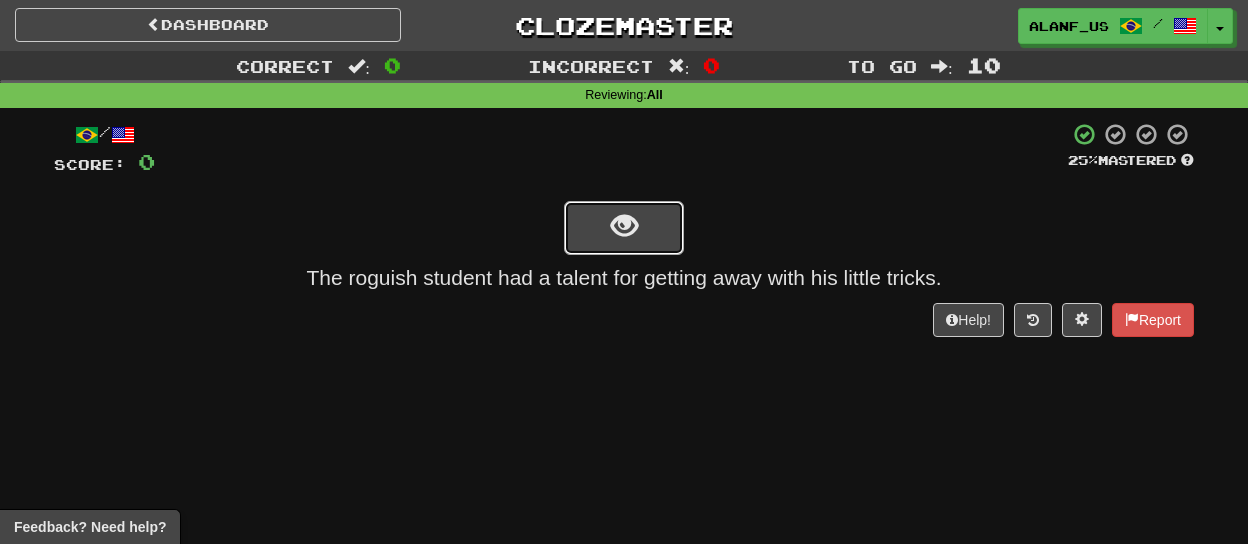 click at bounding box center [624, 226] 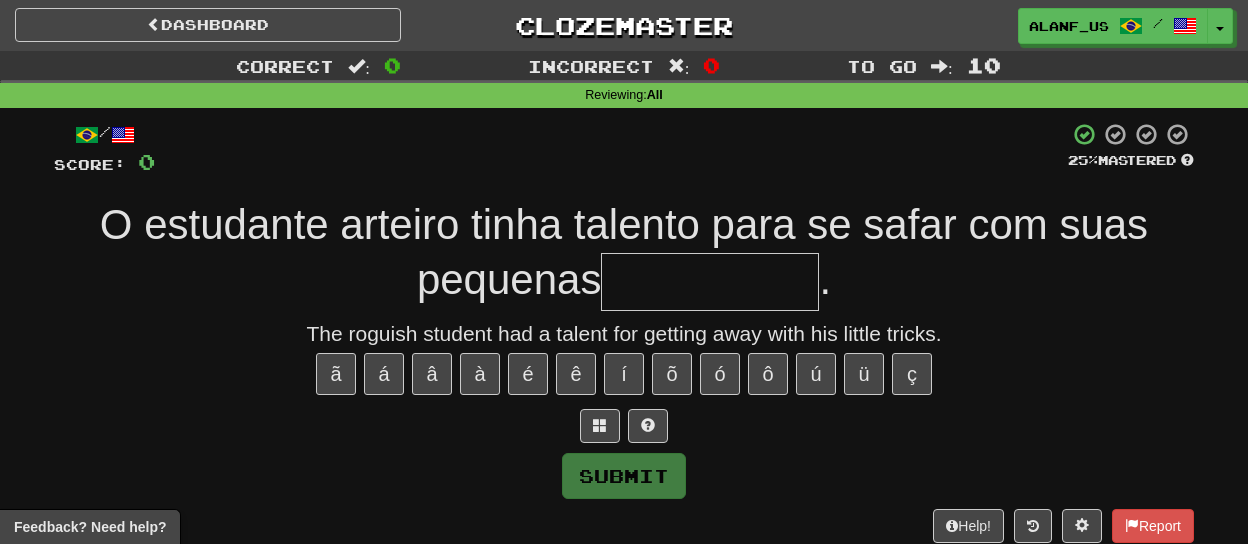 type on "*" 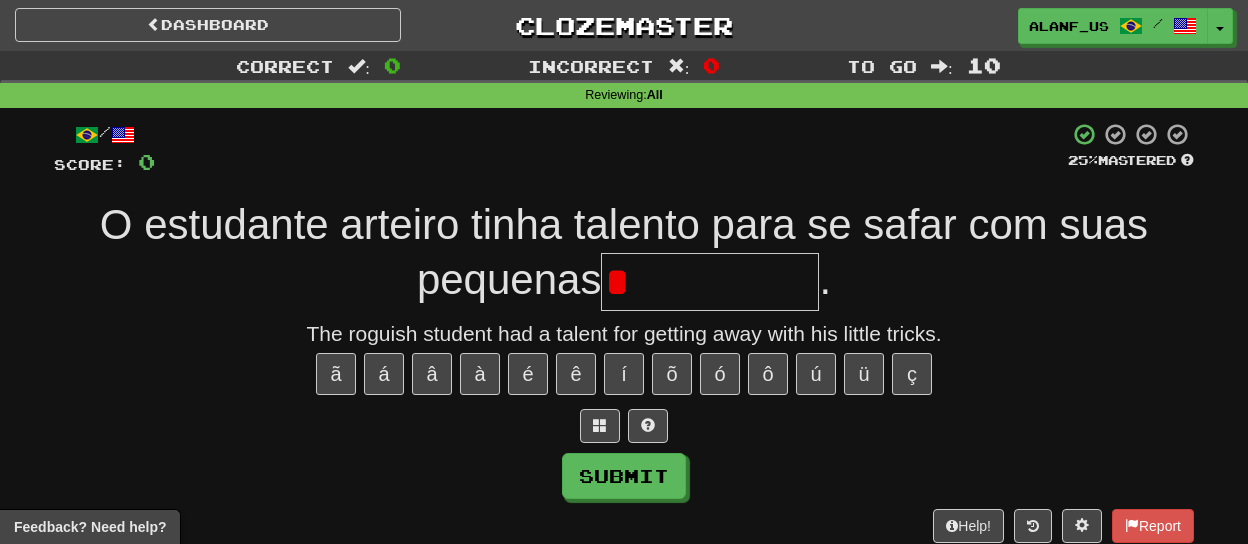 type on "**********" 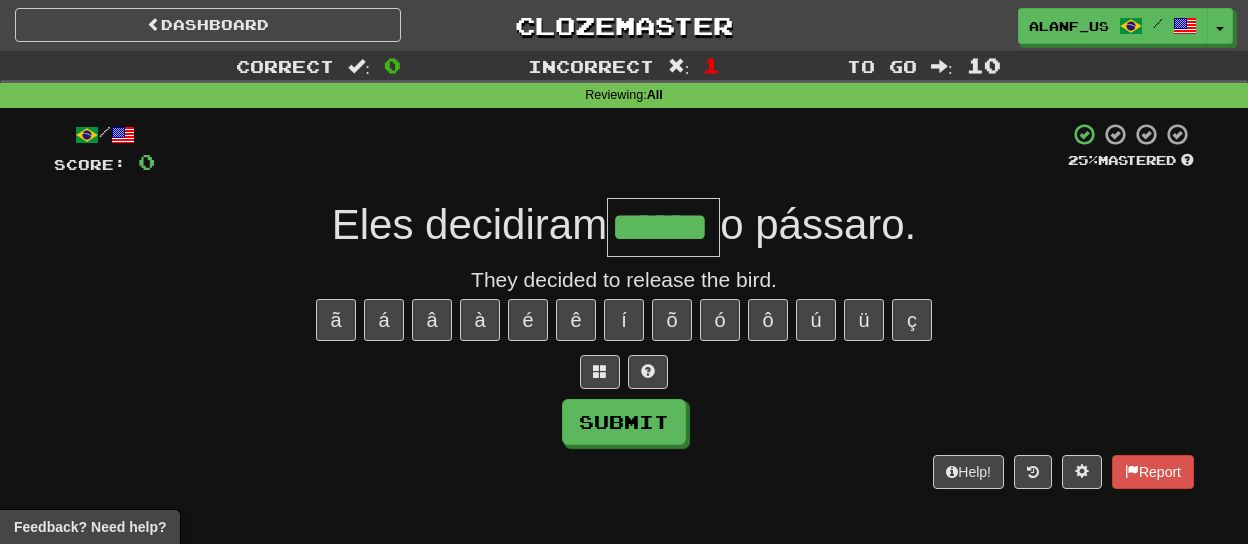 type on "******" 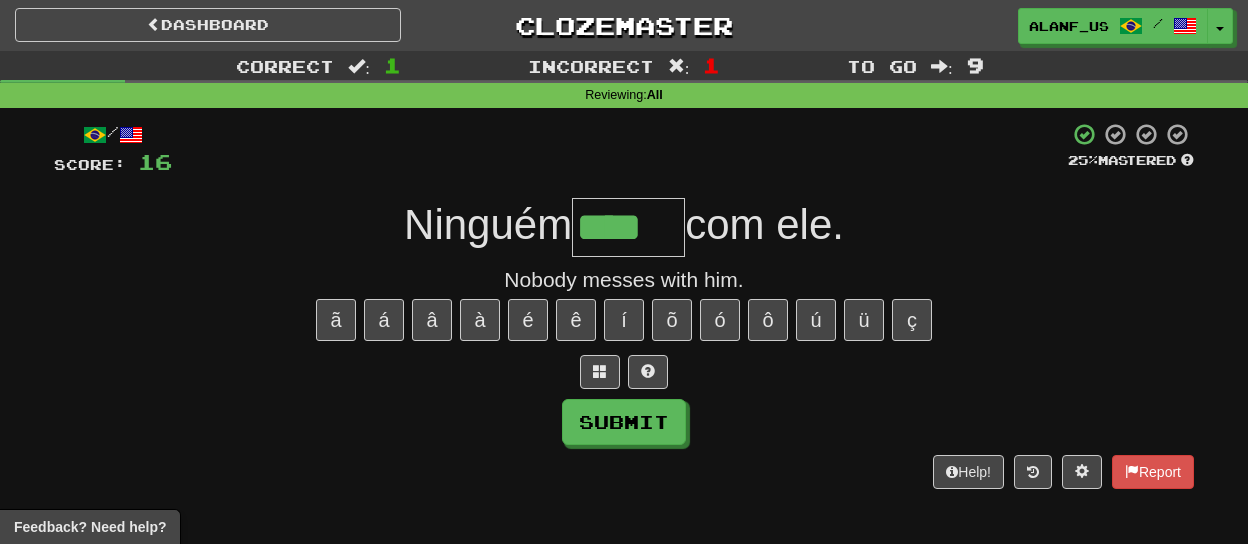 type on "****" 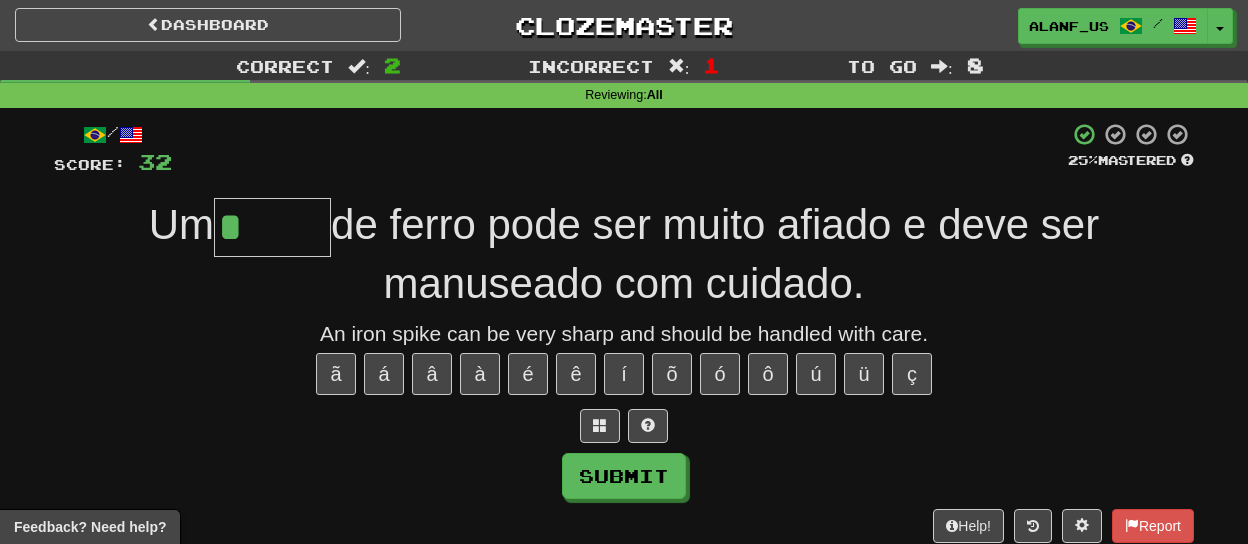 type on "*****" 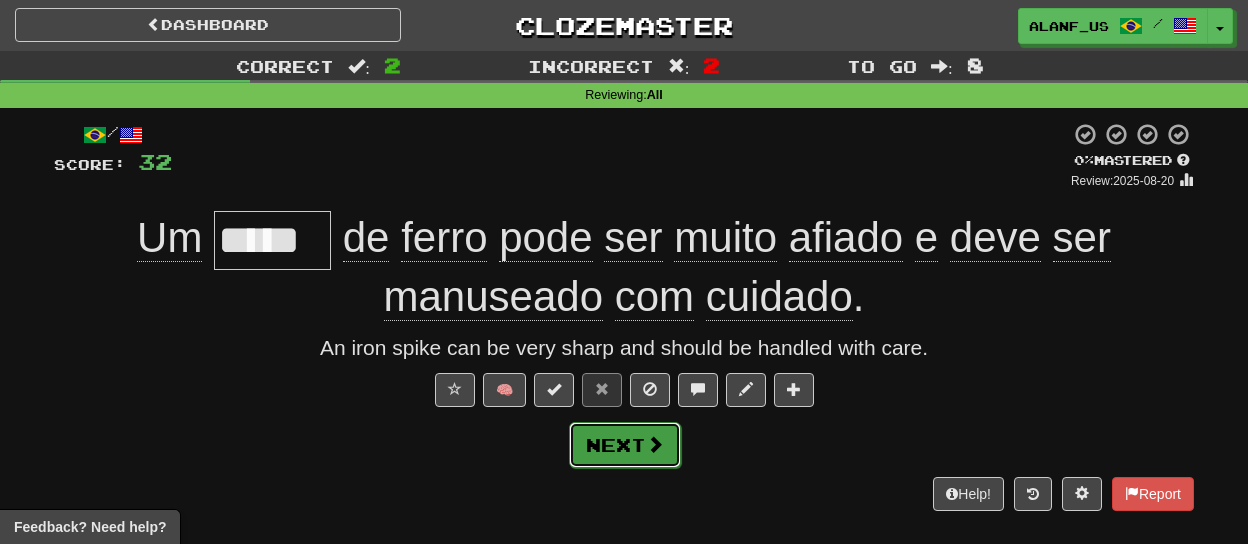 click at bounding box center (655, 444) 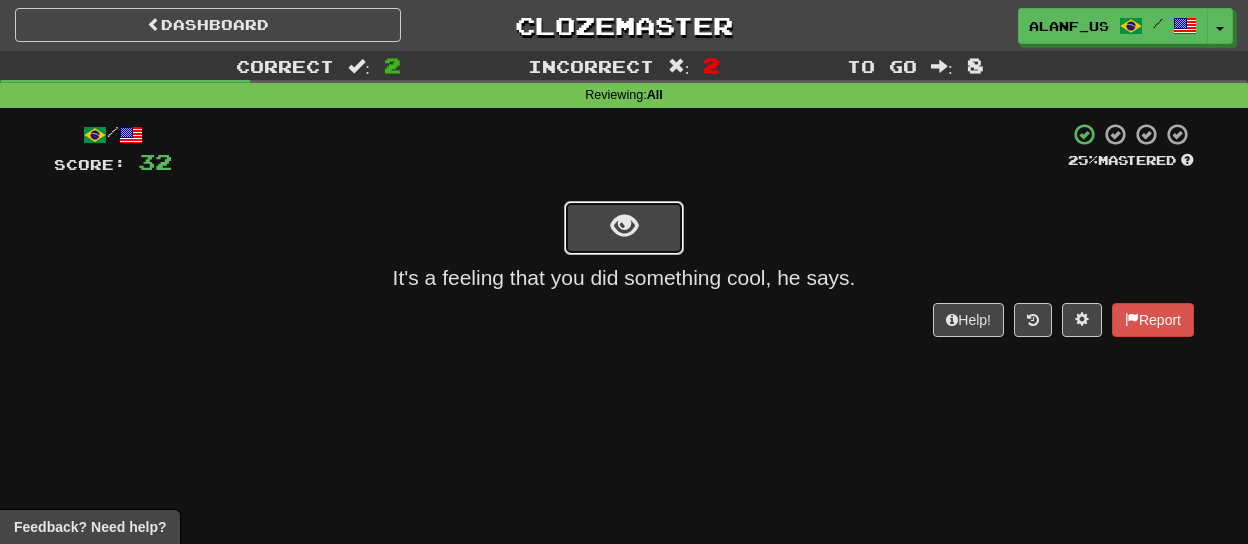 click at bounding box center (624, 228) 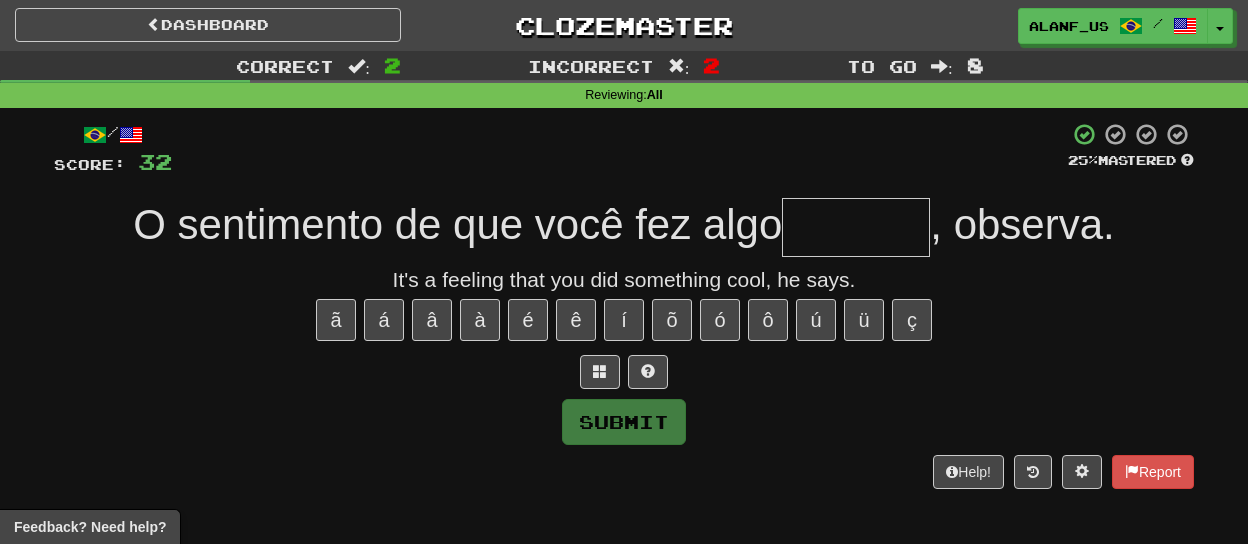 click at bounding box center (856, 227) 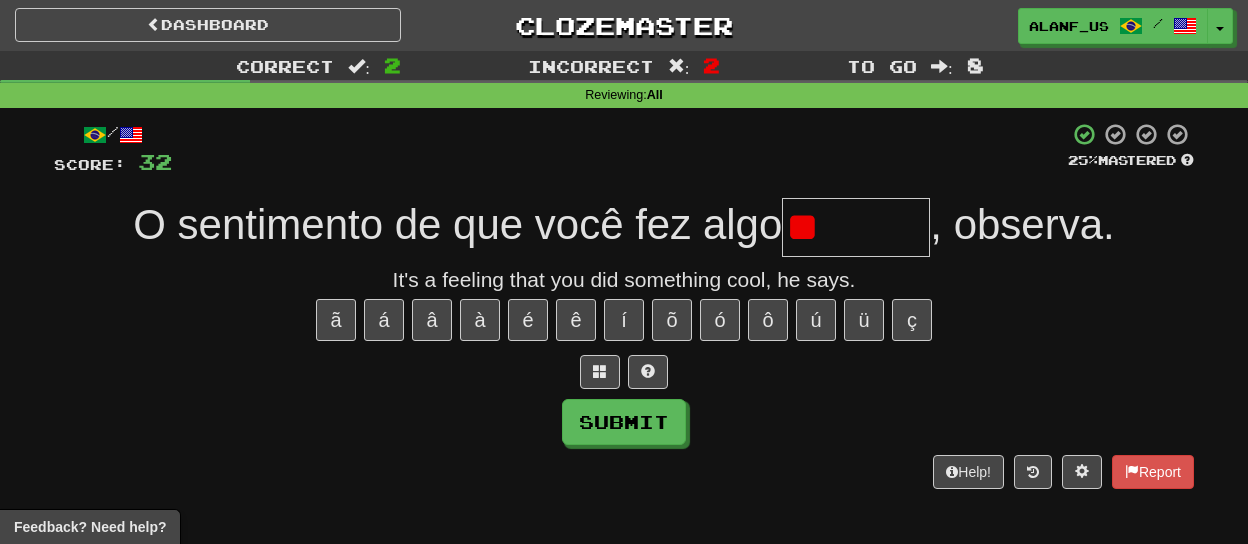 type on "*" 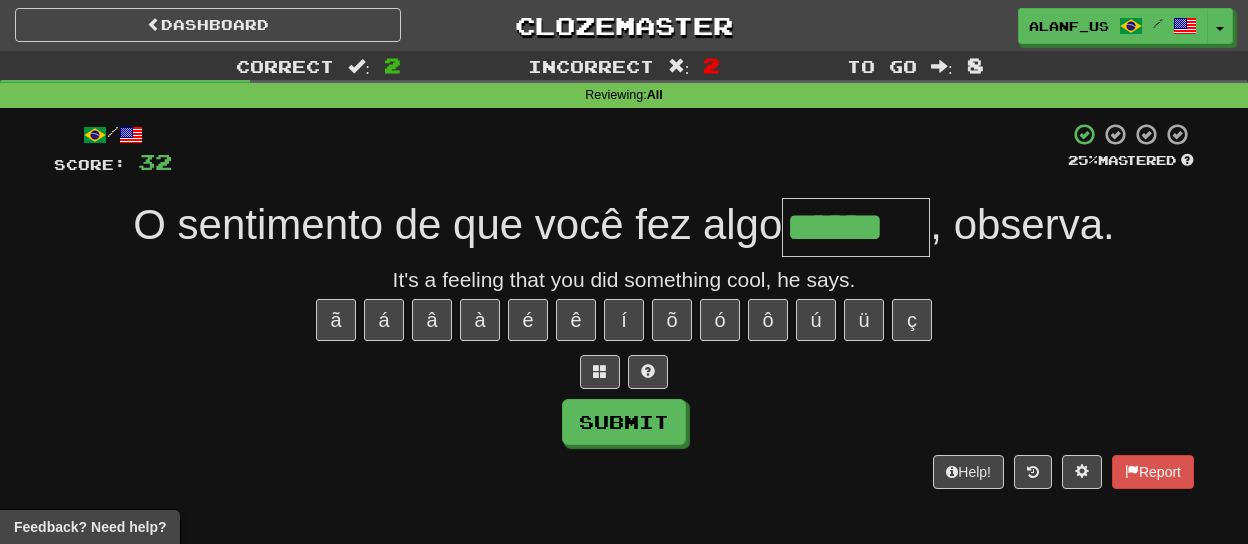 type on "******" 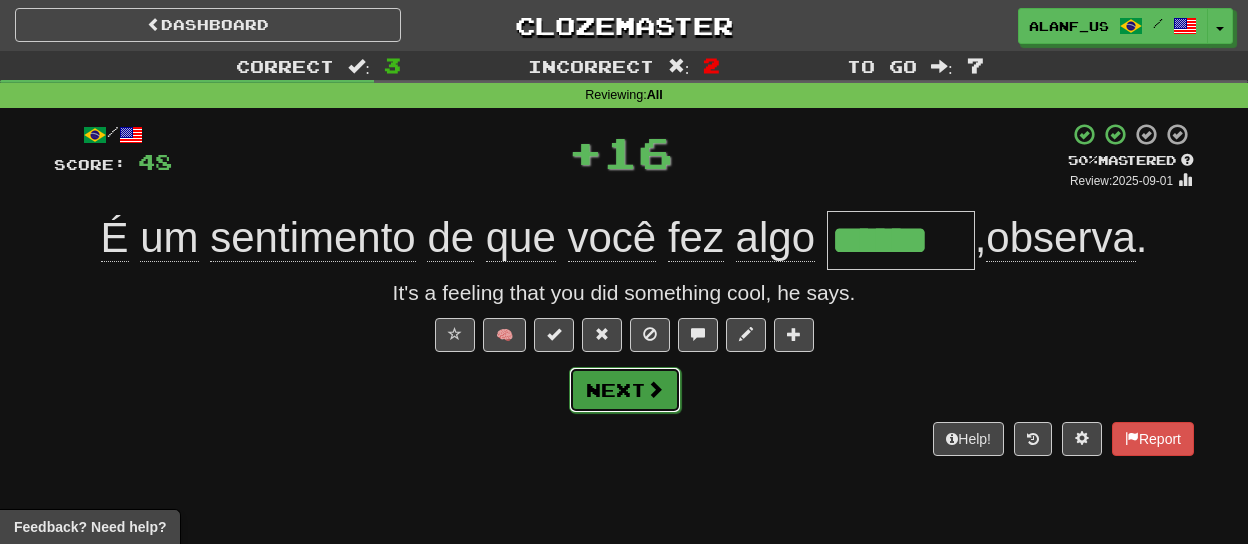 click on "Next" at bounding box center [625, 390] 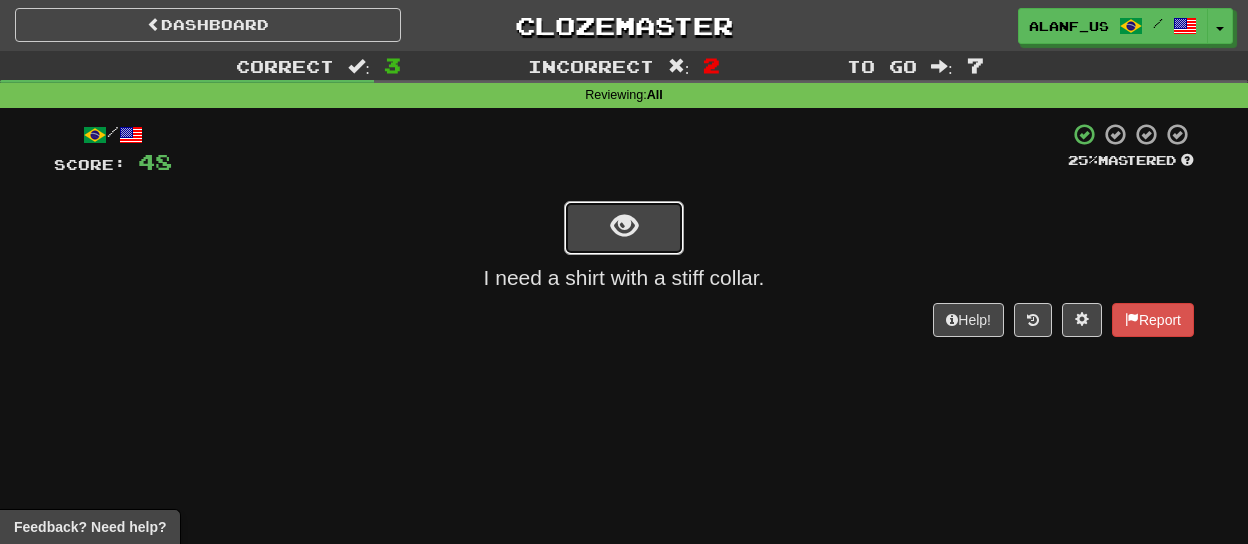 click at bounding box center (624, 228) 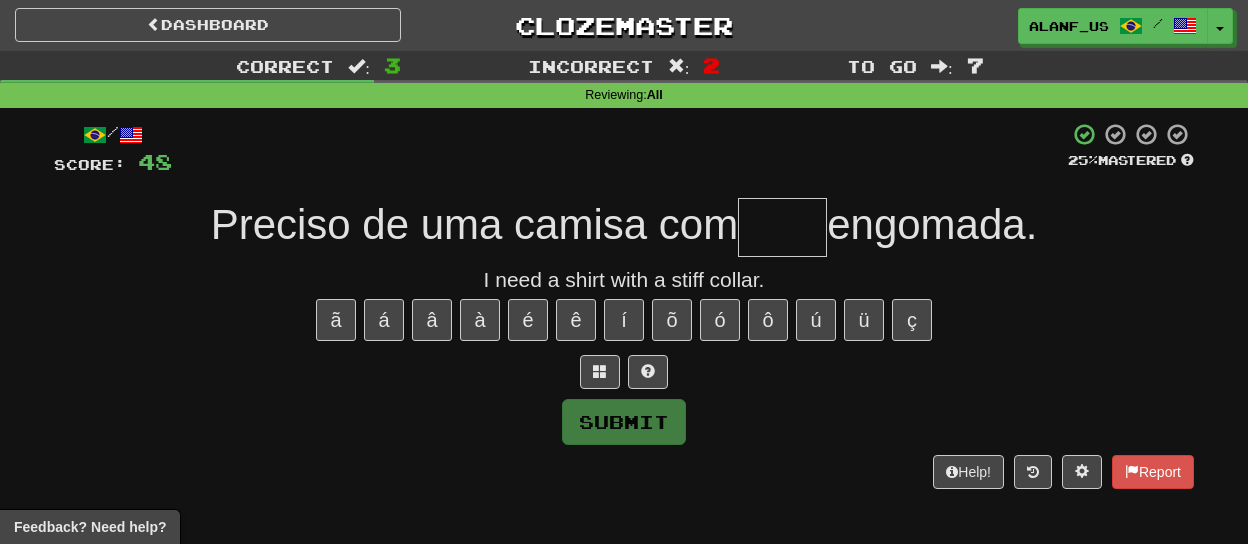 type on "*" 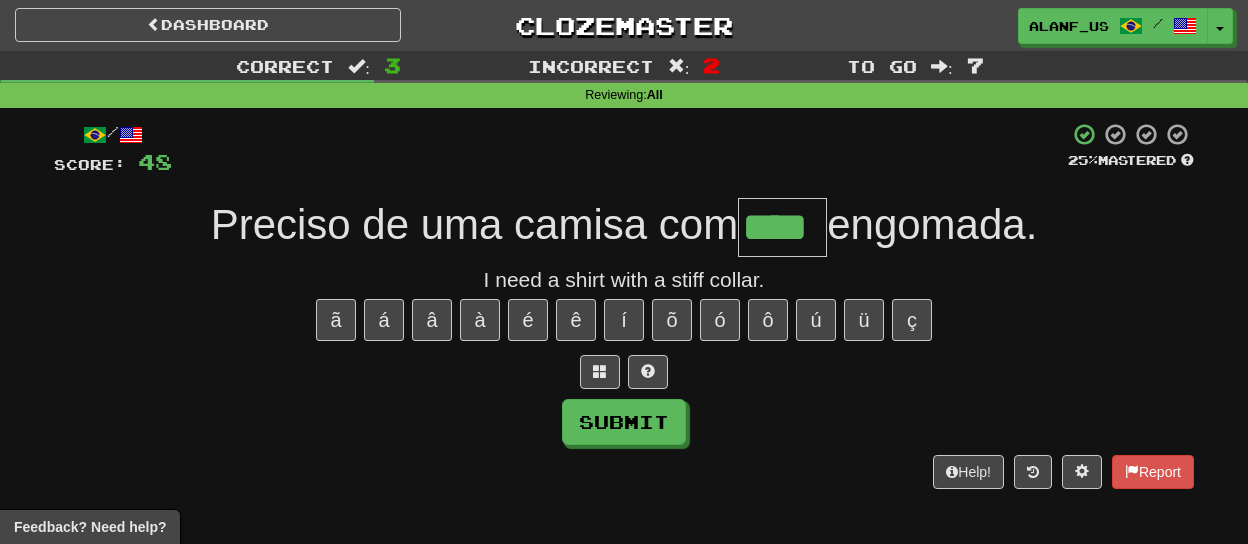 type on "****" 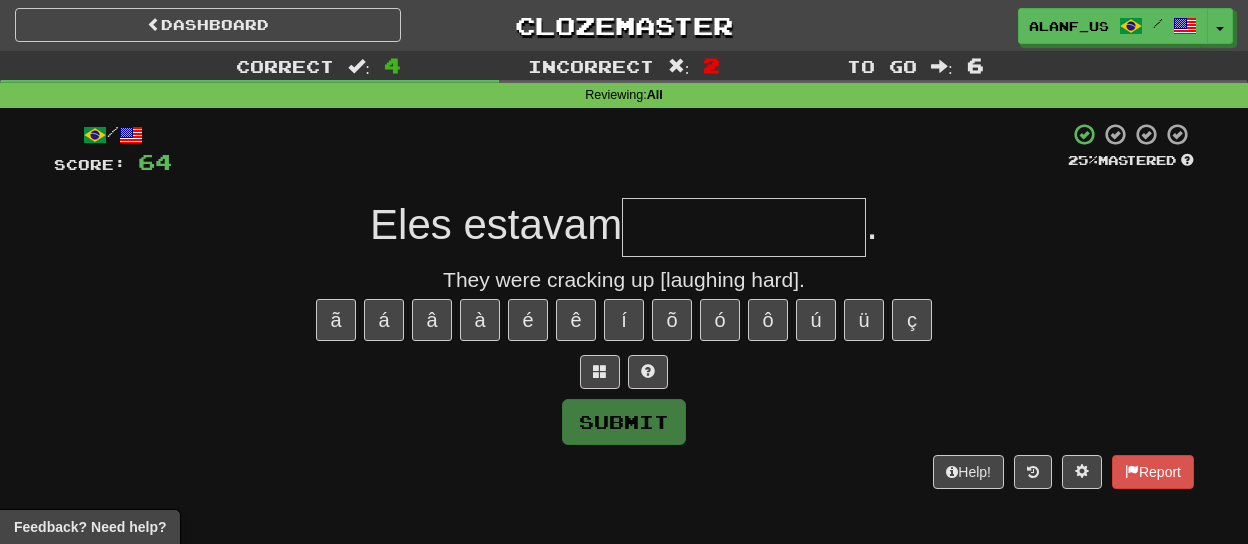 type on "**********" 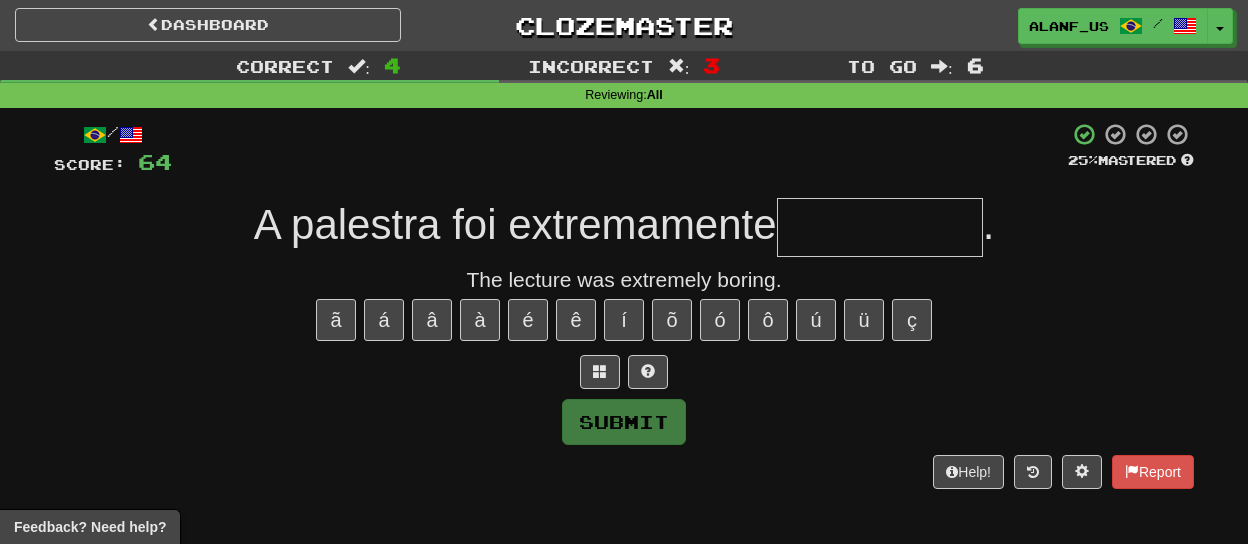 type on "*" 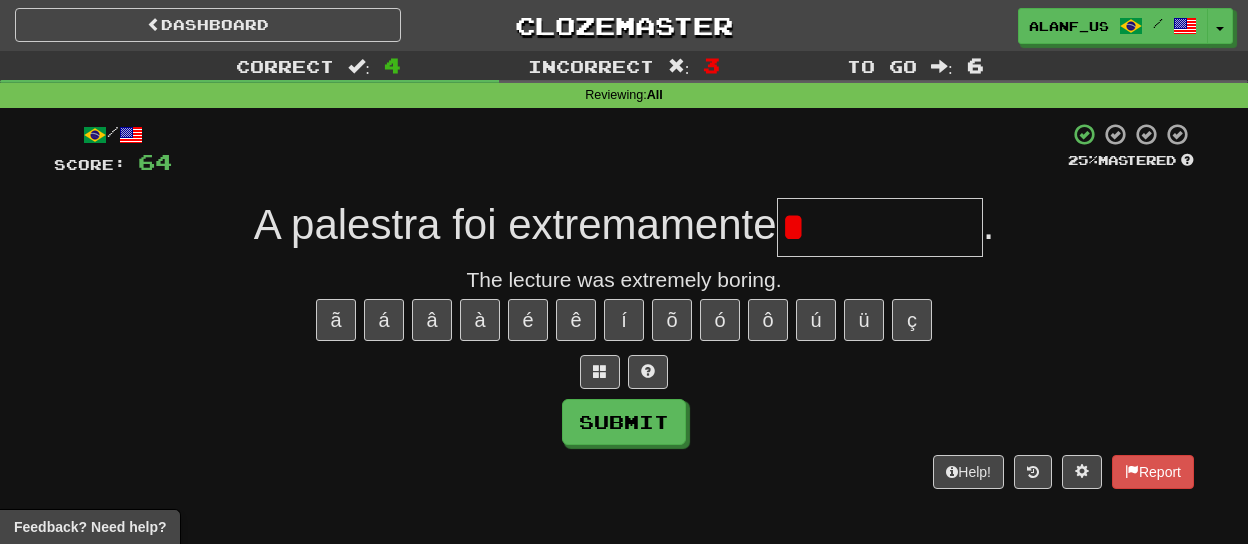 type on "**********" 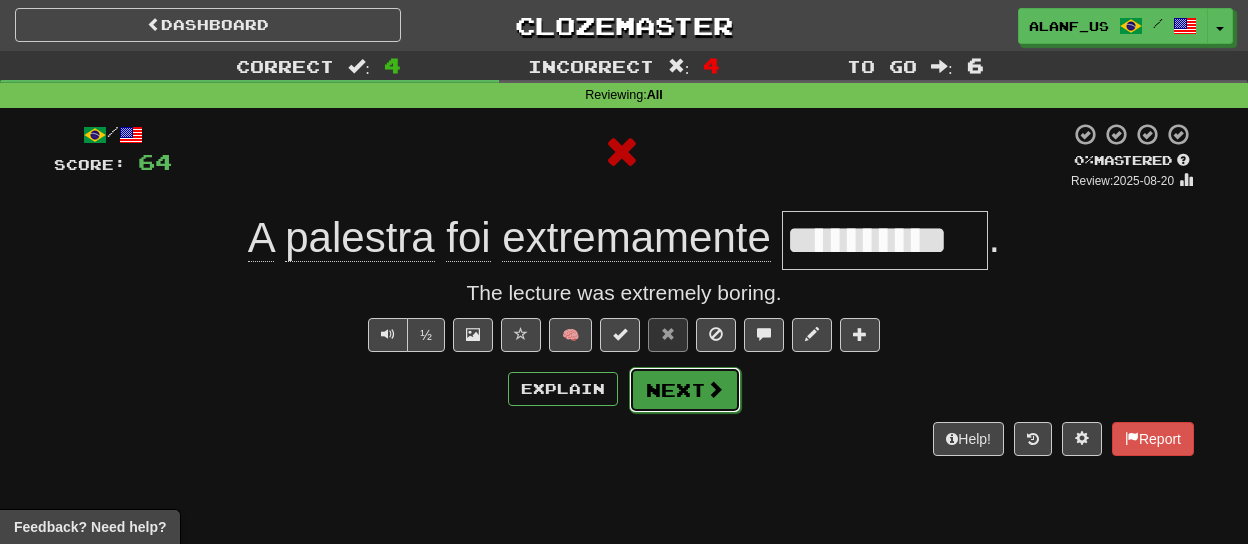 click on "Next" at bounding box center (685, 390) 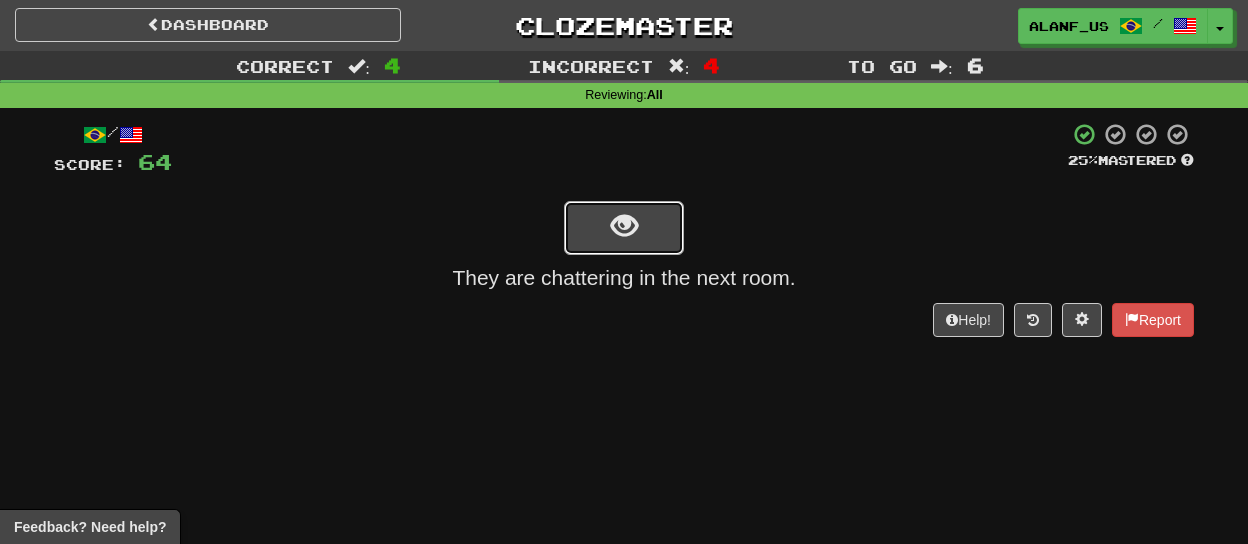 click at bounding box center [624, 228] 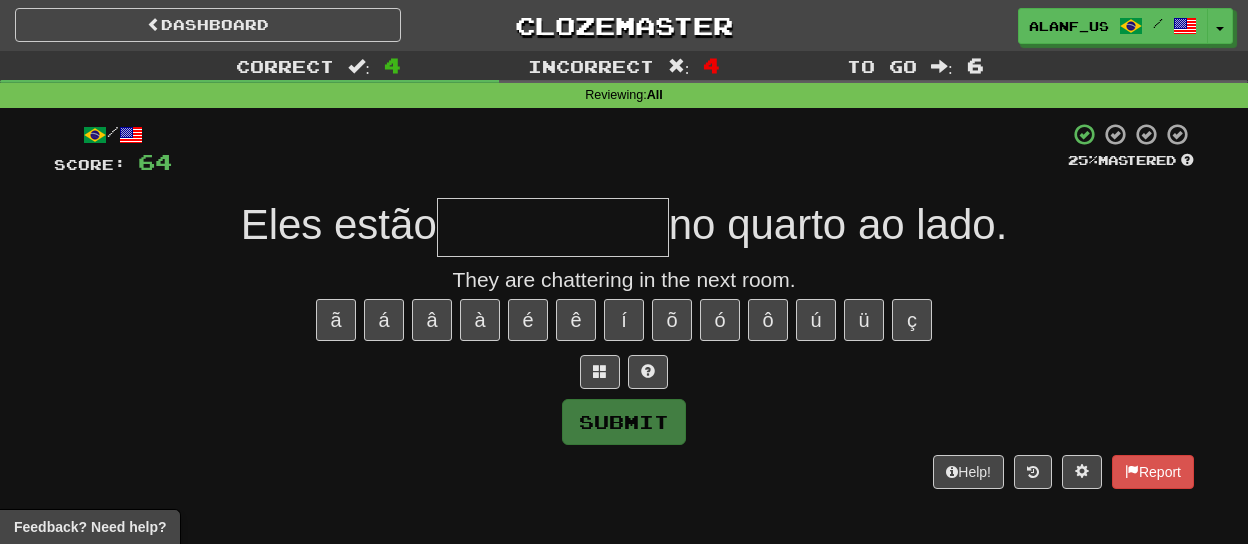 type on "**********" 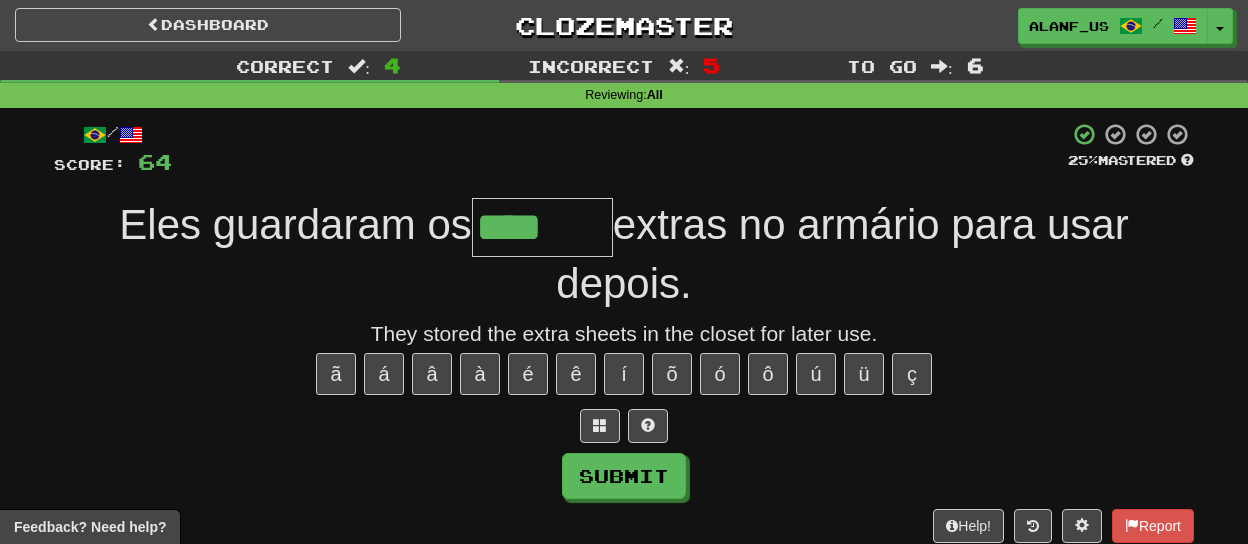 type on "*******" 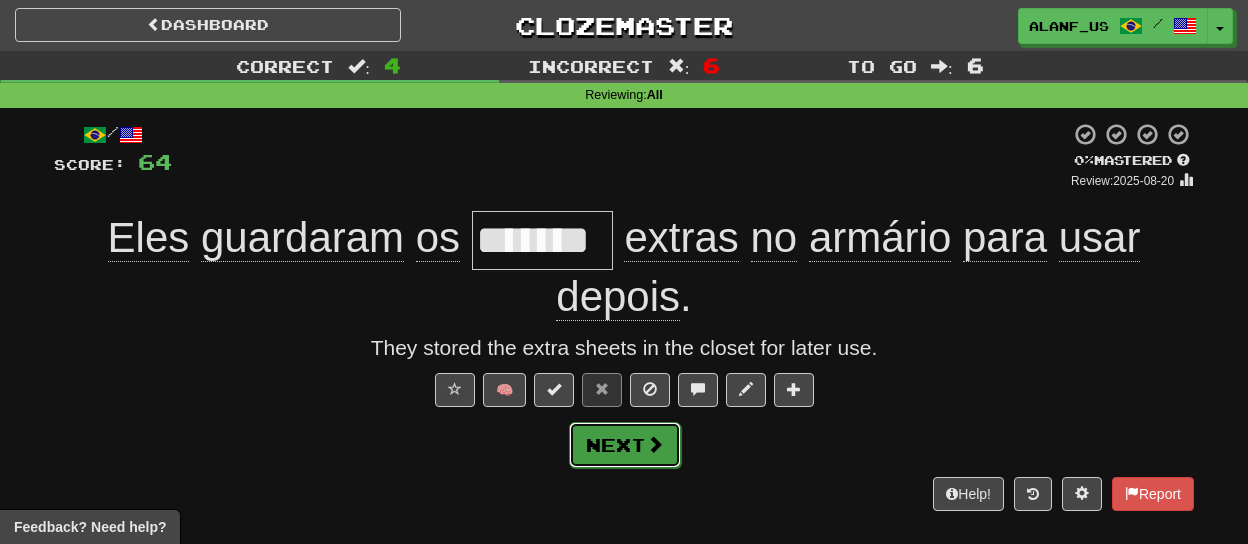 click on "Next" at bounding box center (625, 445) 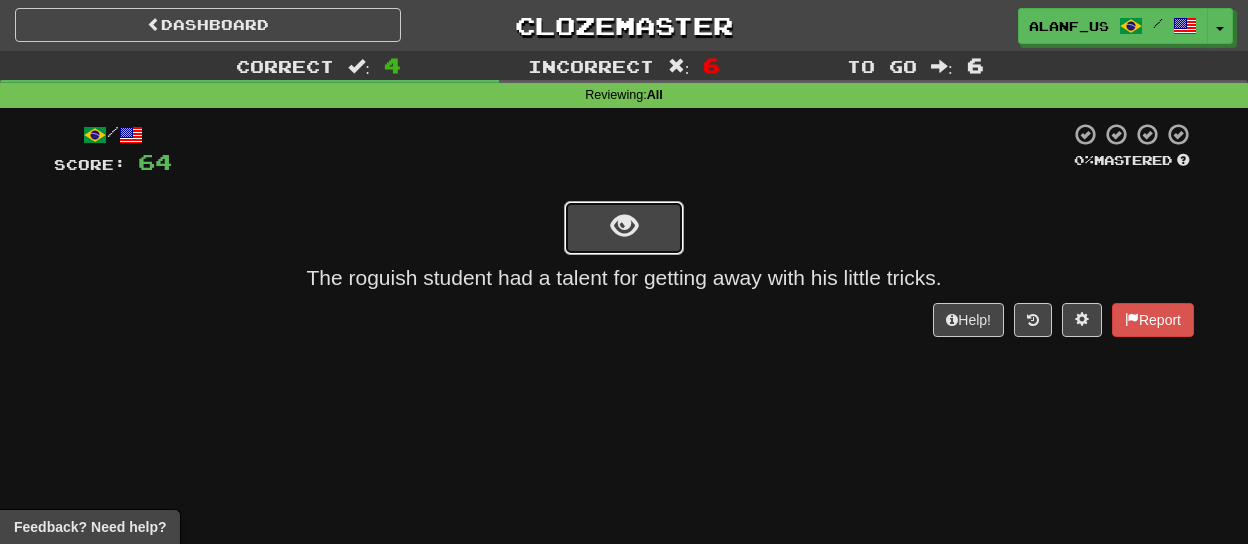 click at bounding box center (624, 226) 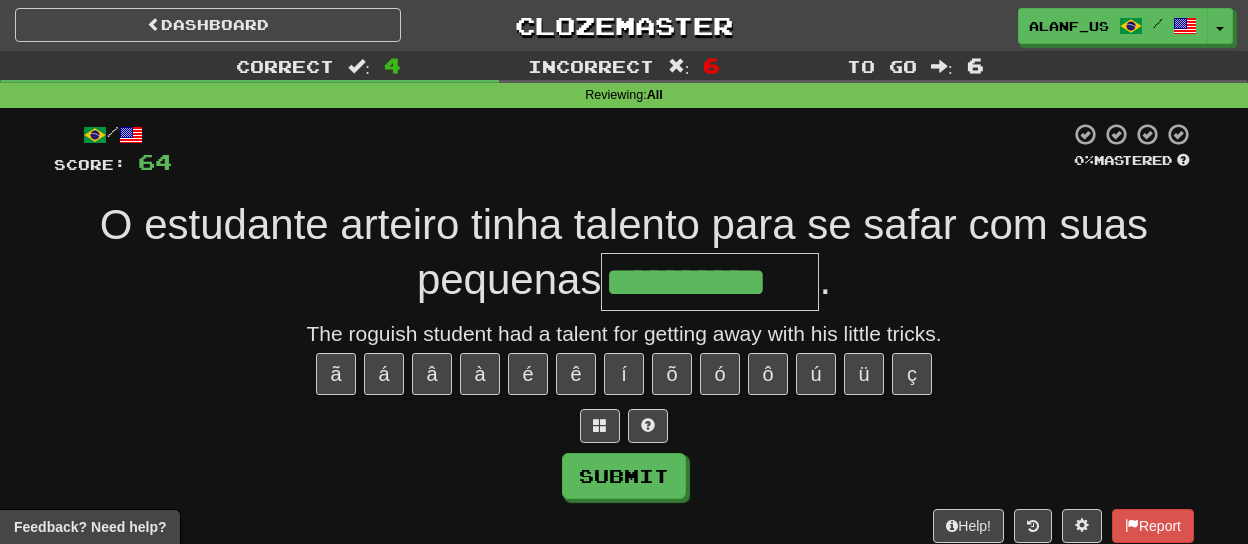 type on "**********" 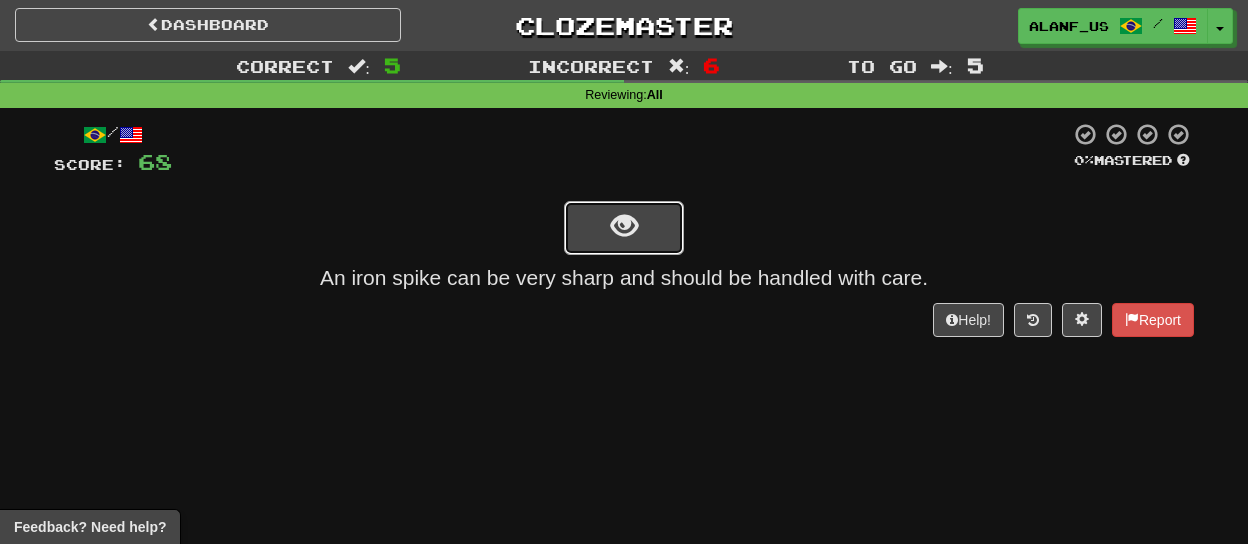 click at bounding box center (624, 228) 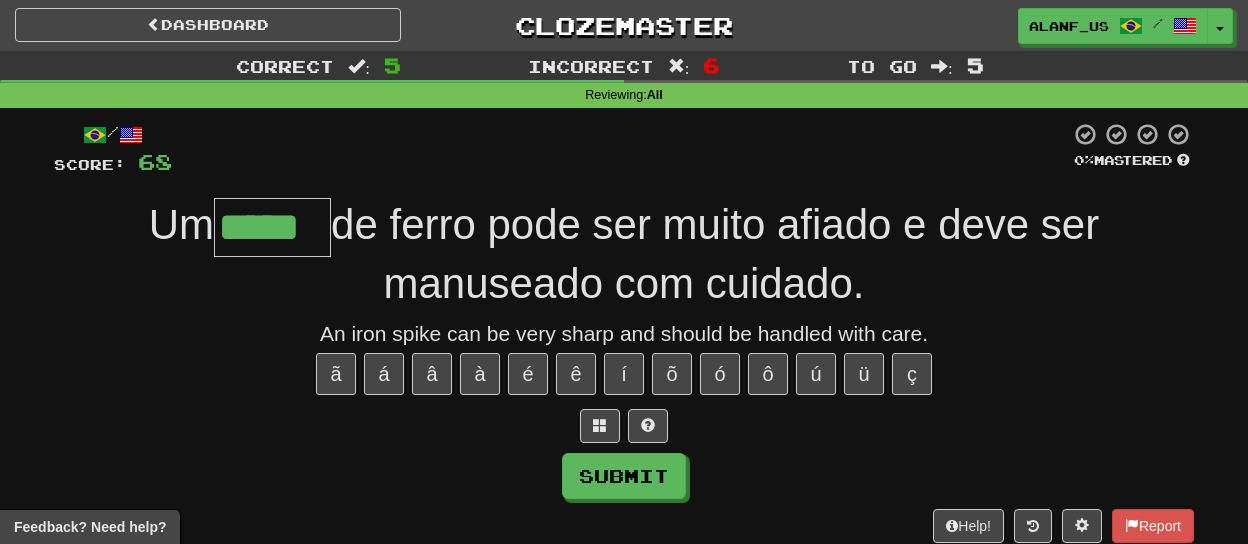 type on "*****" 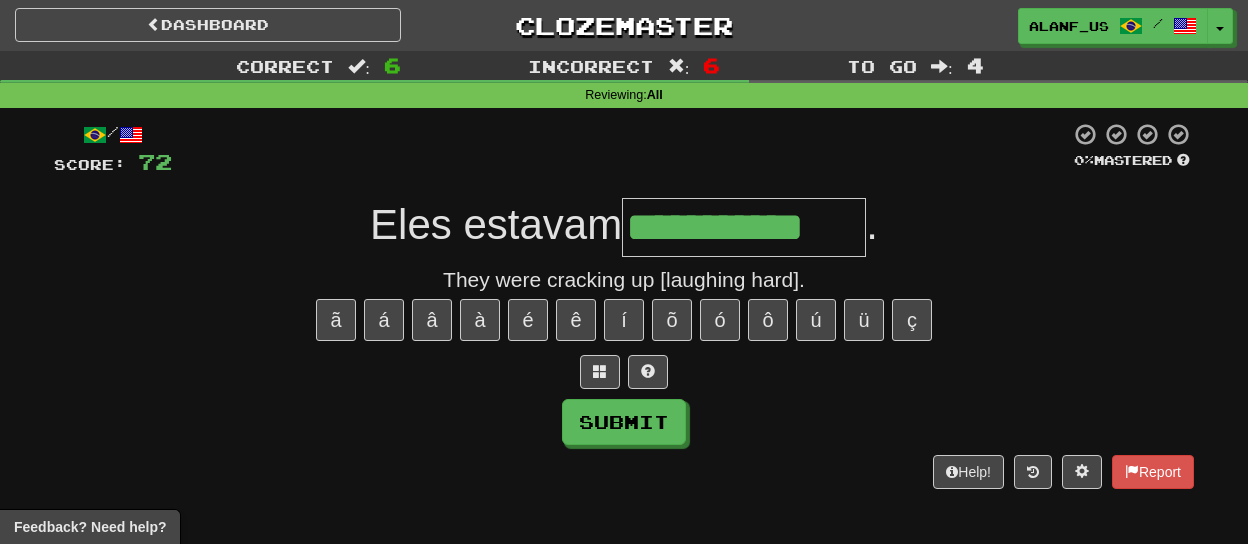 type on "**********" 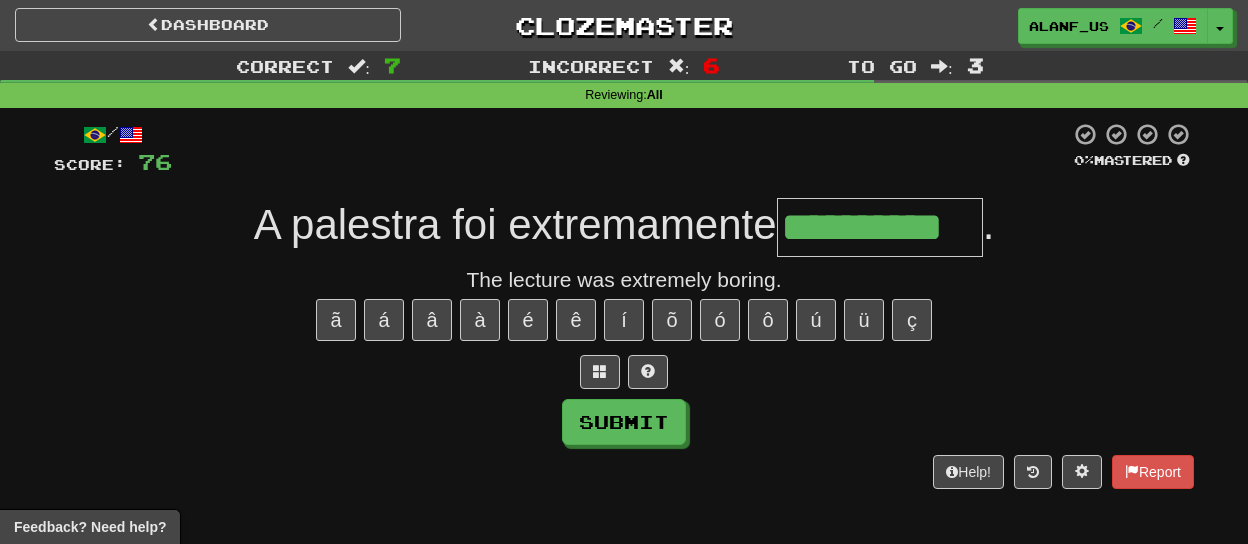 type on "**********" 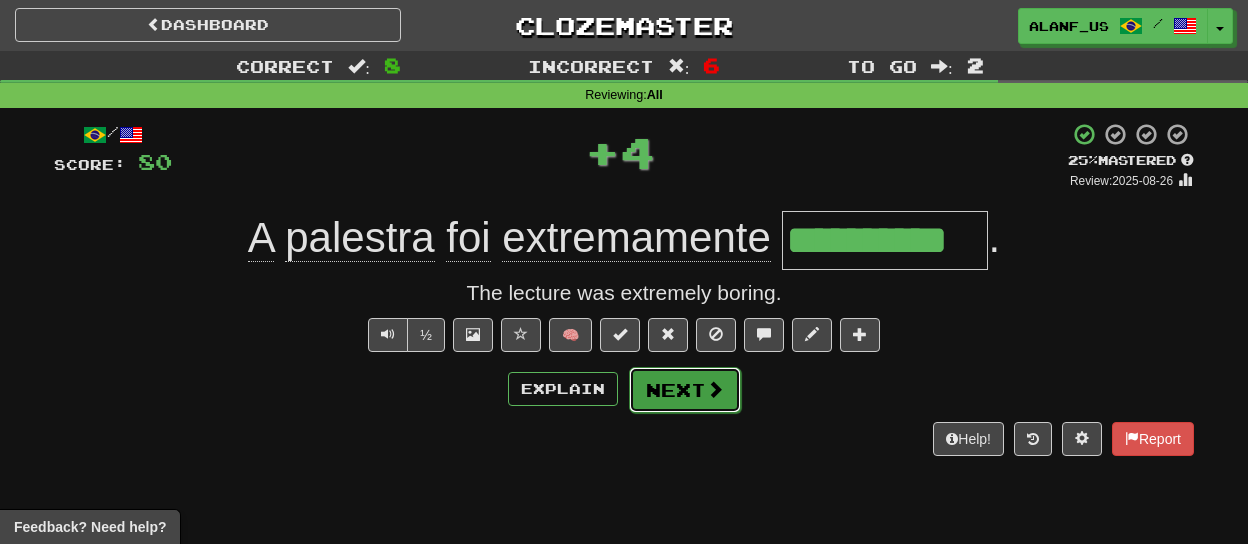 click on "Next" at bounding box center [685, 390] 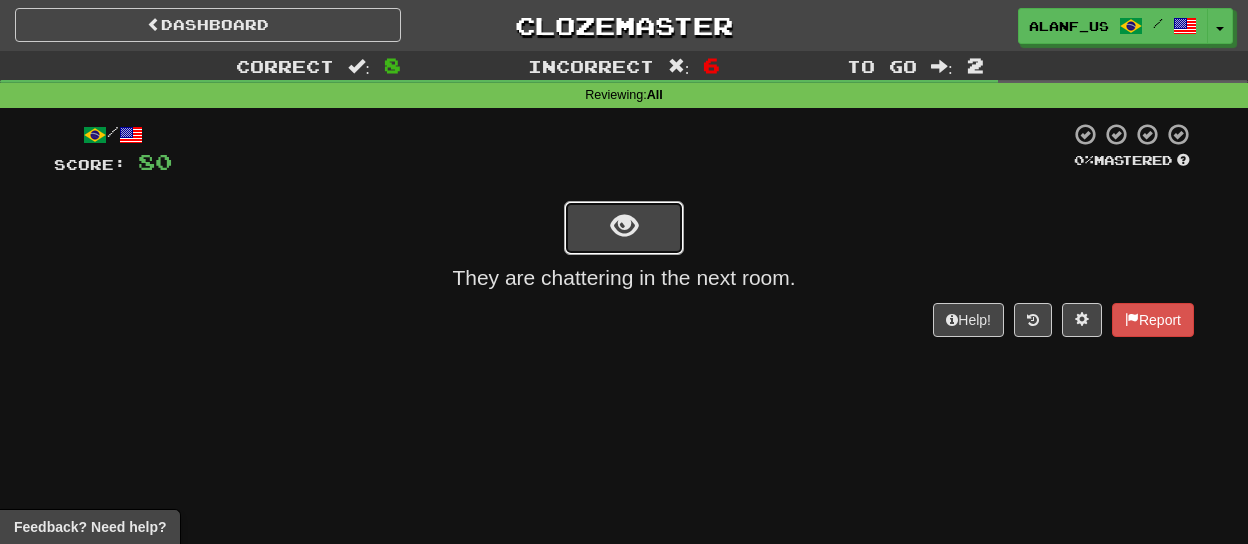 click at bounding box center (624, 228) 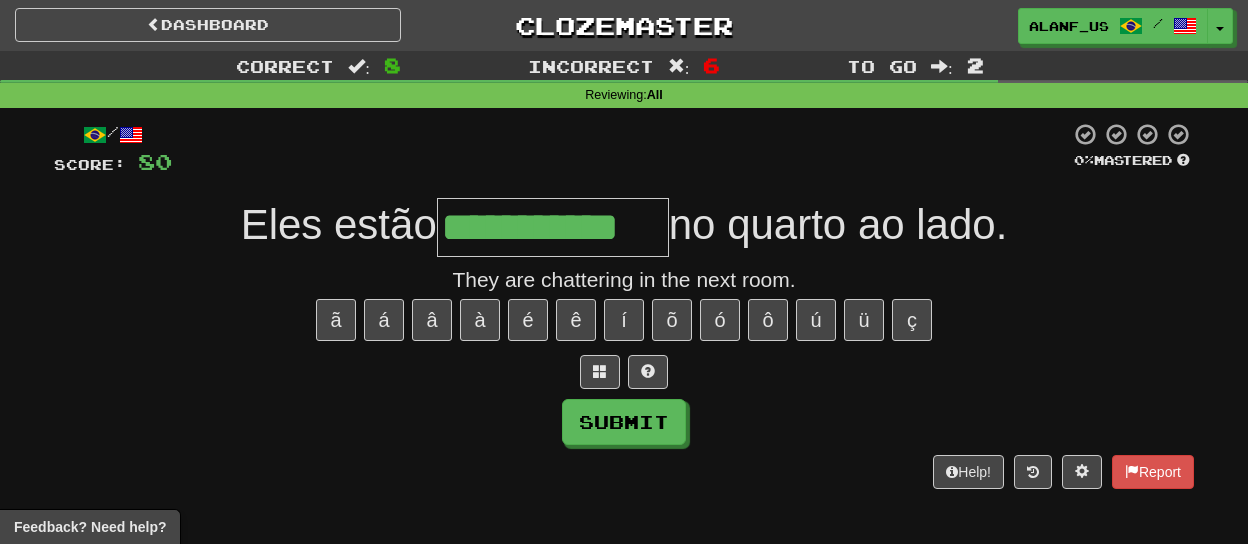 type on "**********" 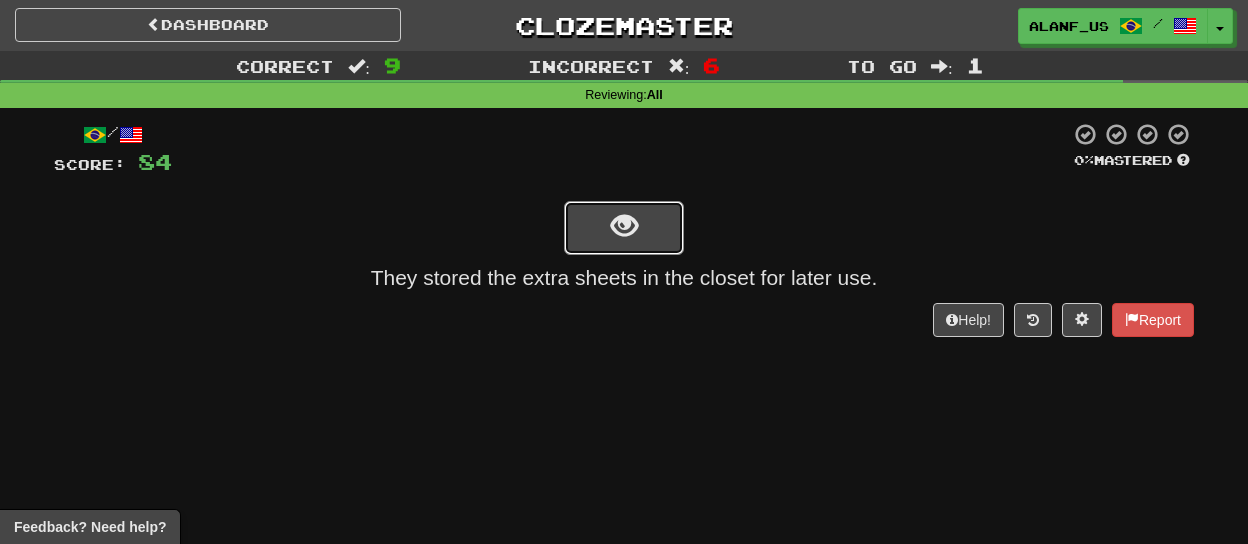 click at bounding box center [624, 228] 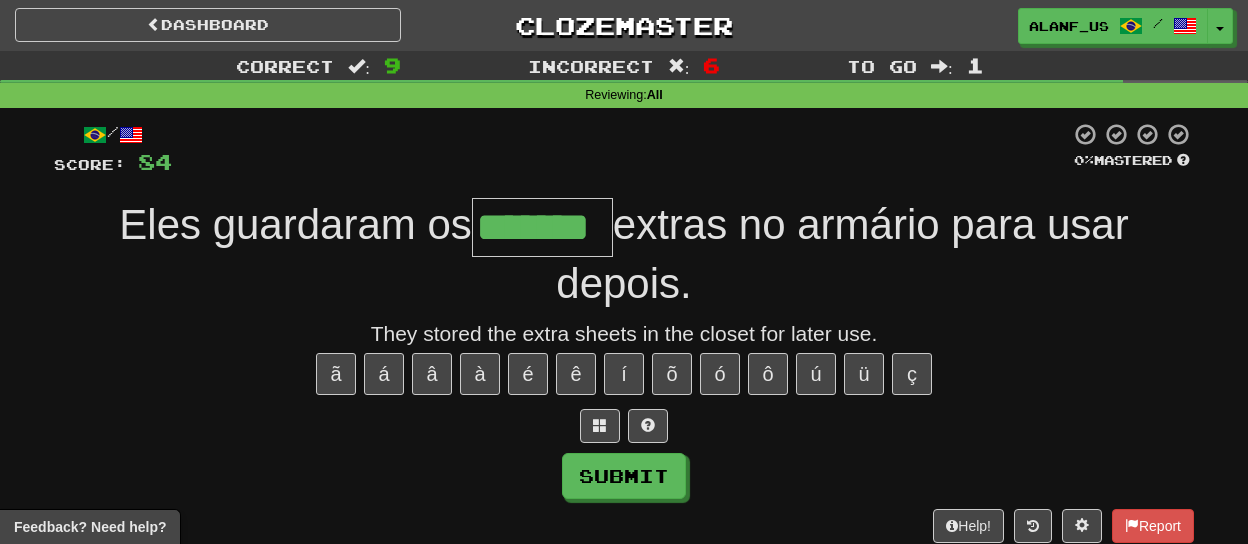 type on "*******" 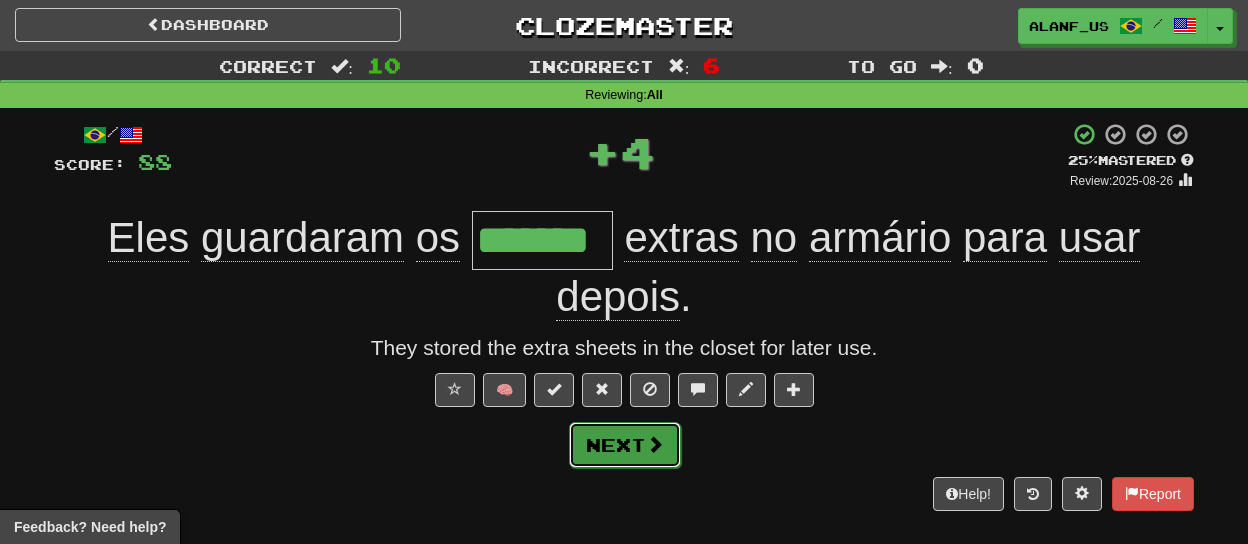 click on "Next" at bounding box center [625, 445] 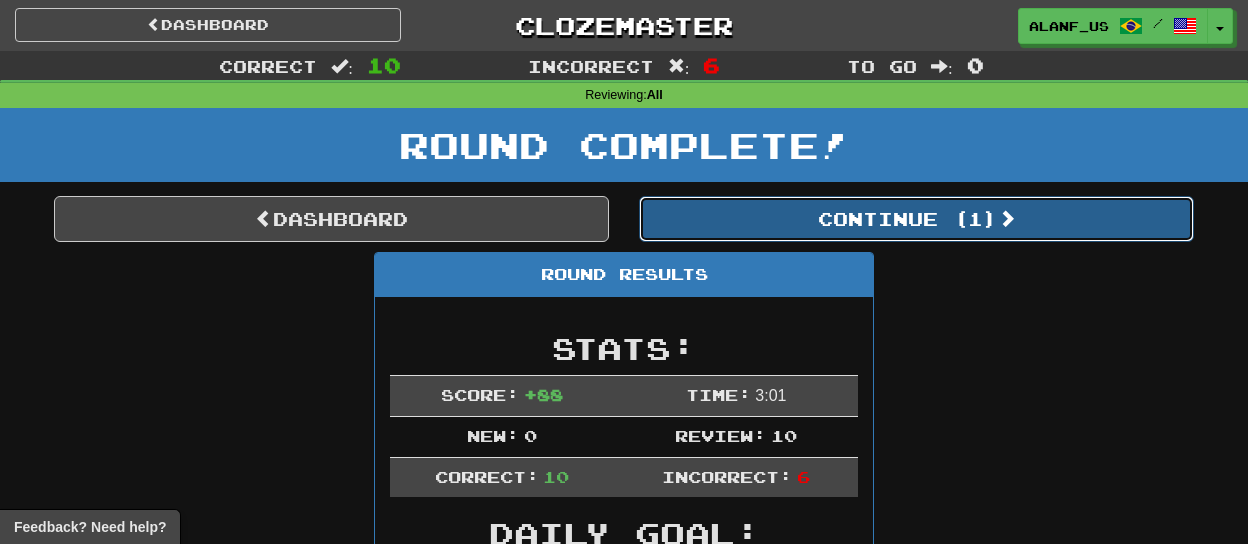 click on "Continue ( 1 )" at bounding box center (916, 219) 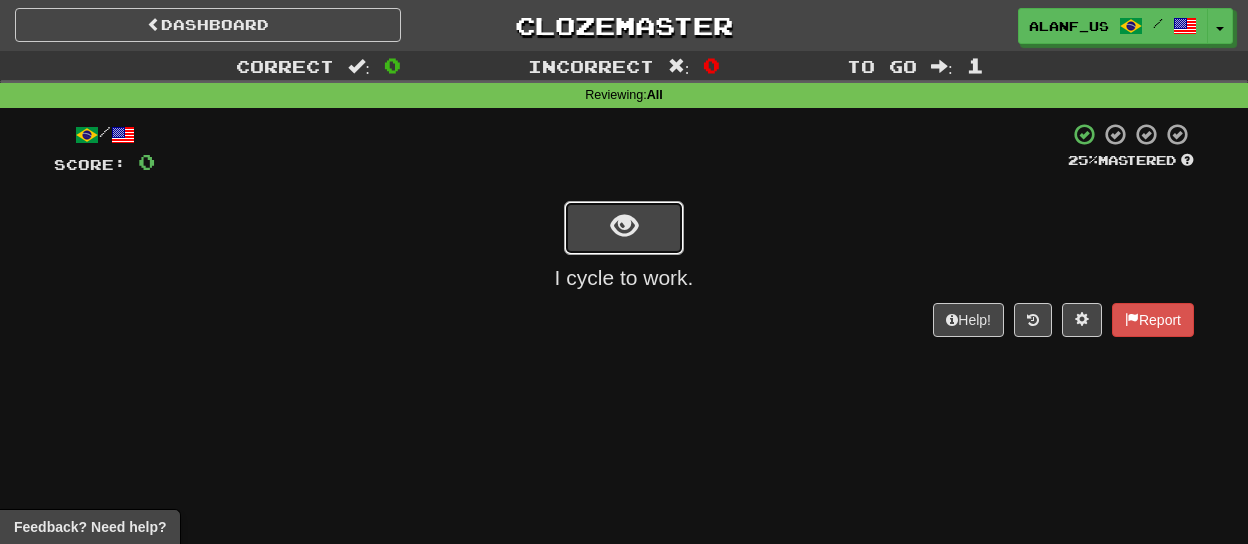 click at bounding box center (624, 228) 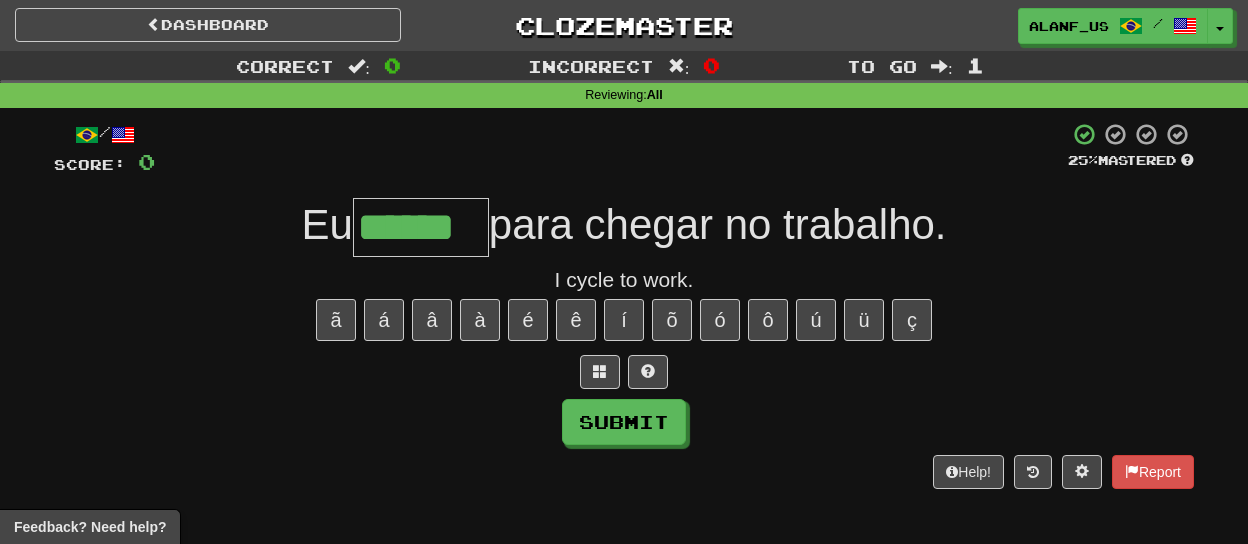 type on "******" 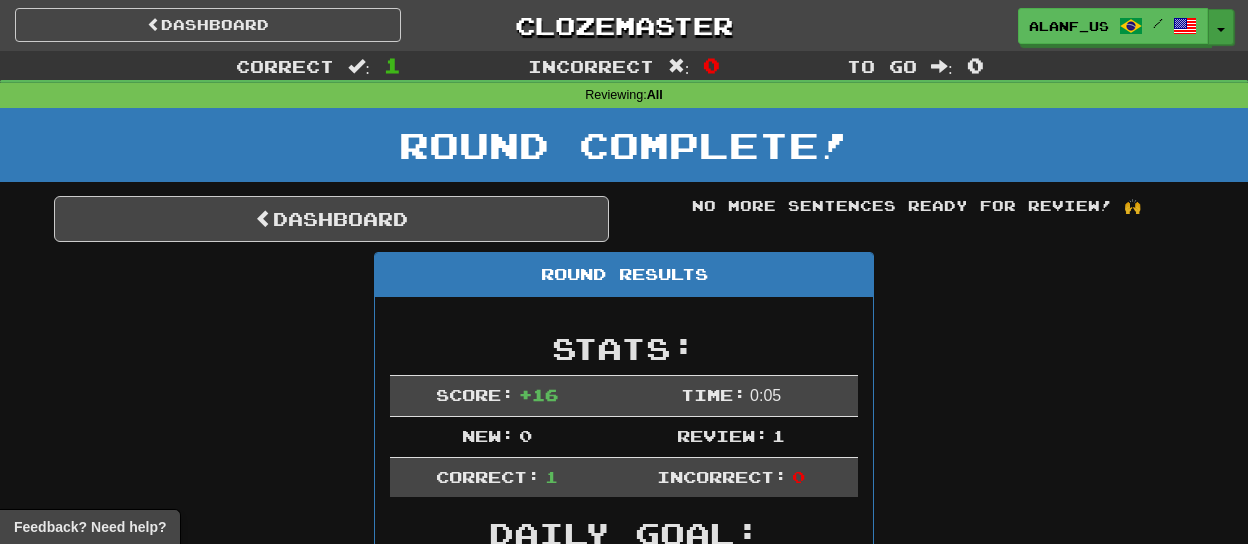 click on "Toggle Dropdown" at bounding box center [1221, 27] 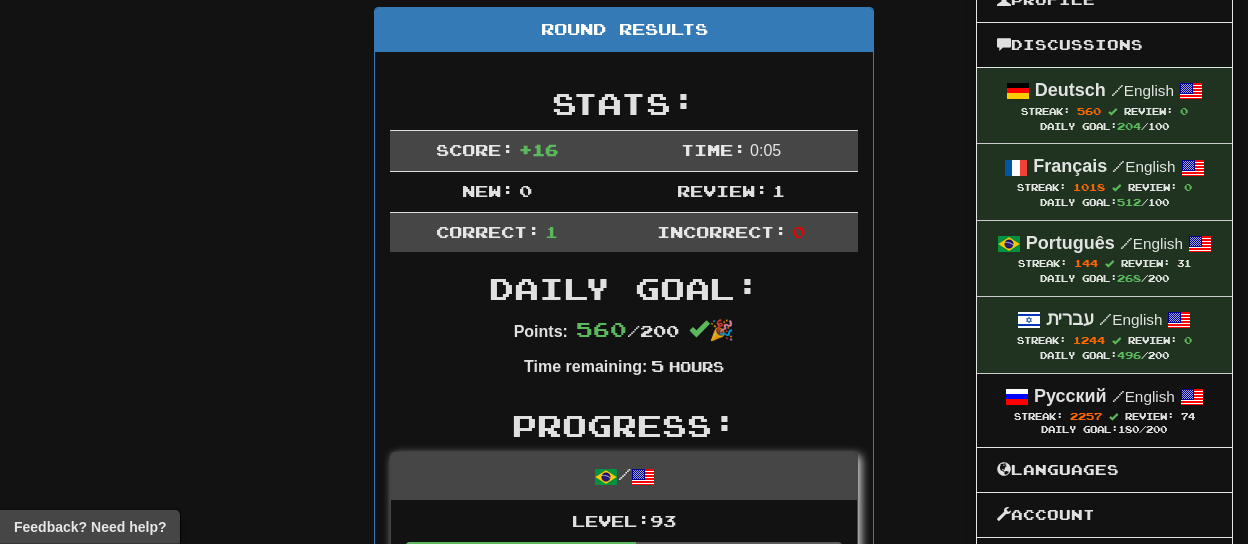 scroll, scrollTop: 248, scrollLeft: 0, axis: vertical 